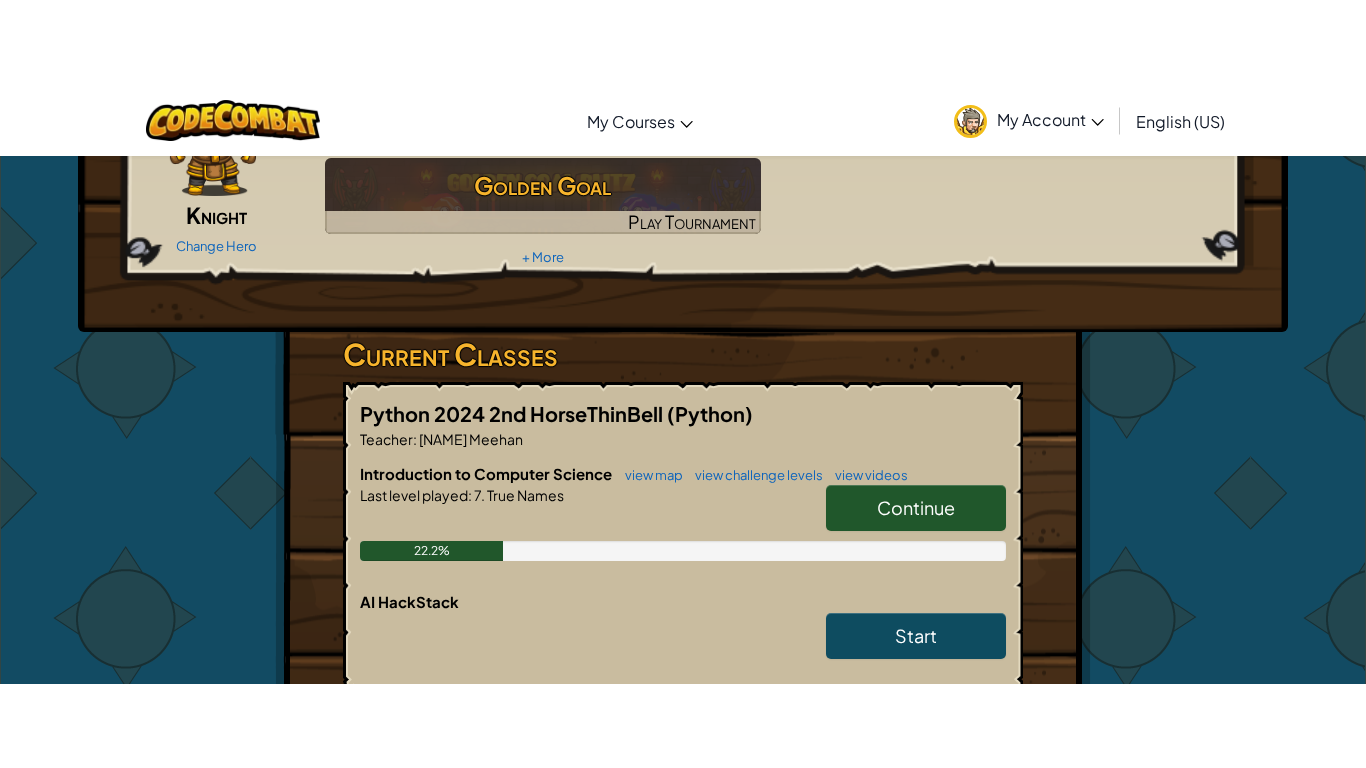 scroll, scrollTop: 0, scrollLeft: 0, axis: both 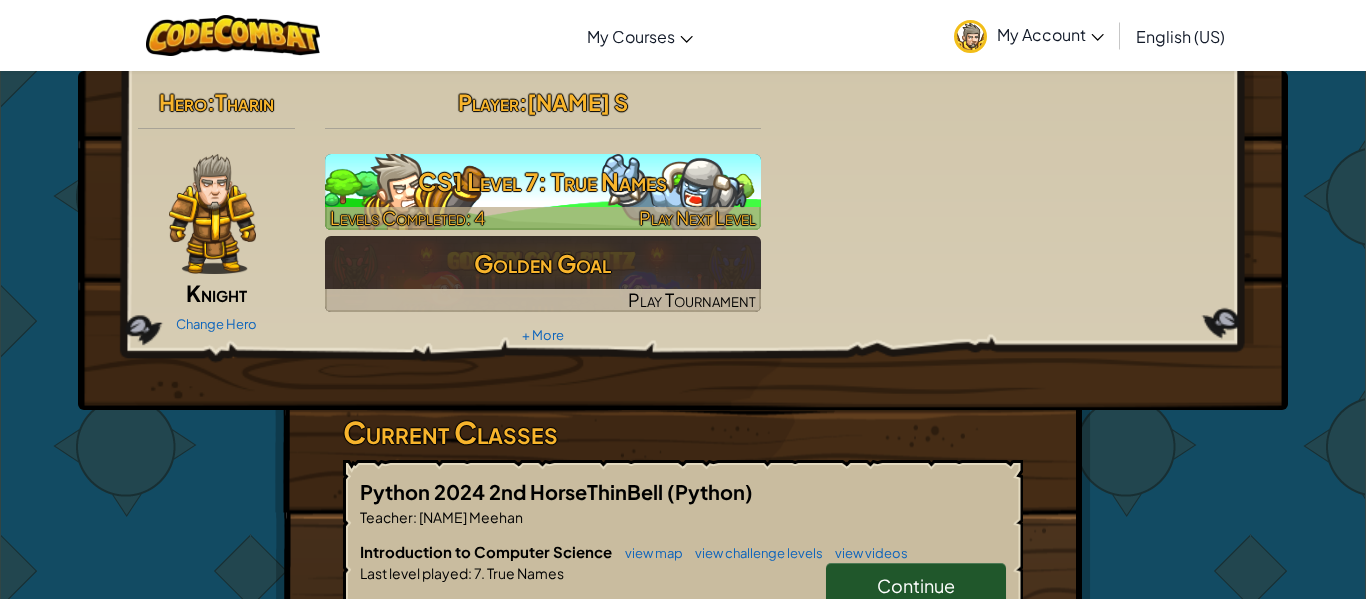 click on "CS1 Level 7: True Names" at bounding box center [543, 181] 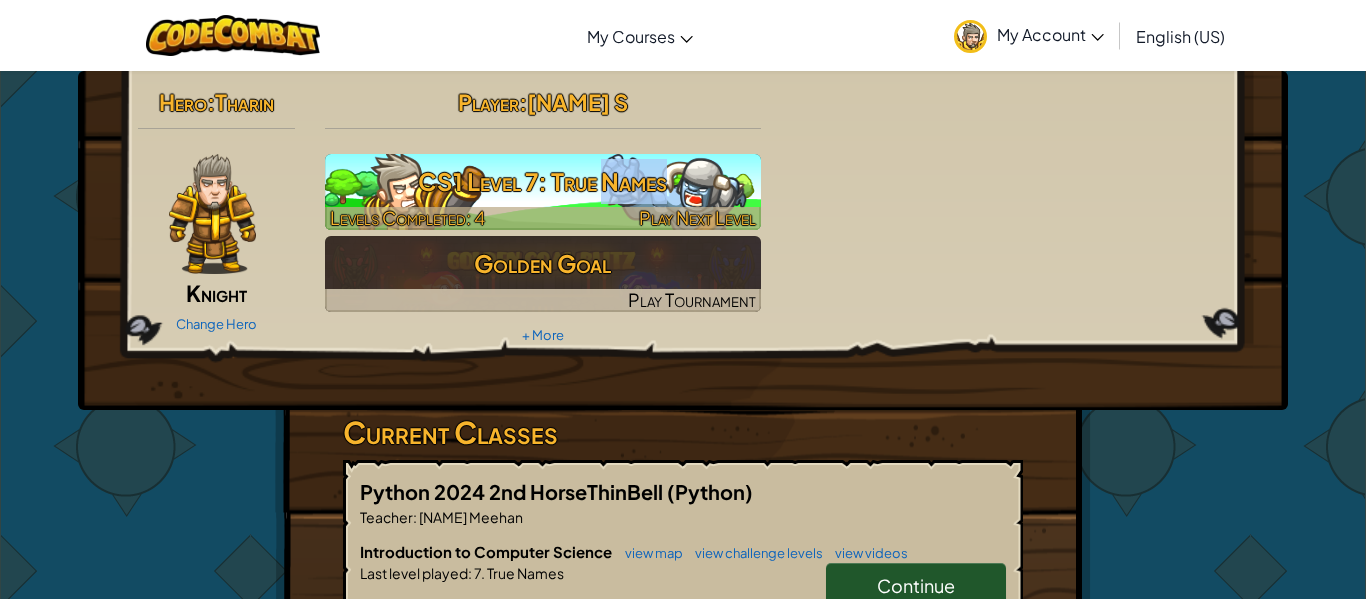 click on "CS1 Level 7: True Names" at bounding box center [543, 181] 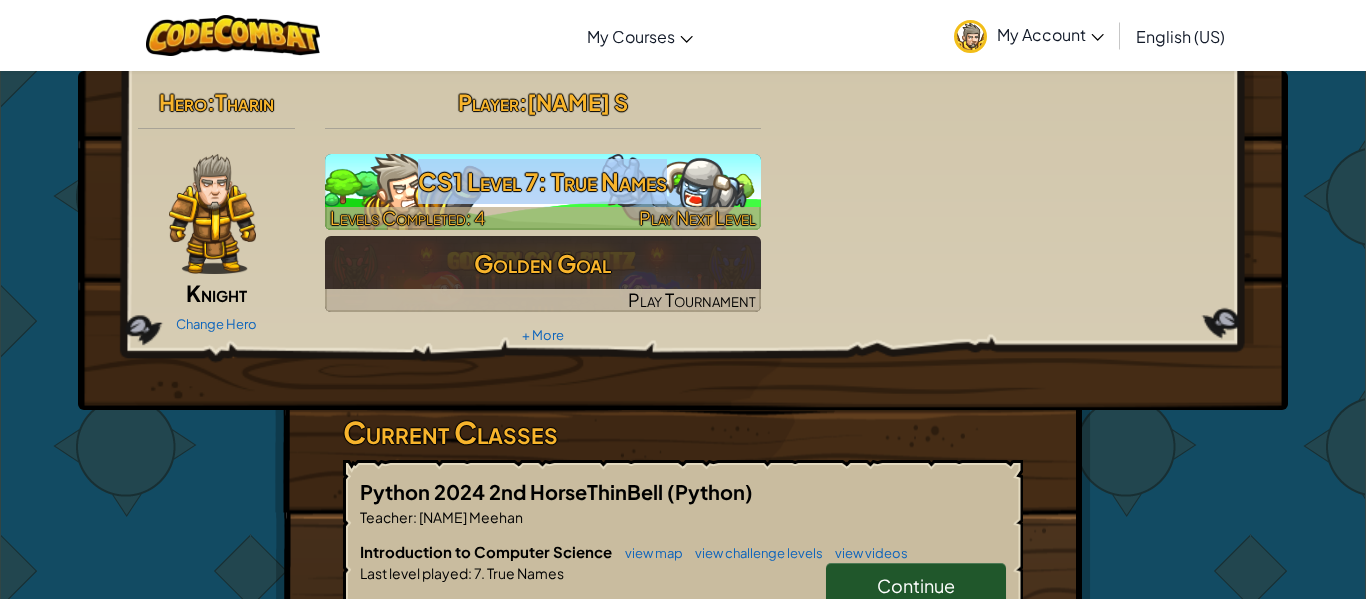 click on "CS1 Level 7: True Names" at bounding box center [543, 181] 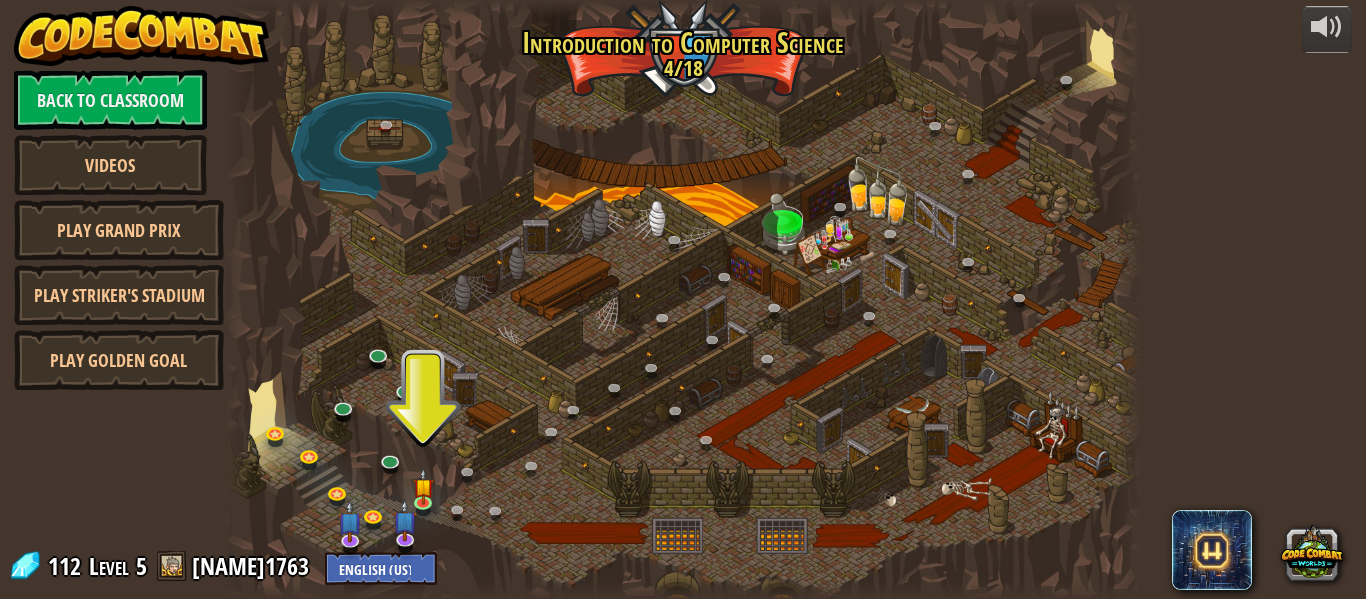 click at bounding box center (683, 299) 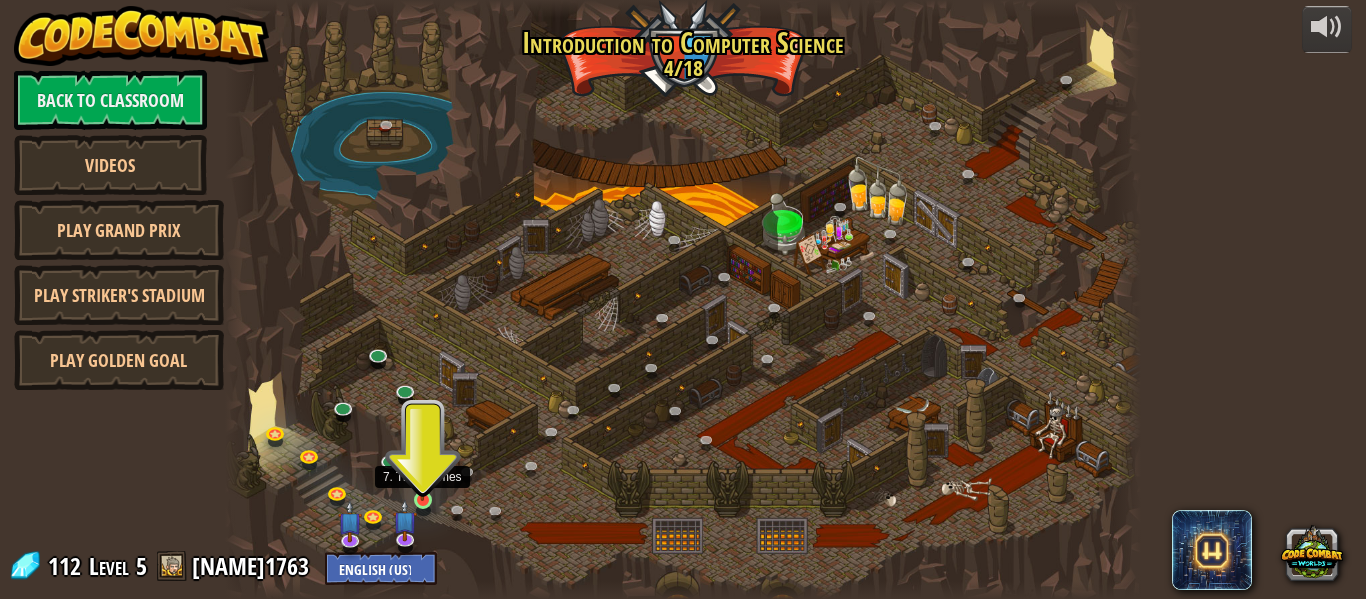 click at bounding box center (422, 477) 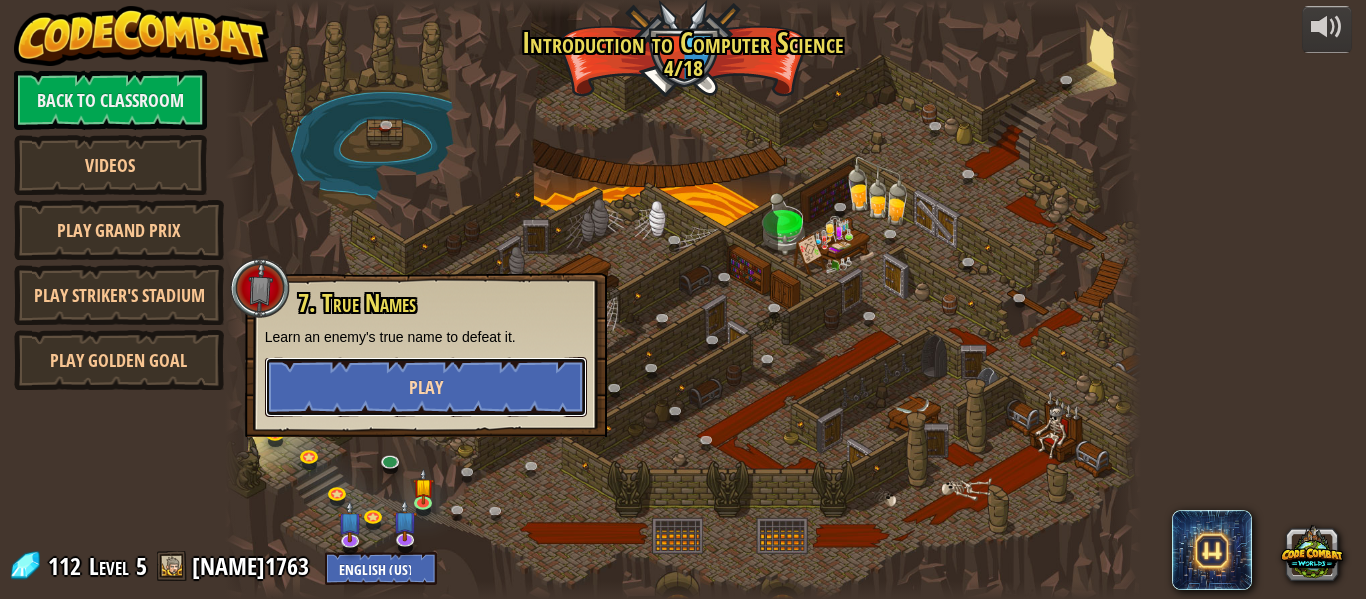 click on "Play" at bounding box center [426, 387] 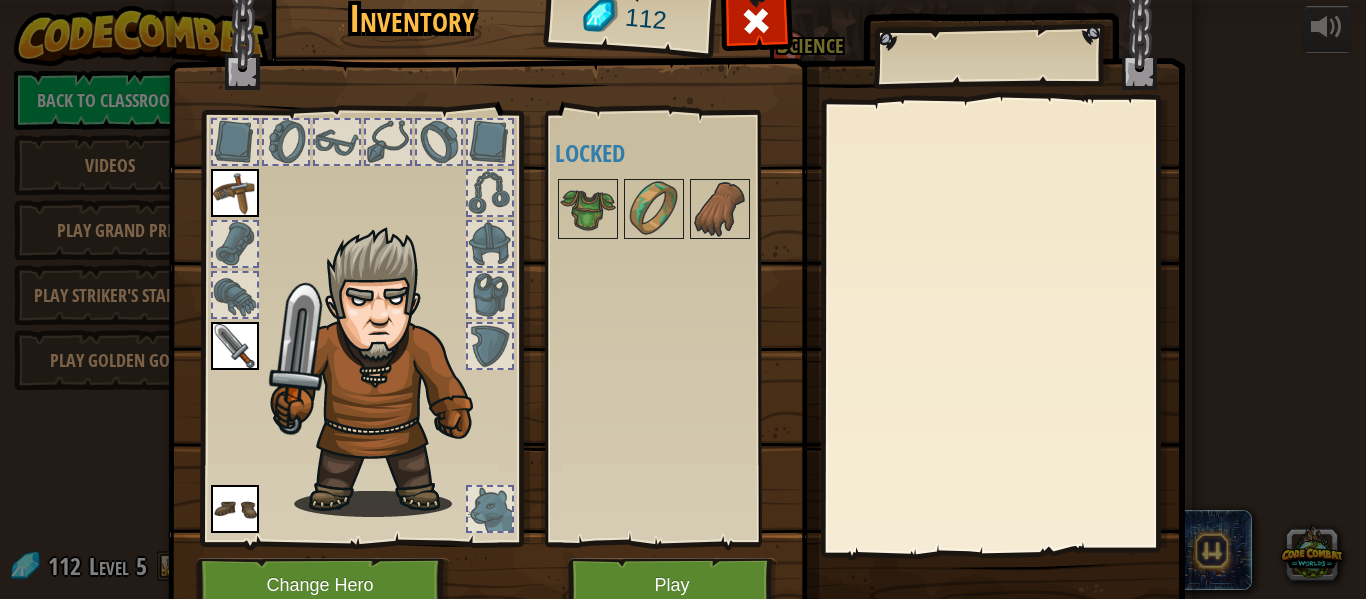 click on "Inventory 112 Available Equip Equip Equip (double-click to equip) Locked Equip Unequip Subscribe to Unlock! (restricted in this level) Change Hero Play" at bounding box center [683, 299] 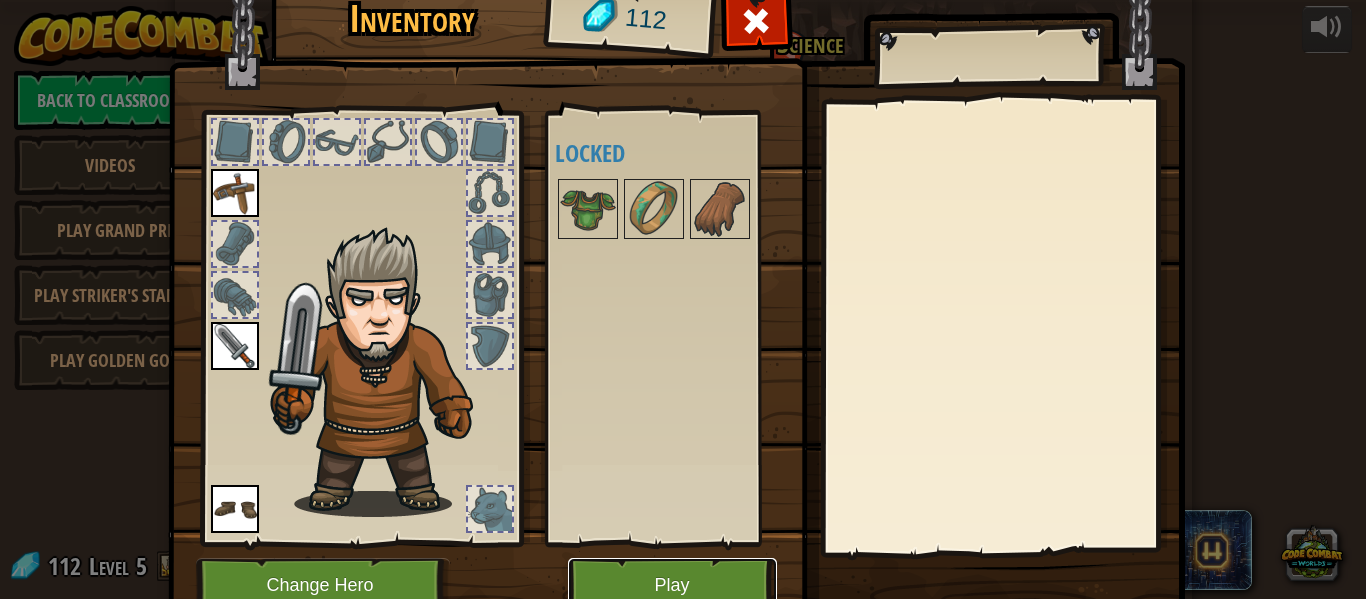 click on "Play" at bounding box center (672, 585) 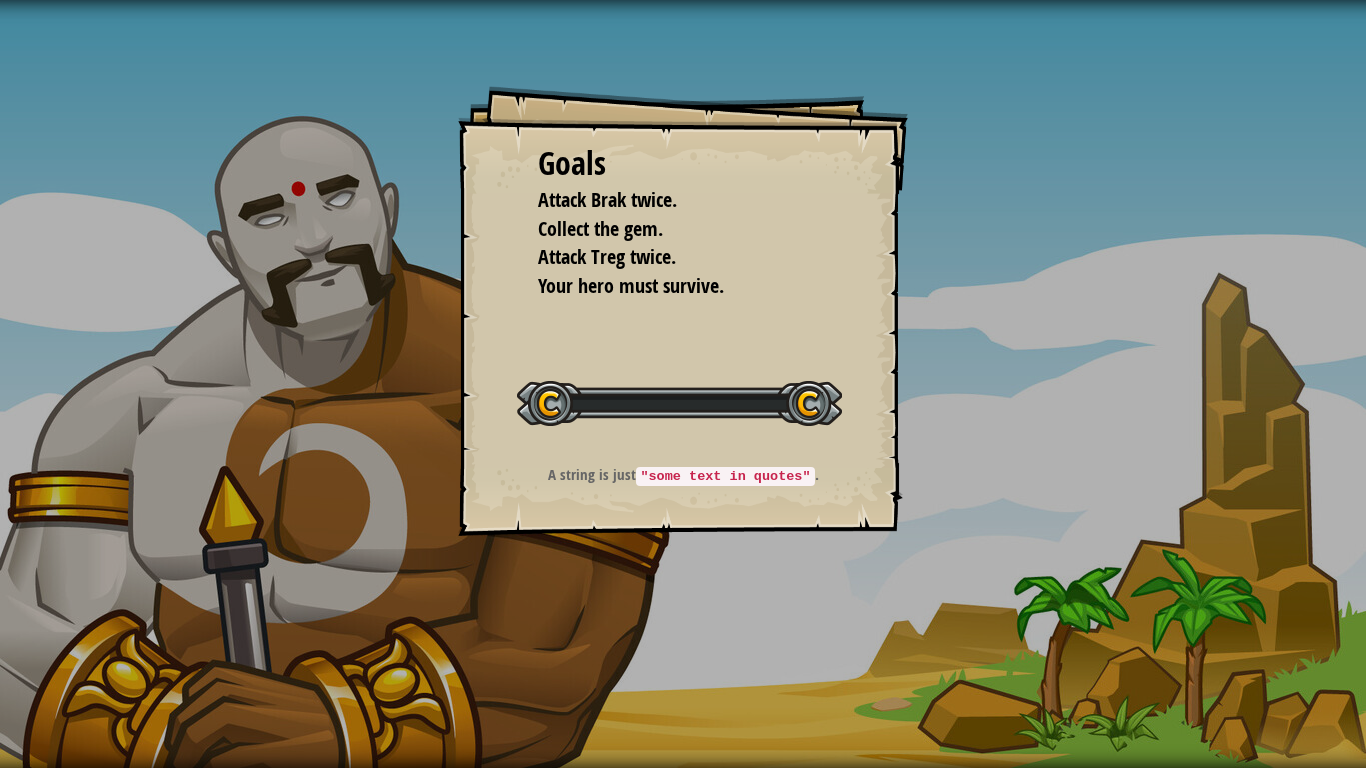 click on "Goals Attack Brak twice. Collect the gem. Attack Treg twice. Your hero must survive. Start Level Error loading from server. Try refreshing the page. You'll need a subscription to play this level. Subscribe You'll need to join a course to play this level. Back to my courses Ask your teacher to assign a license to you so you can continue to play CodeCombat! Back to my courses This level is locked. Back to my courses A string is just  "some text in quotes" ." at bounding box center [683, 384] 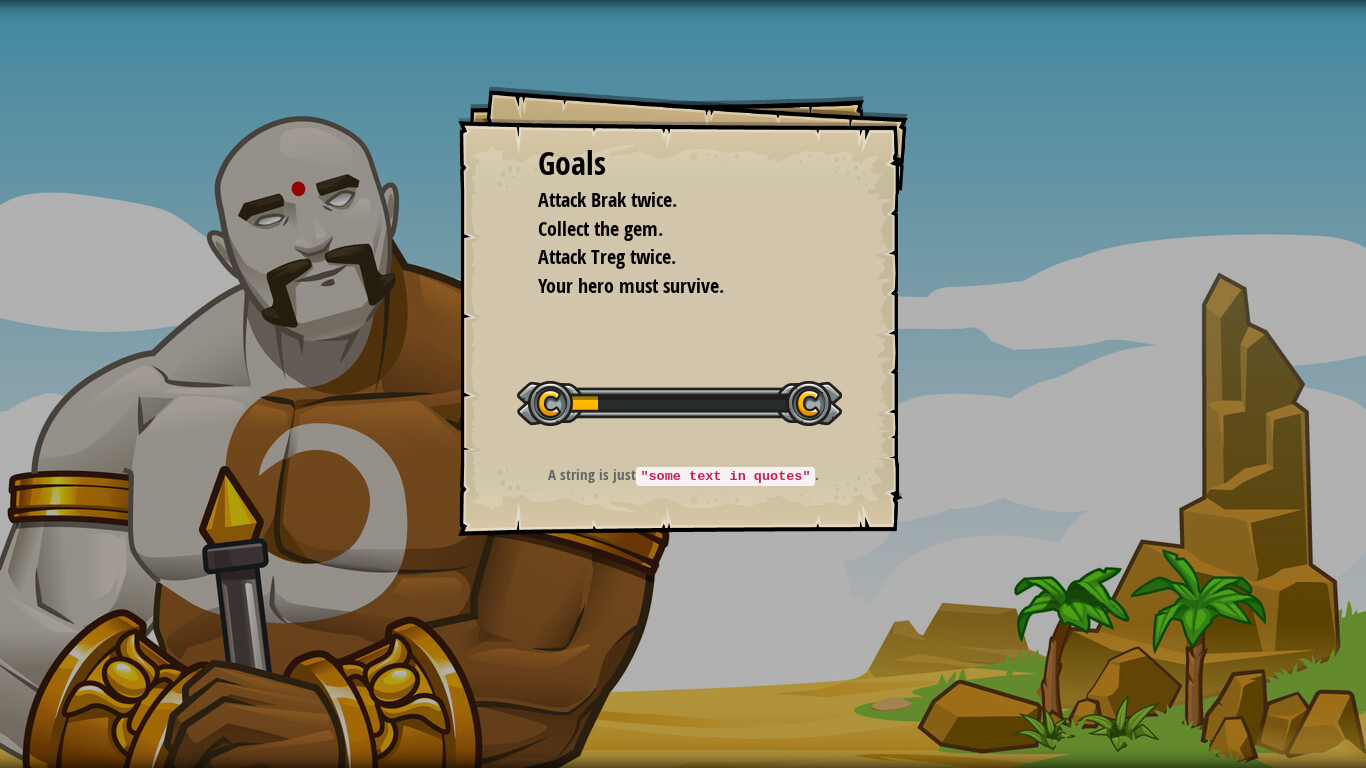 click on "Goals Attack Brak twice. Collect the gem. Attack Treg twice. Your hero must survive. Start Level Error loading from server. Try refreshing the page. You'll need a subscription to play this level. Subscribe You'll need to join a course to play this level. Back to my courses Ask your teacher to assign a license to you so you can continue to play CodeCombat! Back to my courses This level is locked. Back to my courses A string is just  "some text in quotes" ." at bounding box center [683, 384] 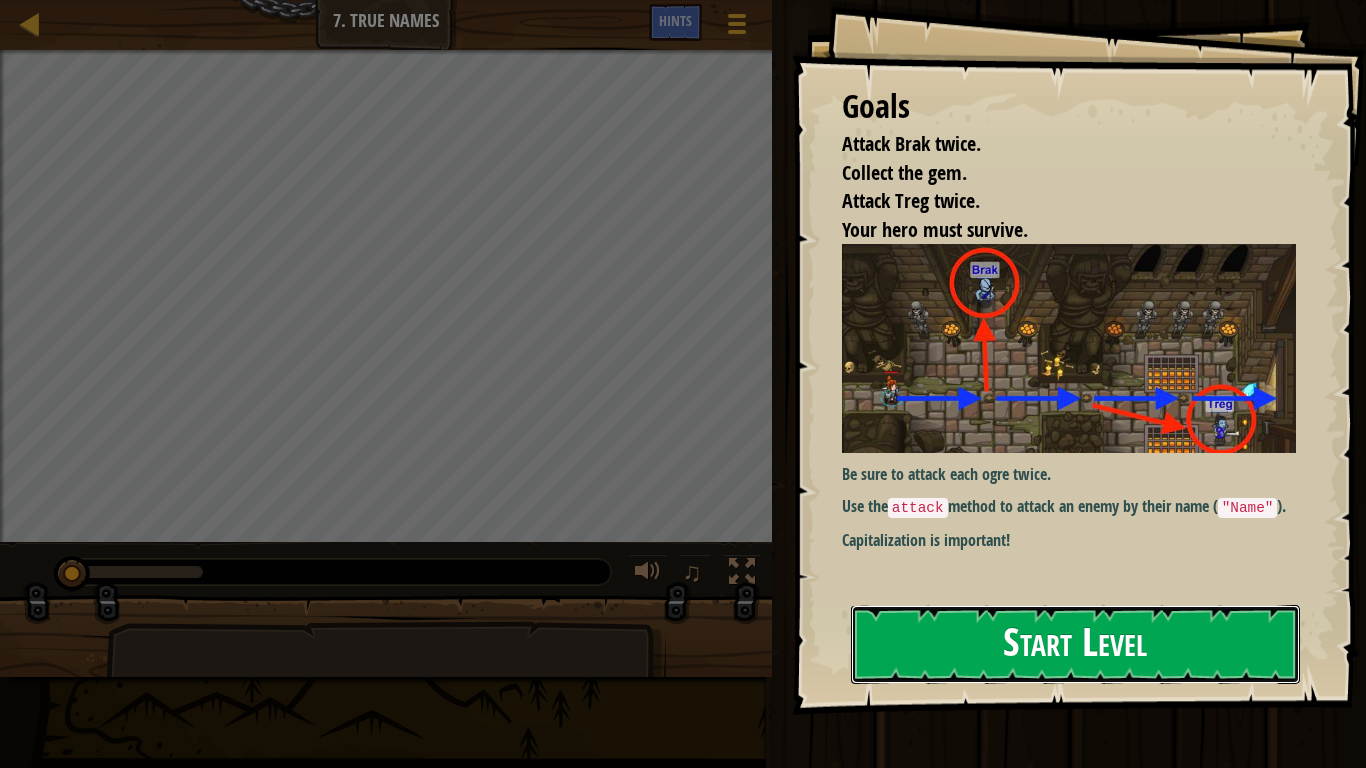 click on "Start Level" at bounding box center (1075, 644) 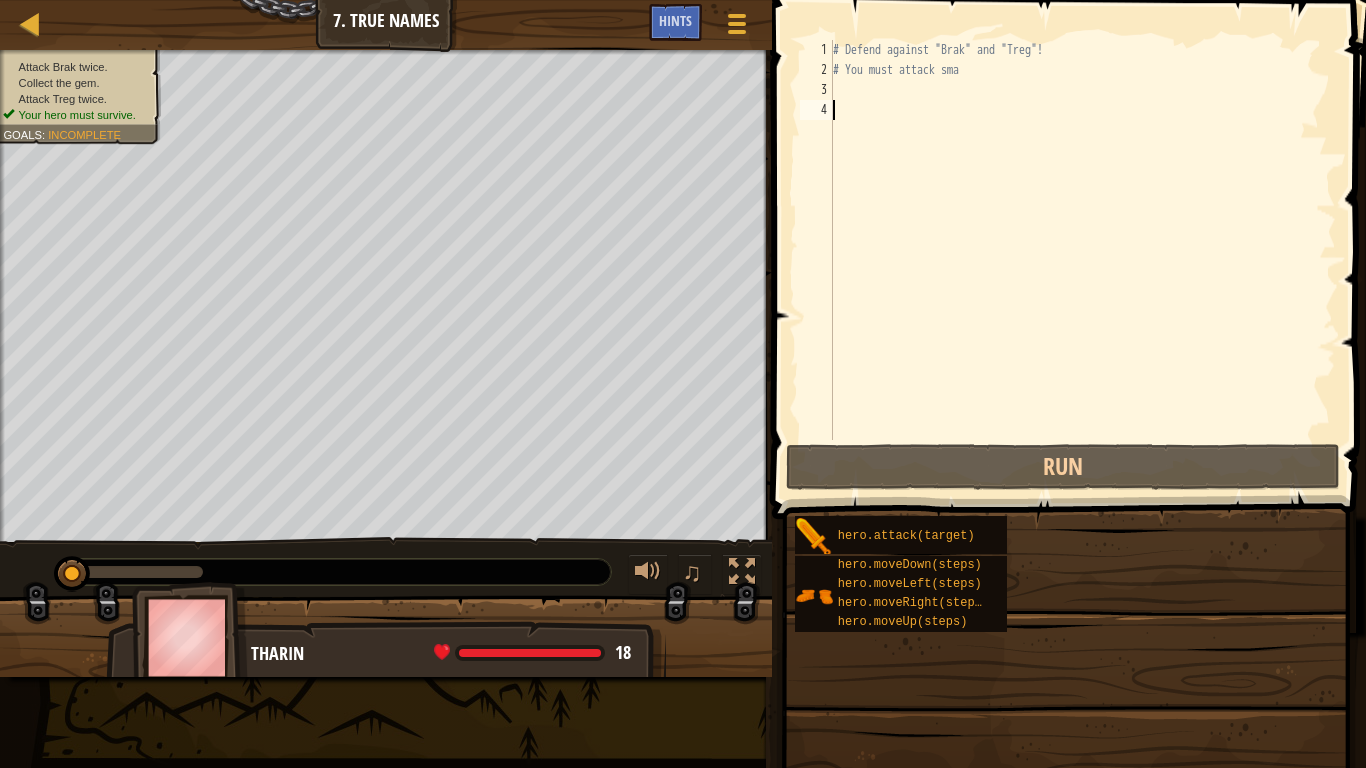 click on "hero.moveDown(steps) hero.moveLeft(steps) hero.moveRight(steps) hero.moveUp(steps)" at bounding box center (901, 594) 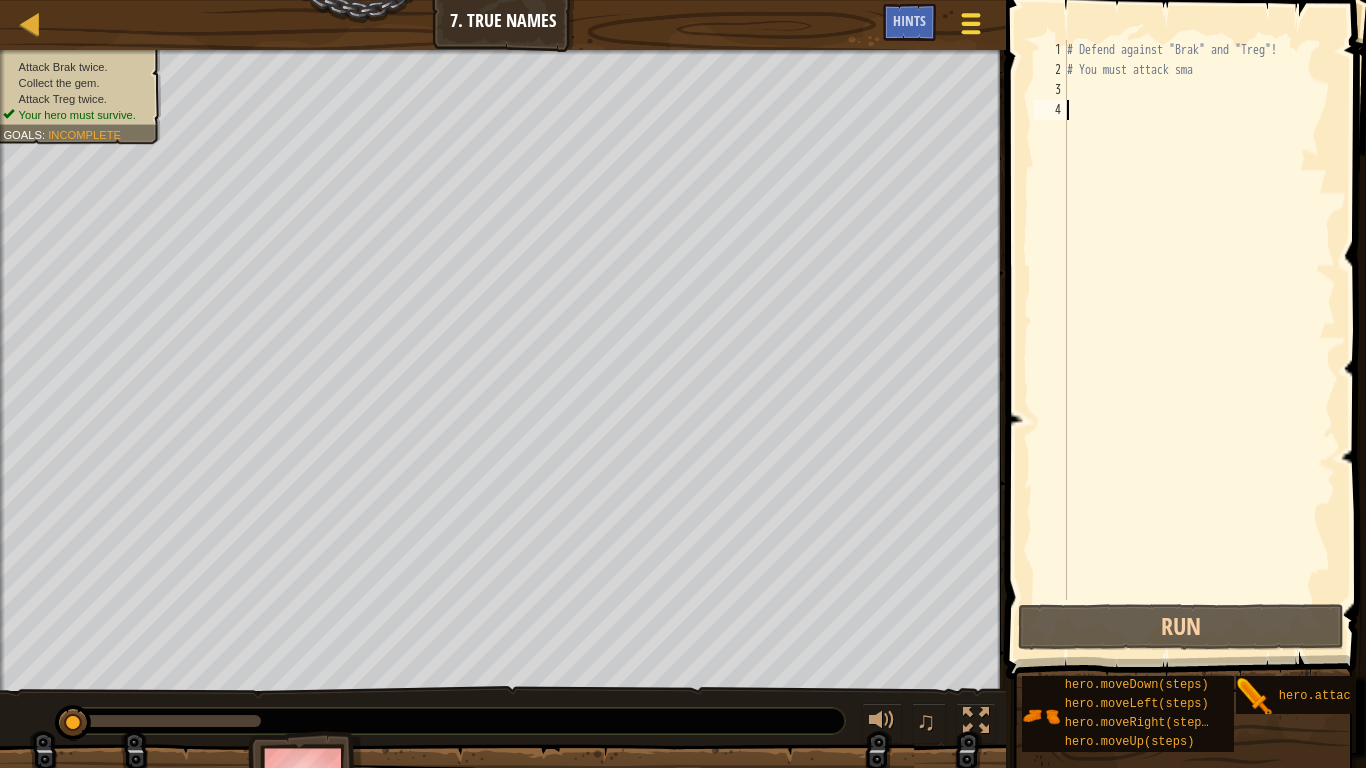 click on "Game Menu" at bounding box center [971, 27] 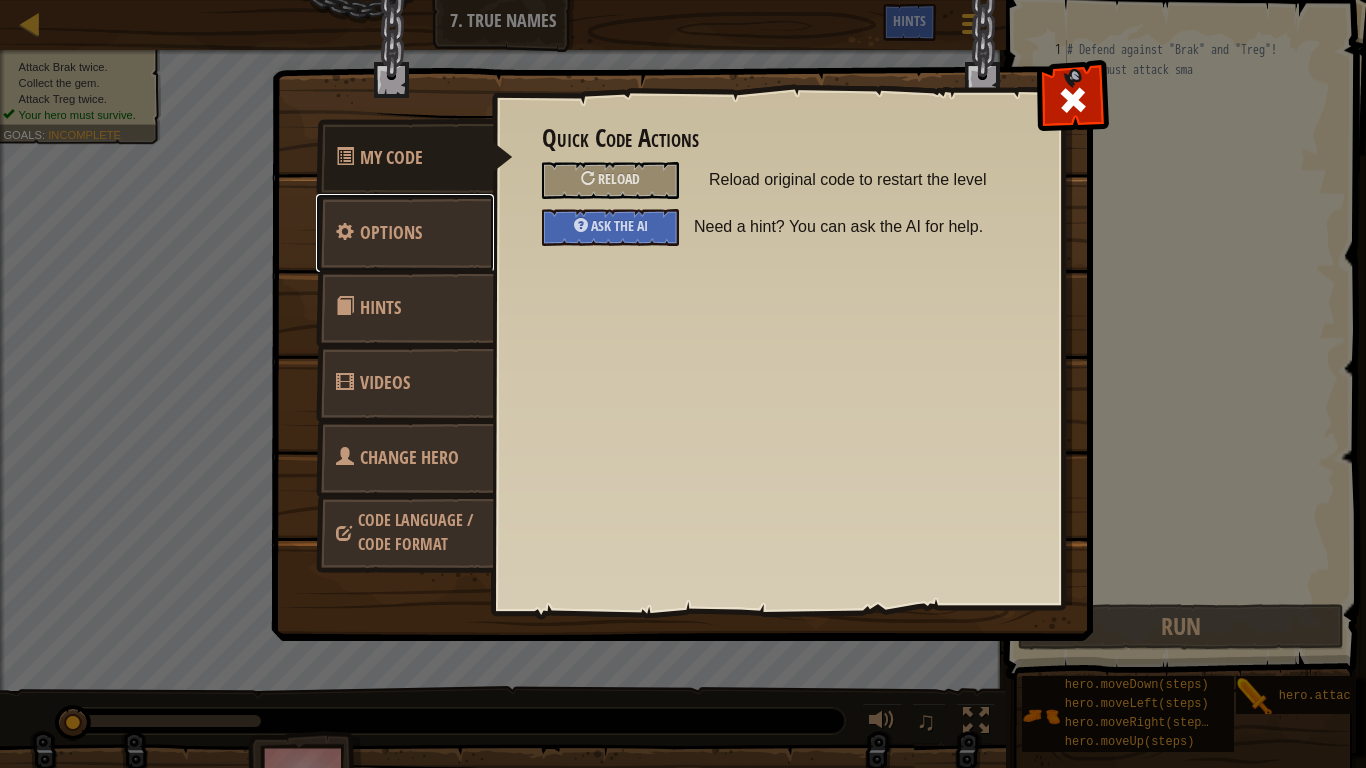 click on "Options" at bounding box center [405, 233] 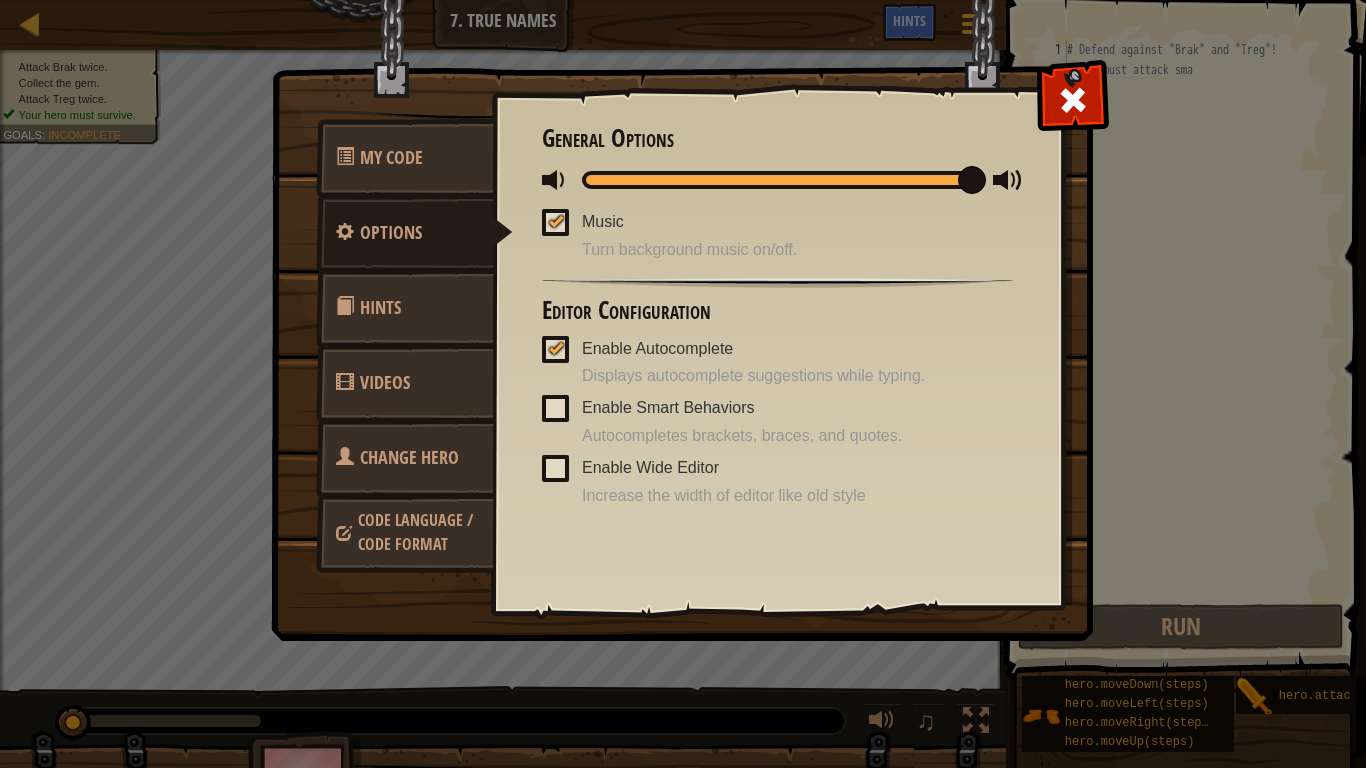 click at bounding box center [556, 221] 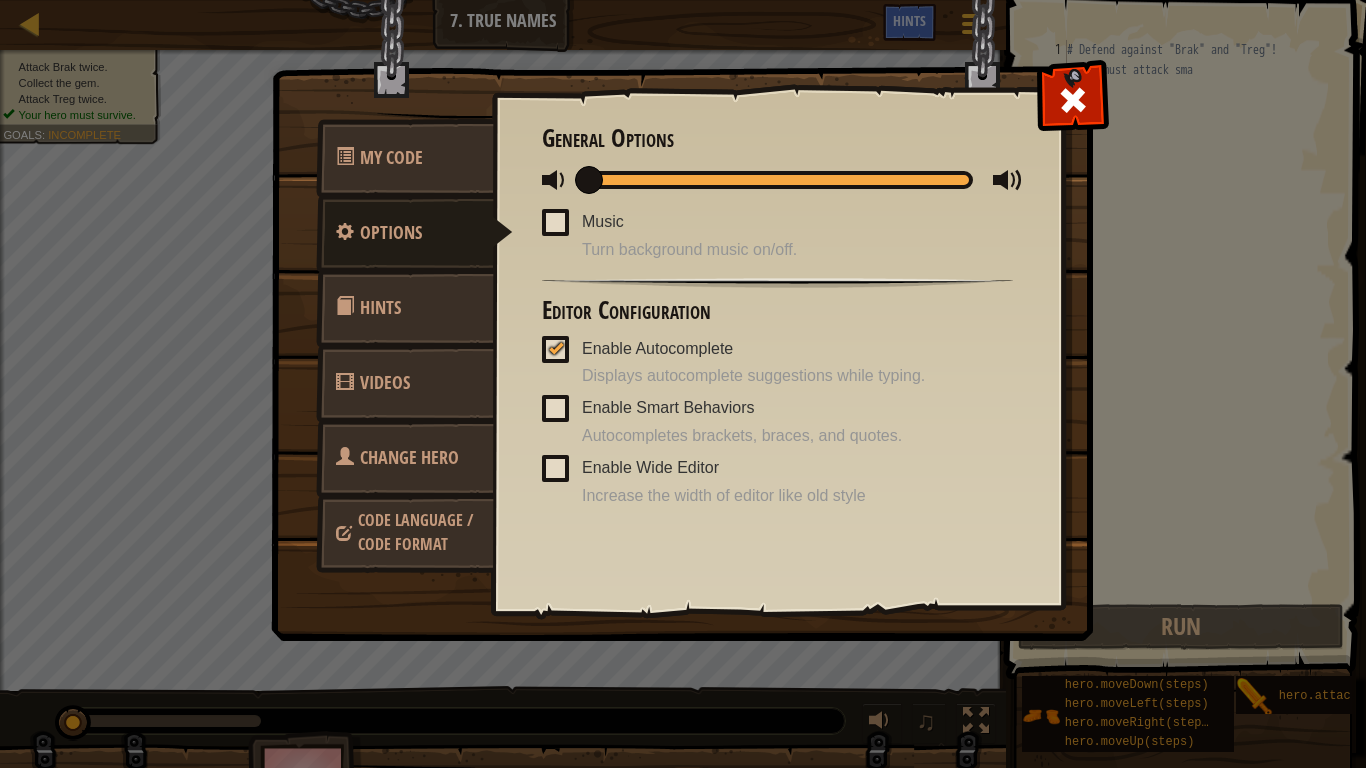 drag, startPoint x: 647, startPoint y: 178, endPoint x: 556, endPoint y: 176, distance: 91.02197 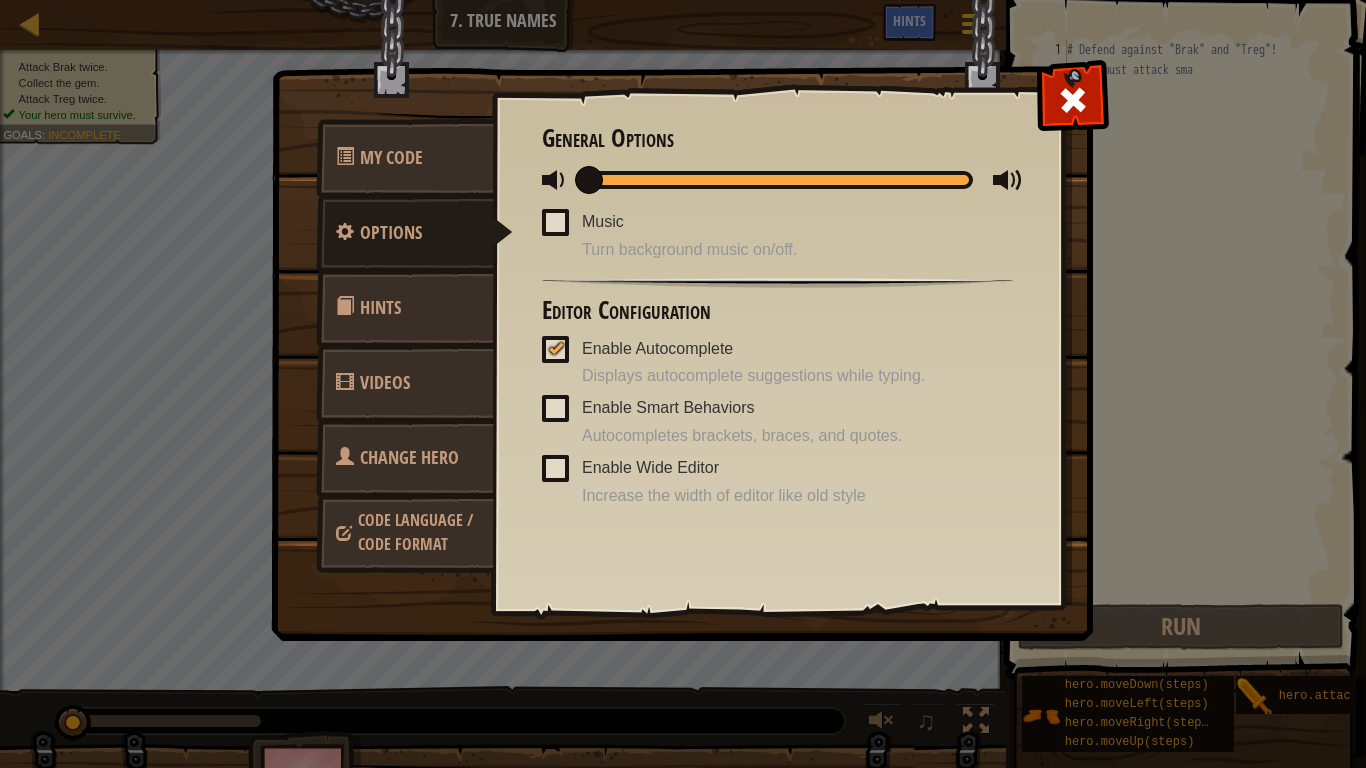 click at bounding box center [556, 348] 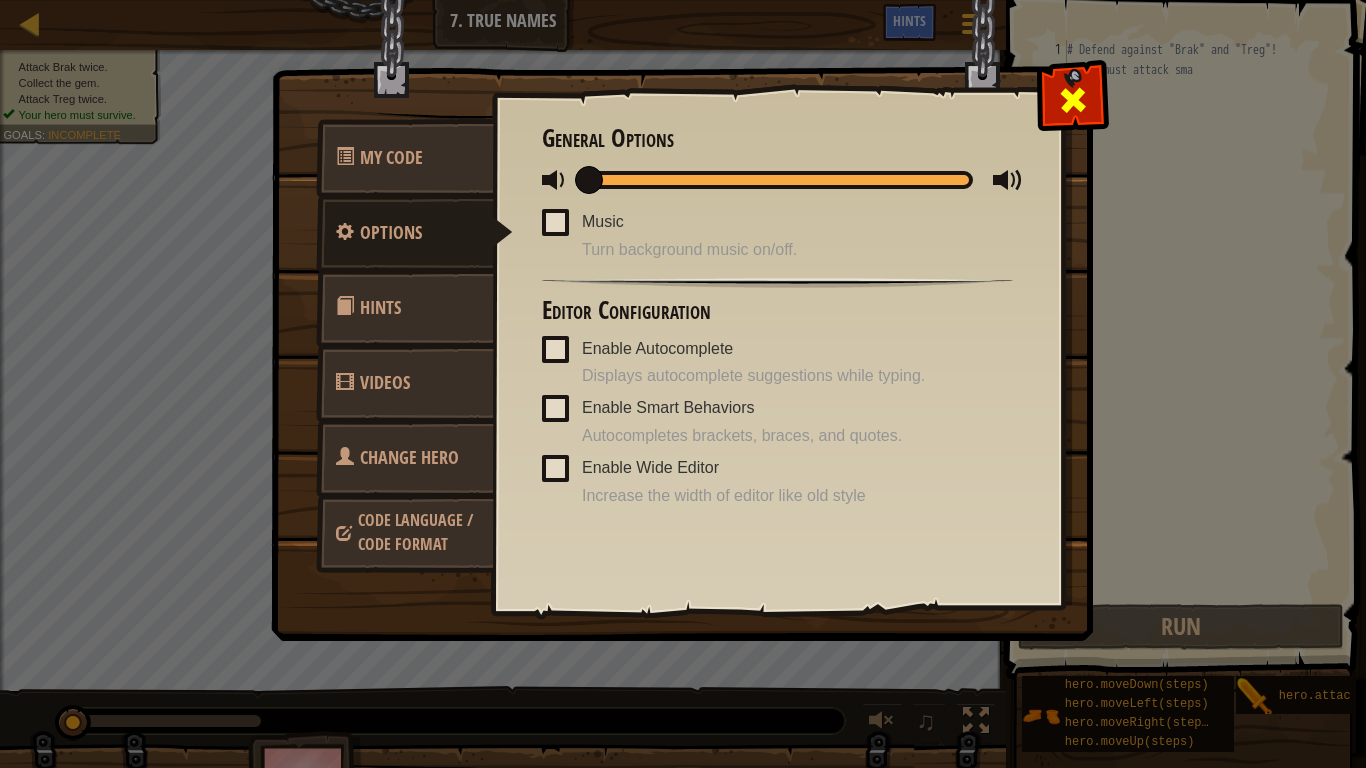 click at bounding box center [1072, 95] 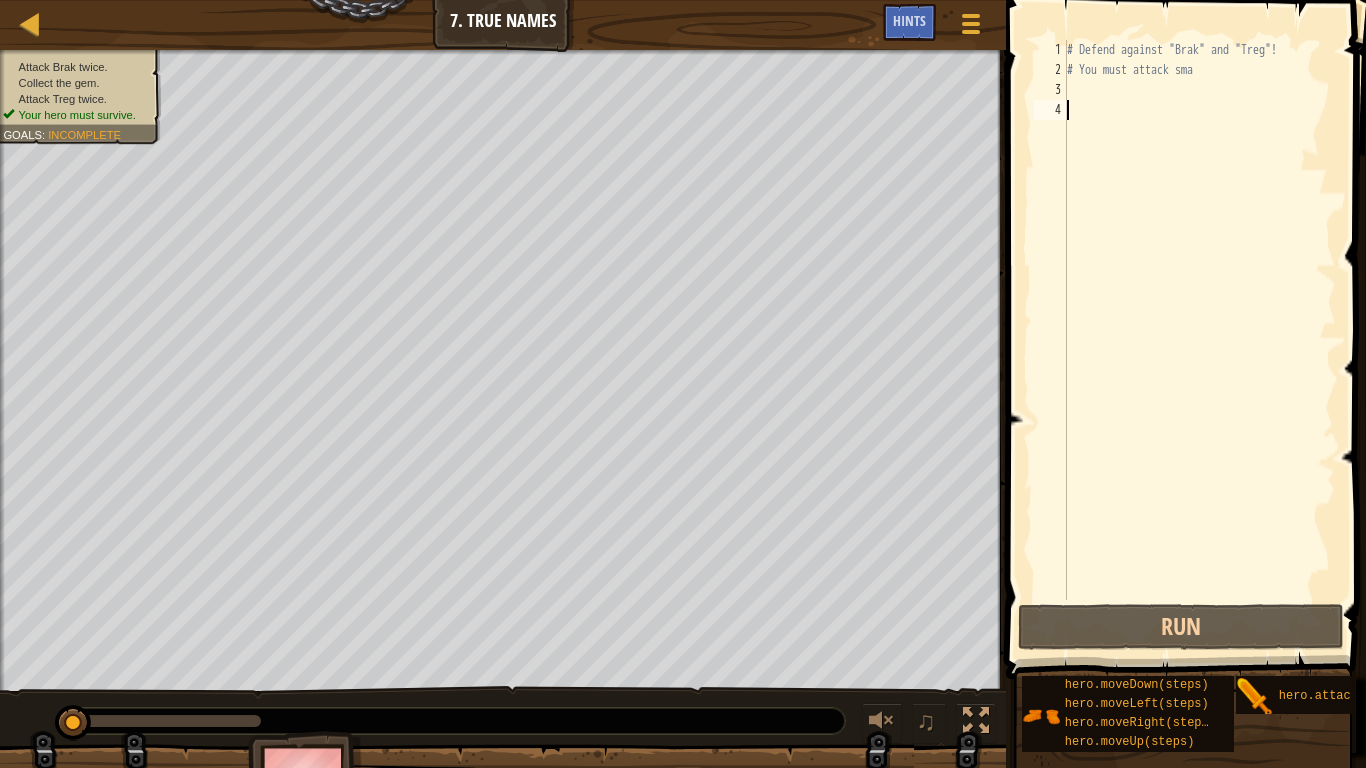 click on "# Defend against "Brak" and "Treg"! # You must attack sma" at bounding box center (1199, 340) 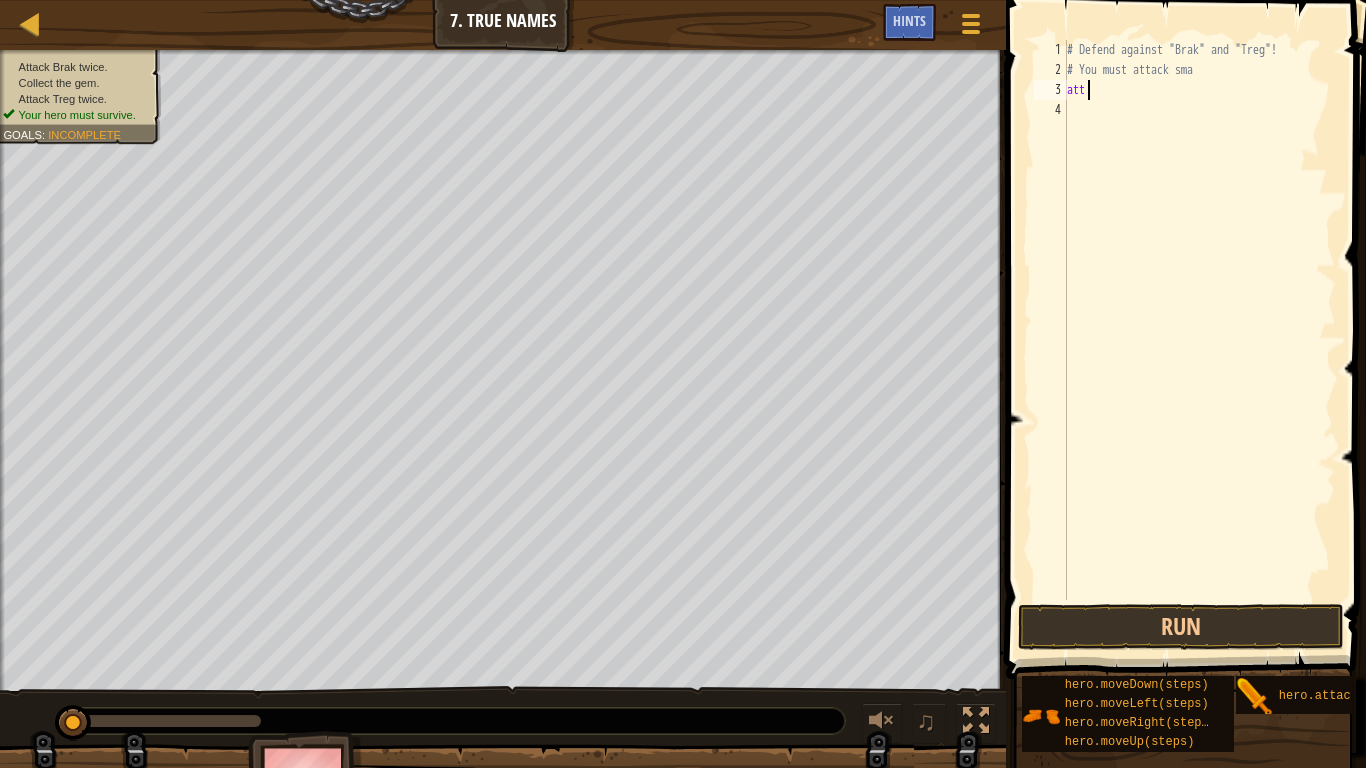 scroll, scrollTop: 9, scrollLeft: 1, axis: both 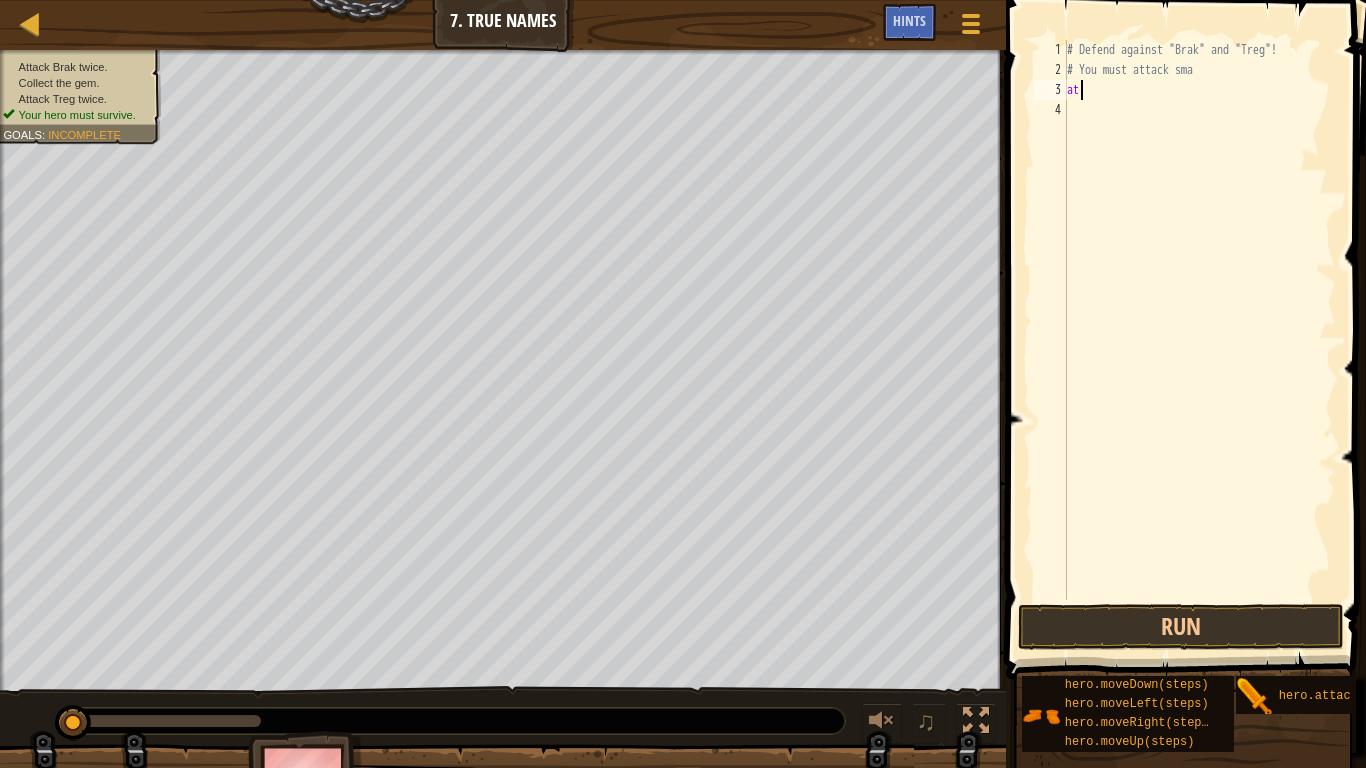 type on "a" 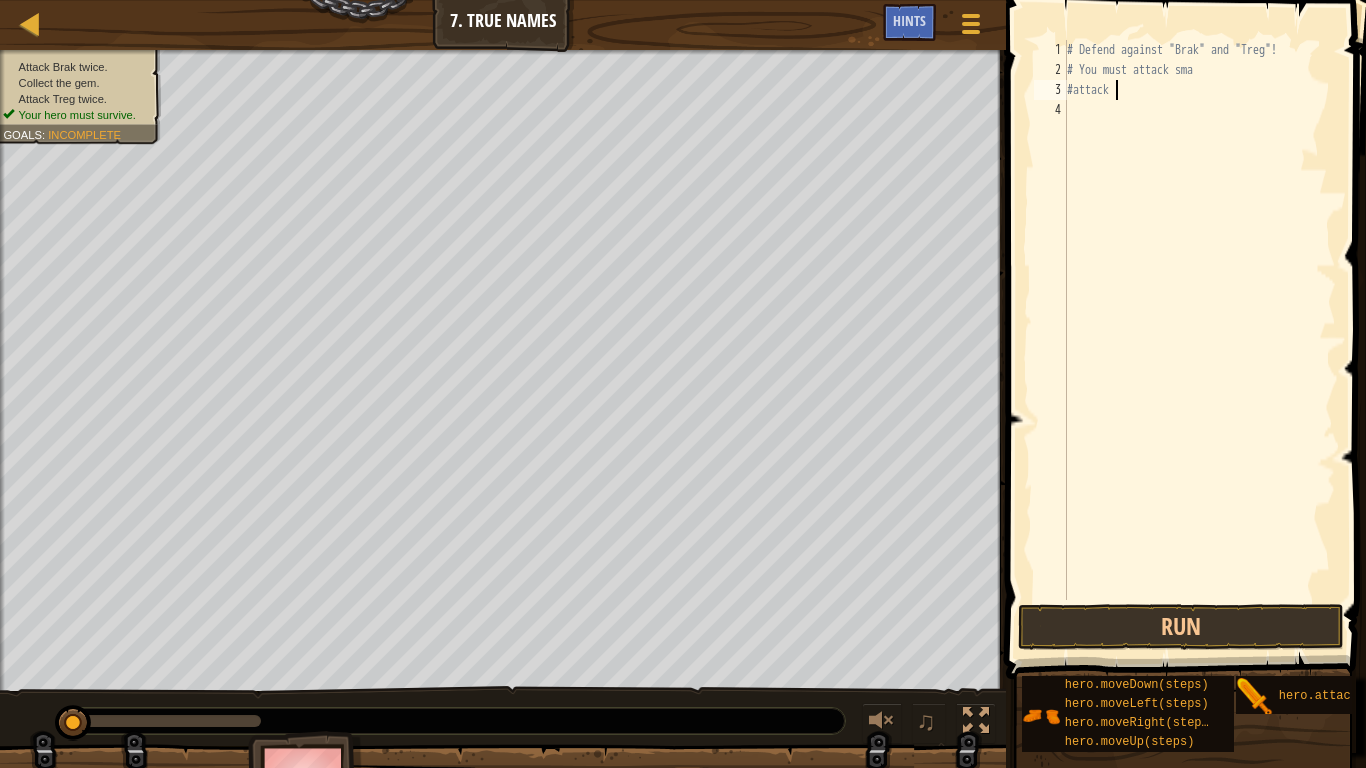scroll, scrollTop: 9, scrollLeft: 6, axis: both 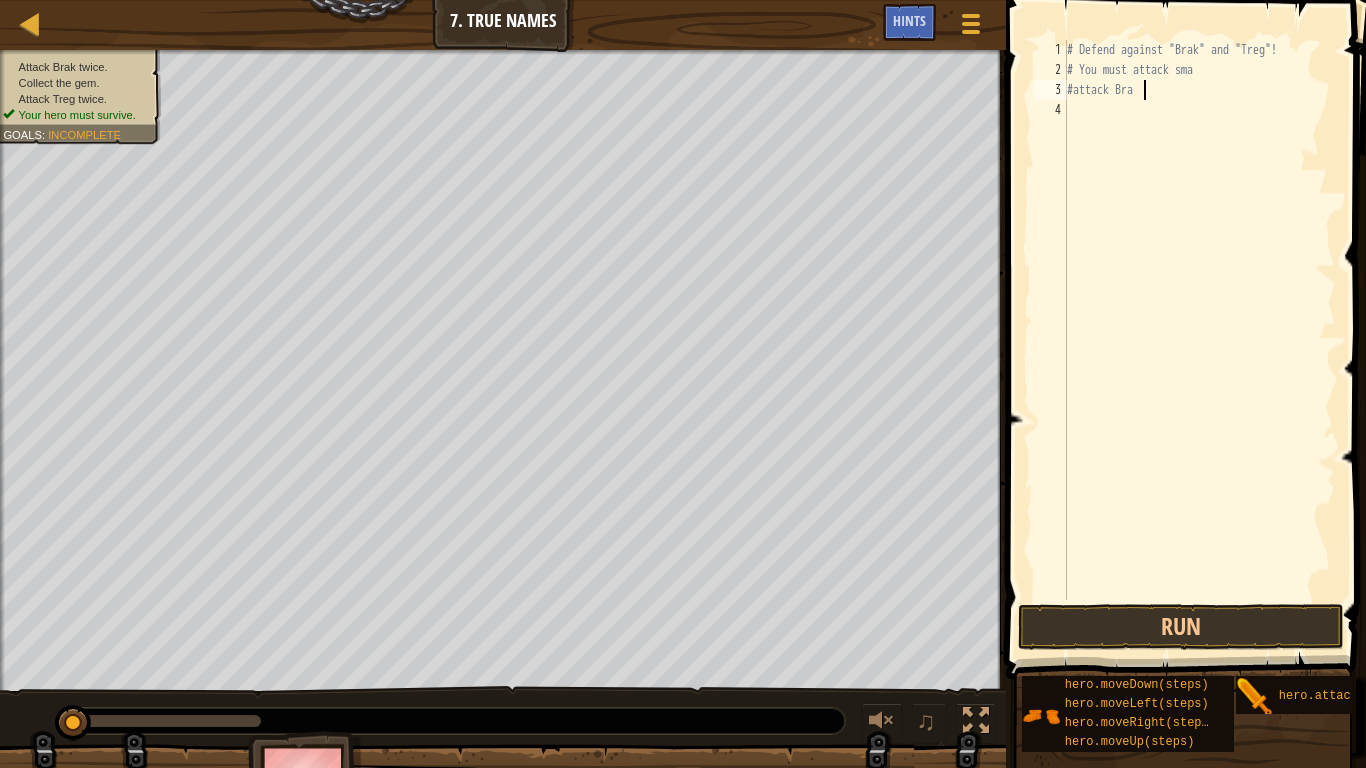 type on "#attack Brak" 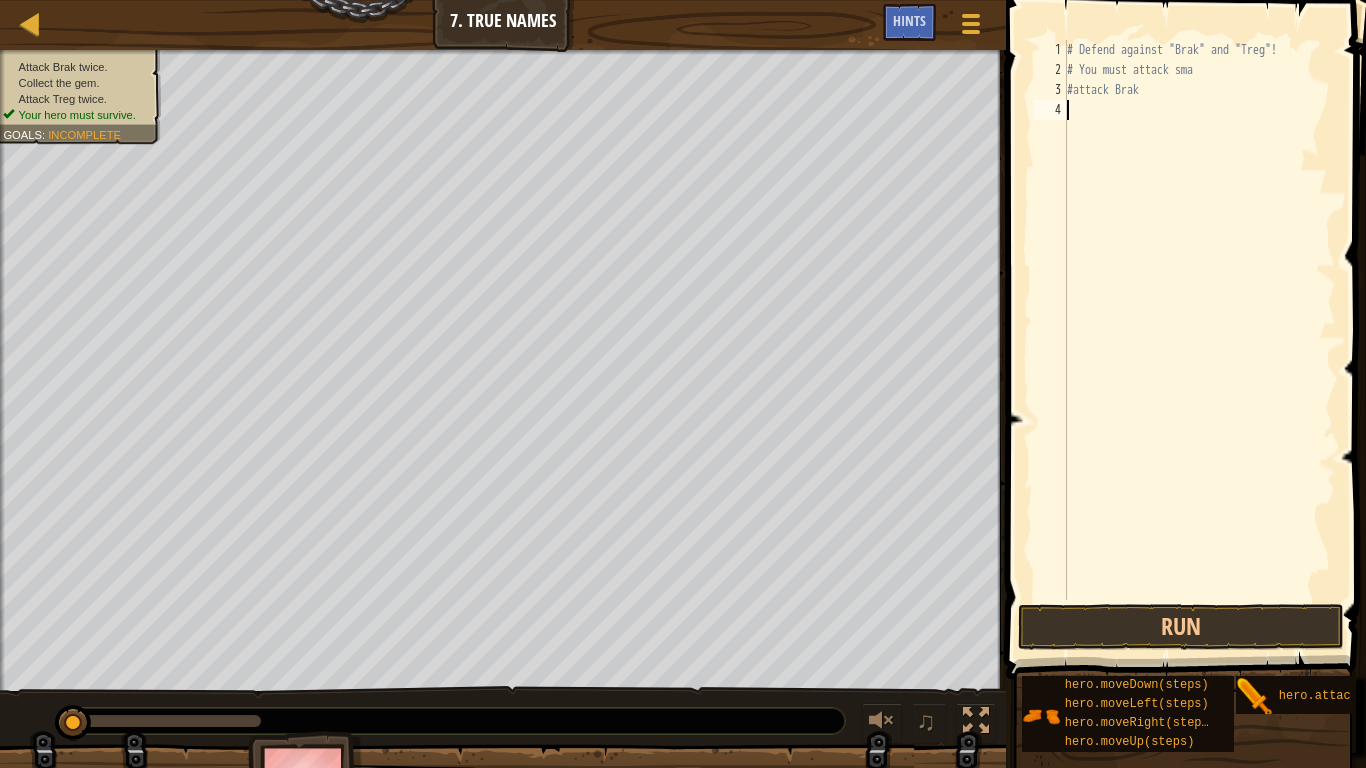 click on "# Defend against "Brak" and "Treg"! # You must attack sma #attack Brak" at bounding box center [1199, 340] 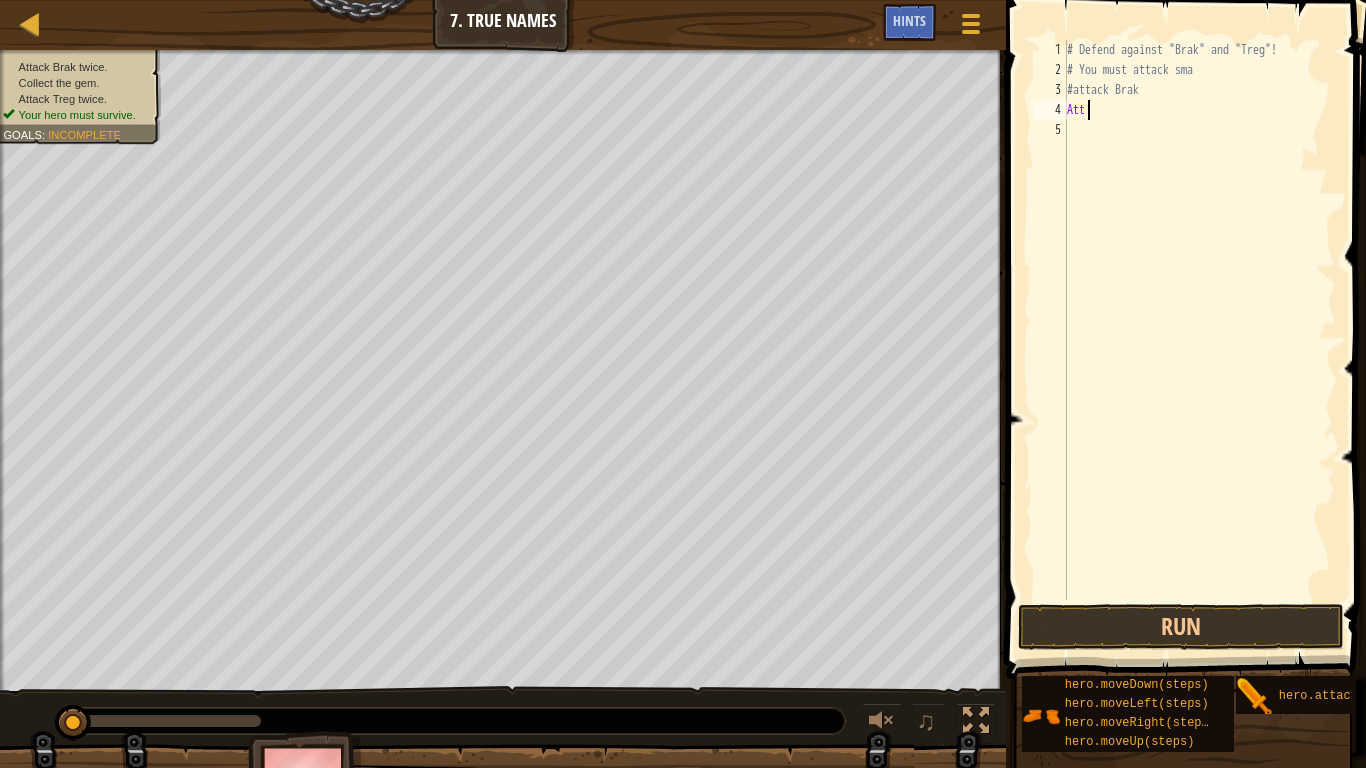 scroll, scrollTop: 9, scrollLeft: 1, axis: both 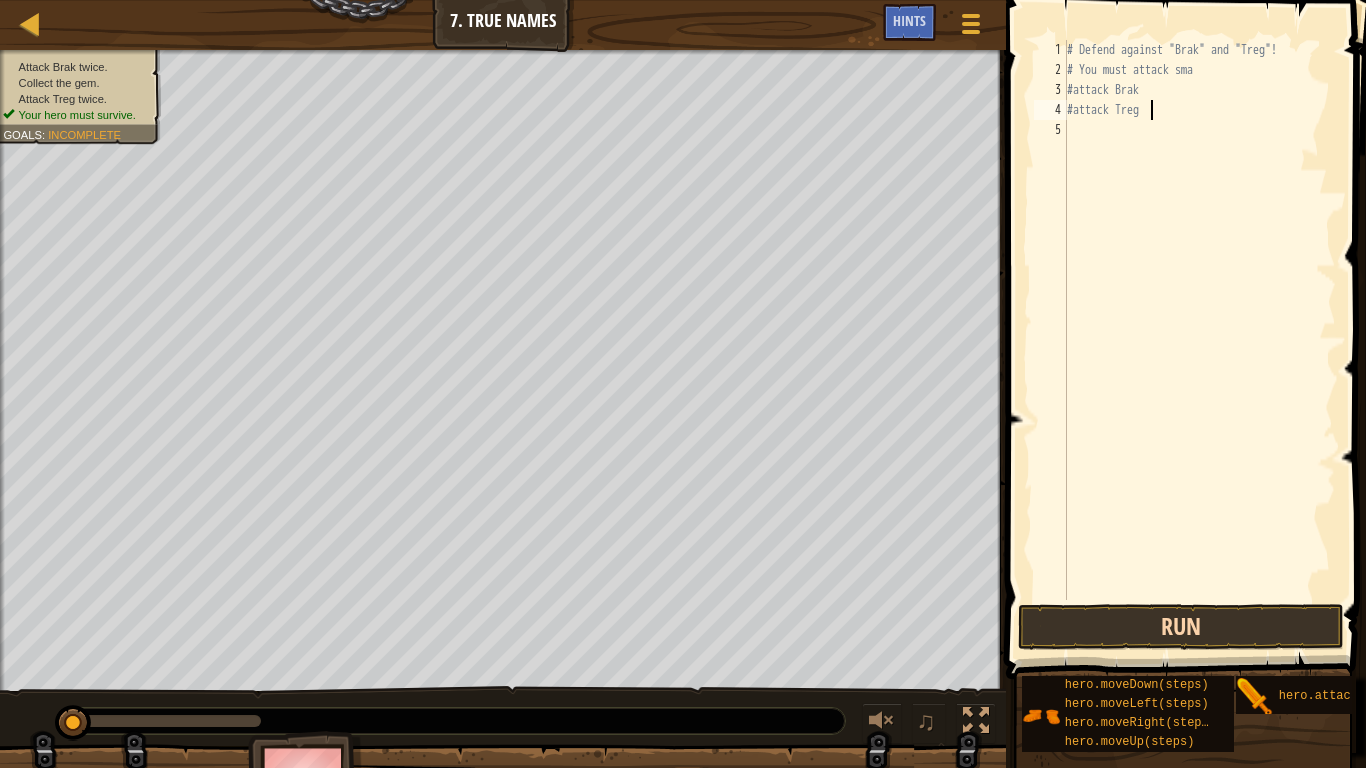 type on "#attack Treg" 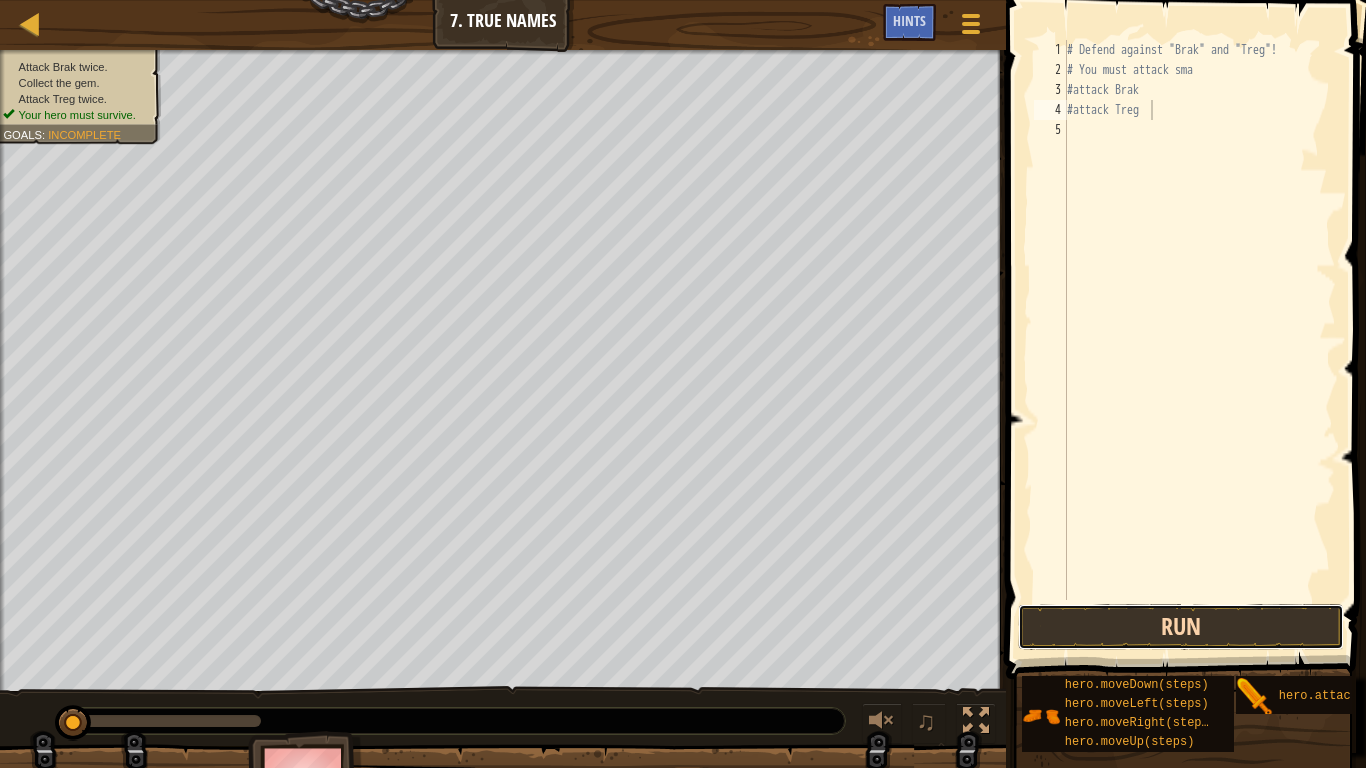 click on "Run" at bounding box center (1181, 627) 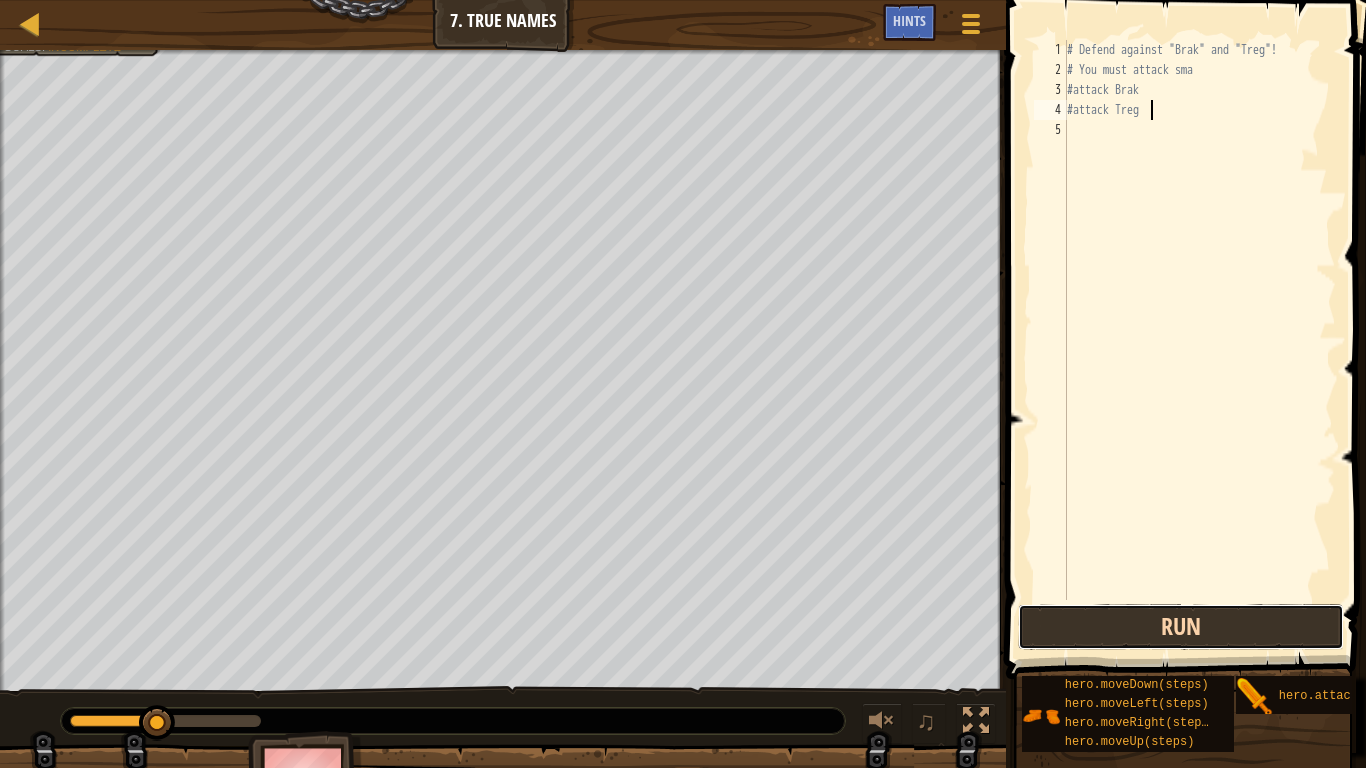 click on "Run" at bounding box center (1181, 627) 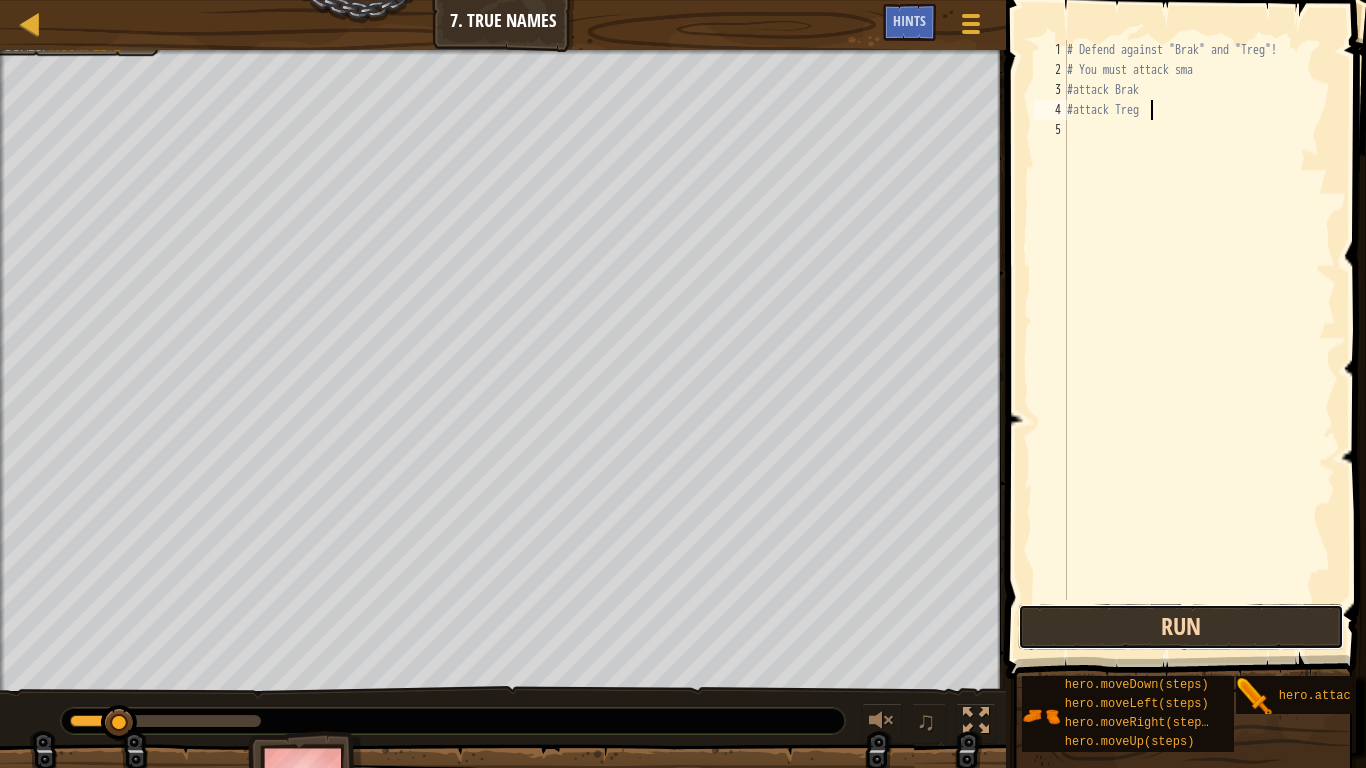 click on "Run" at bounding box center [1181, 627] 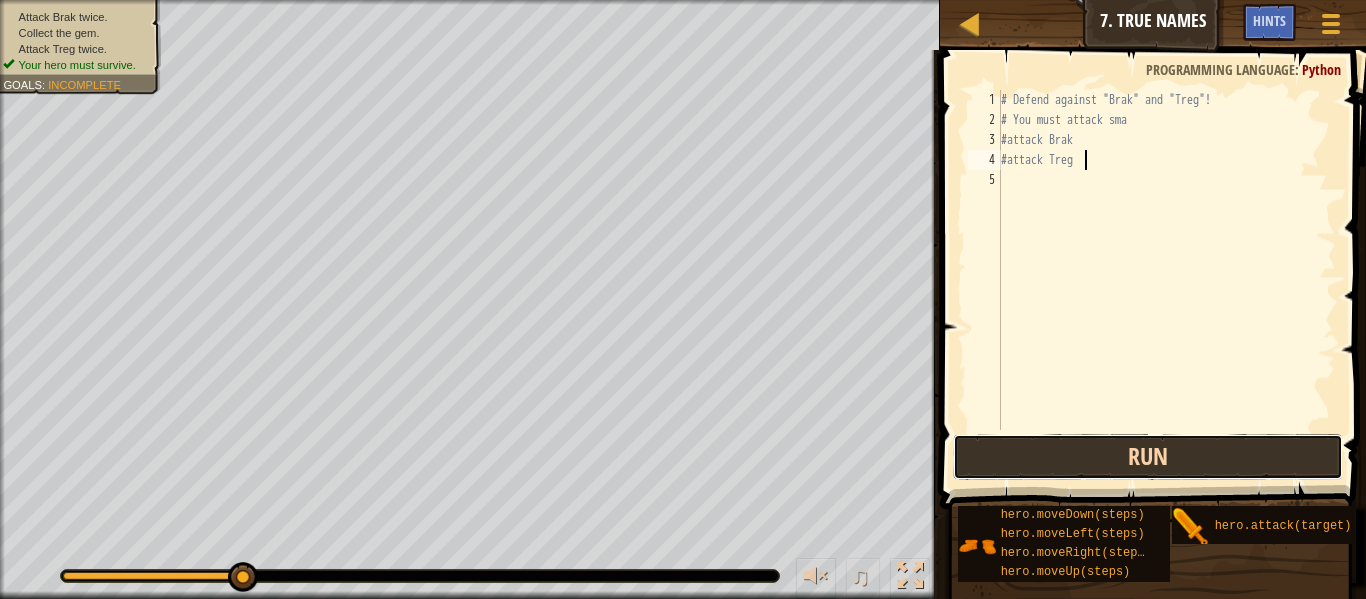 click on "Run" at bounding box center [1148, 457] 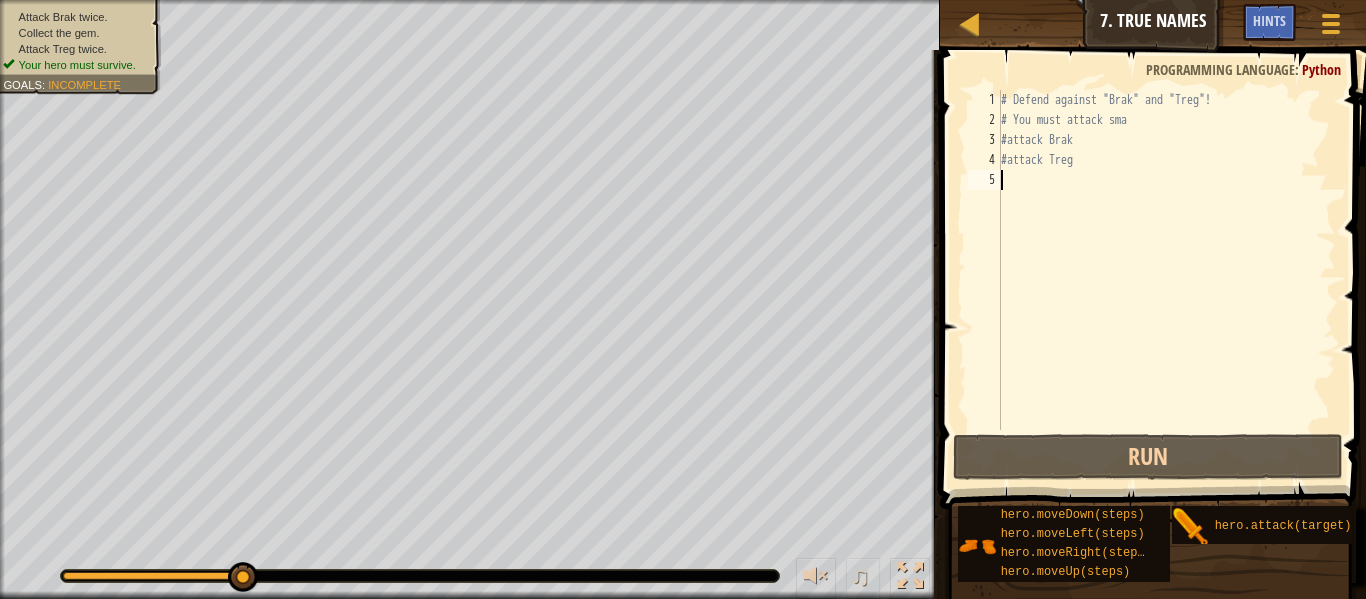 click on "# Defend against "Brak" and "Treg"! # You must attack sma #attack Brak #attack Treg" at bounding box center (1166, 280) 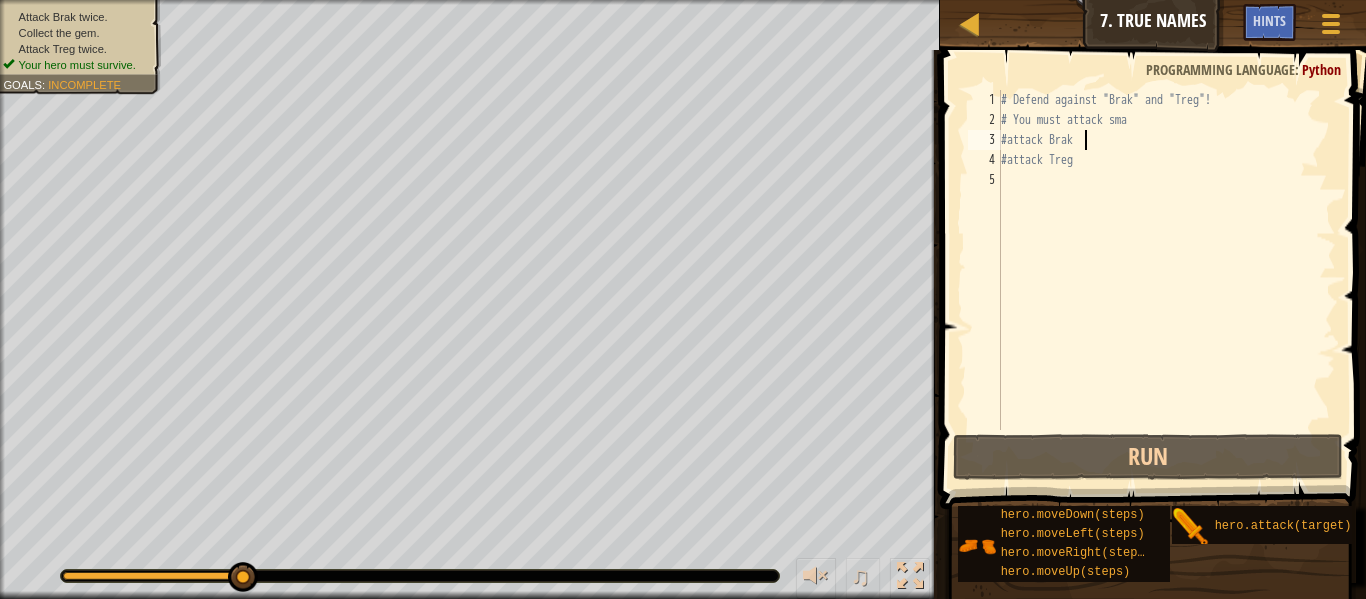 click on "# Defend against "Brak" and "Treg"! # You must attack sma #attack Brak #attack Treg" at bounding box center (1166, 280) 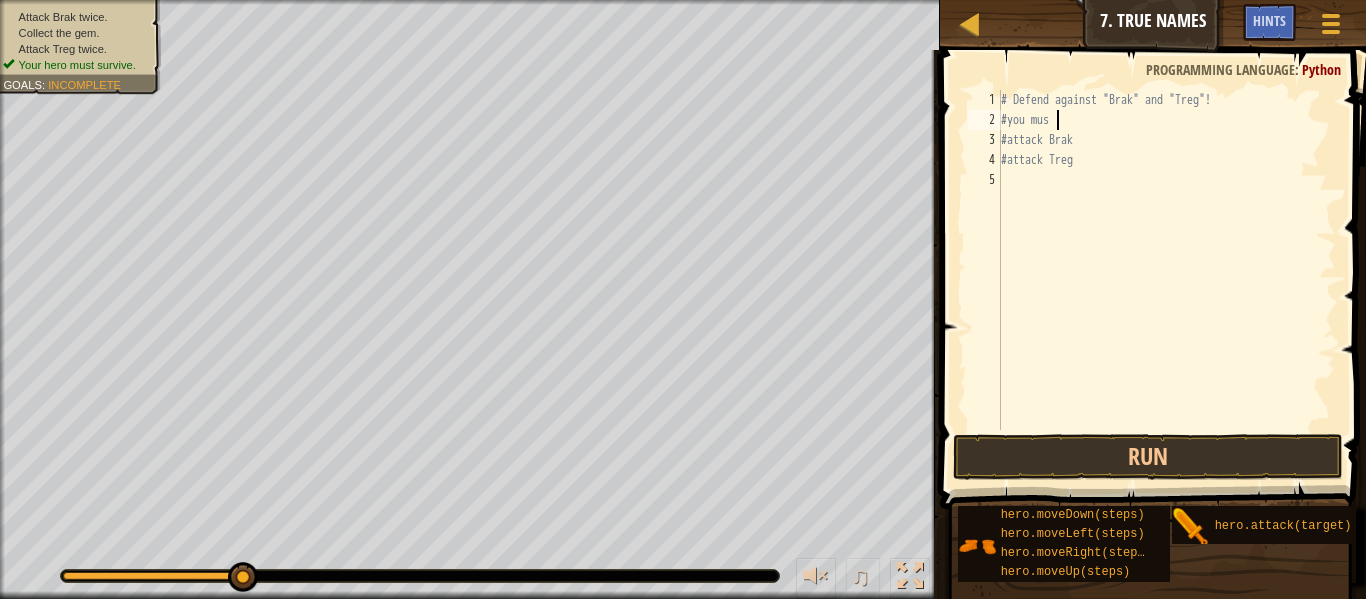 scroll, scrollTop: 9, scrollLeft: 8, axis: both 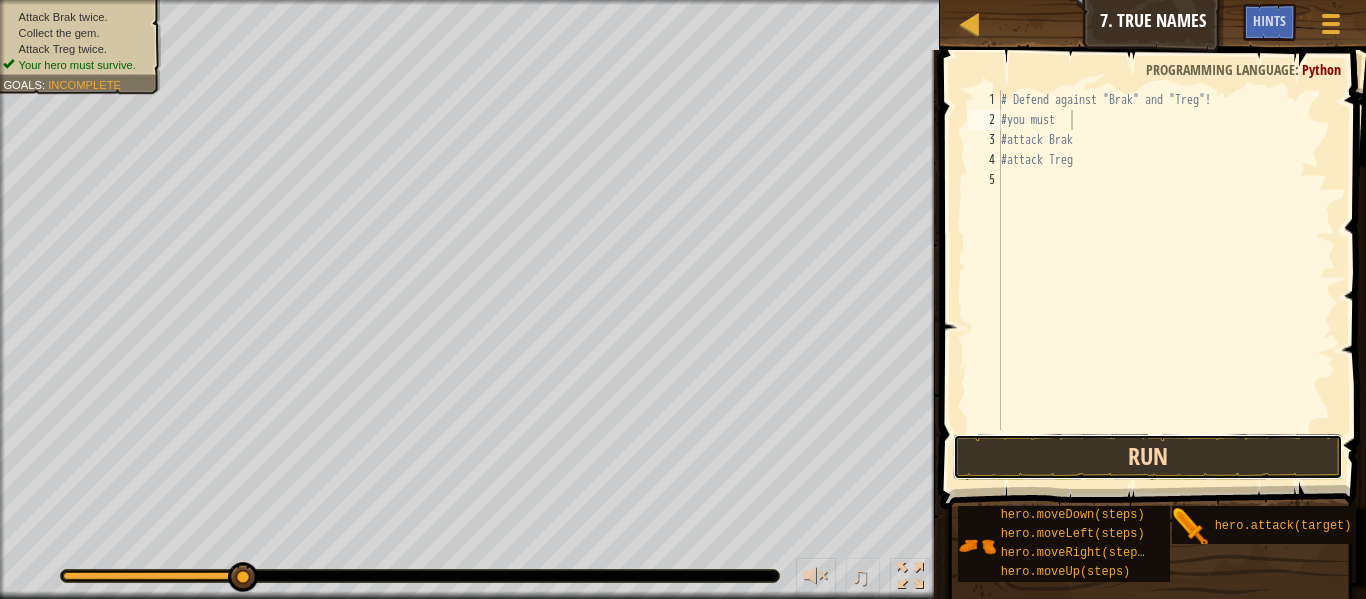 click on "Run" at bounding box center [1148, 457] 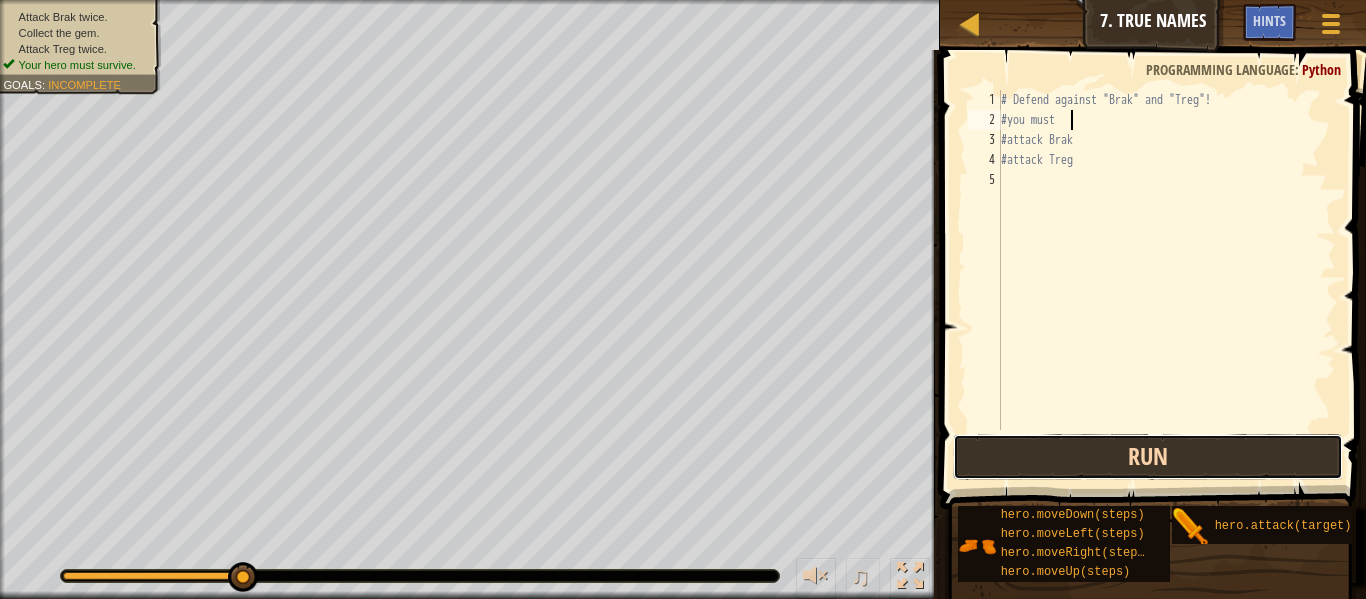 click on "Run" at bounding box center [1148, 457] 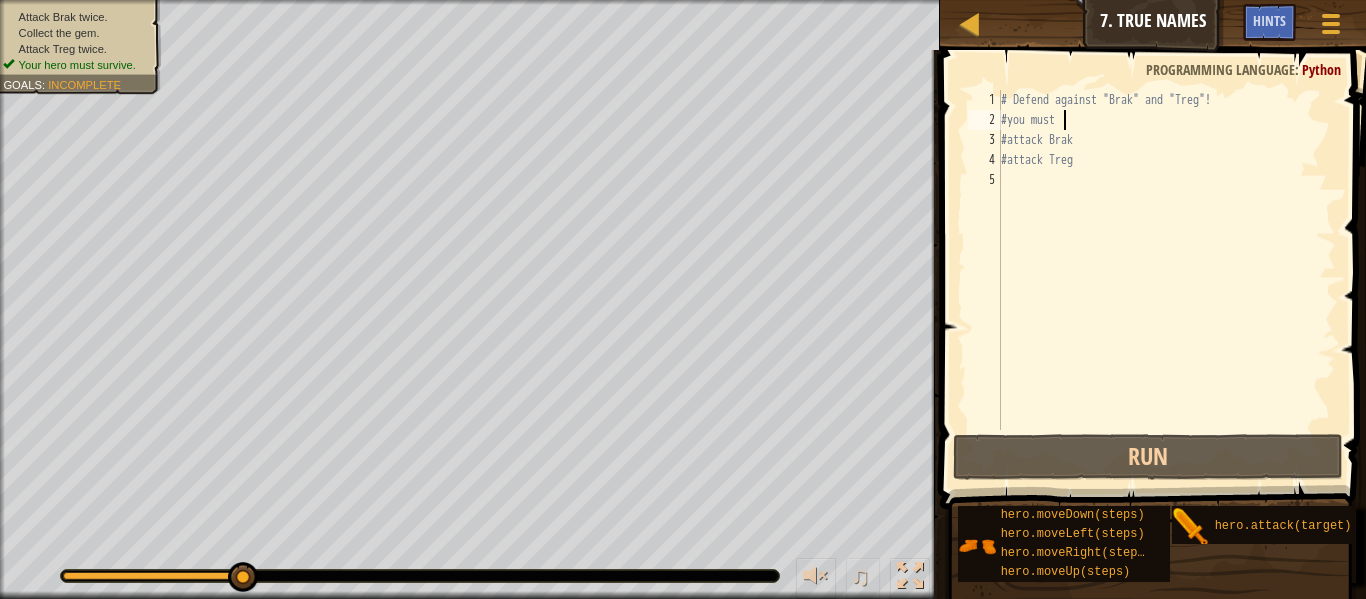 click on "# Defend against "Brak" and "Treg"! #you must  #attack Brak #attack Treg" at bounding box center [1166, 280] 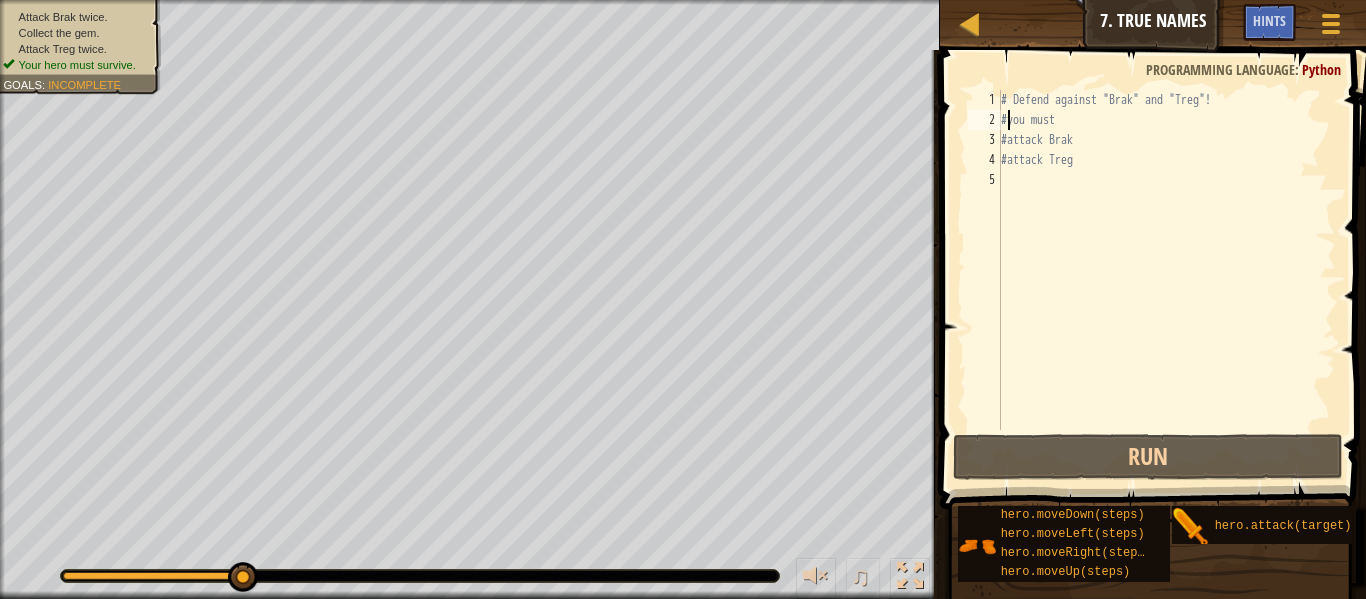 click on "# Defend against "Brak" and "Treg"! #you must  #attack Brak #attack Treg" at bounding box center (1166, 280) 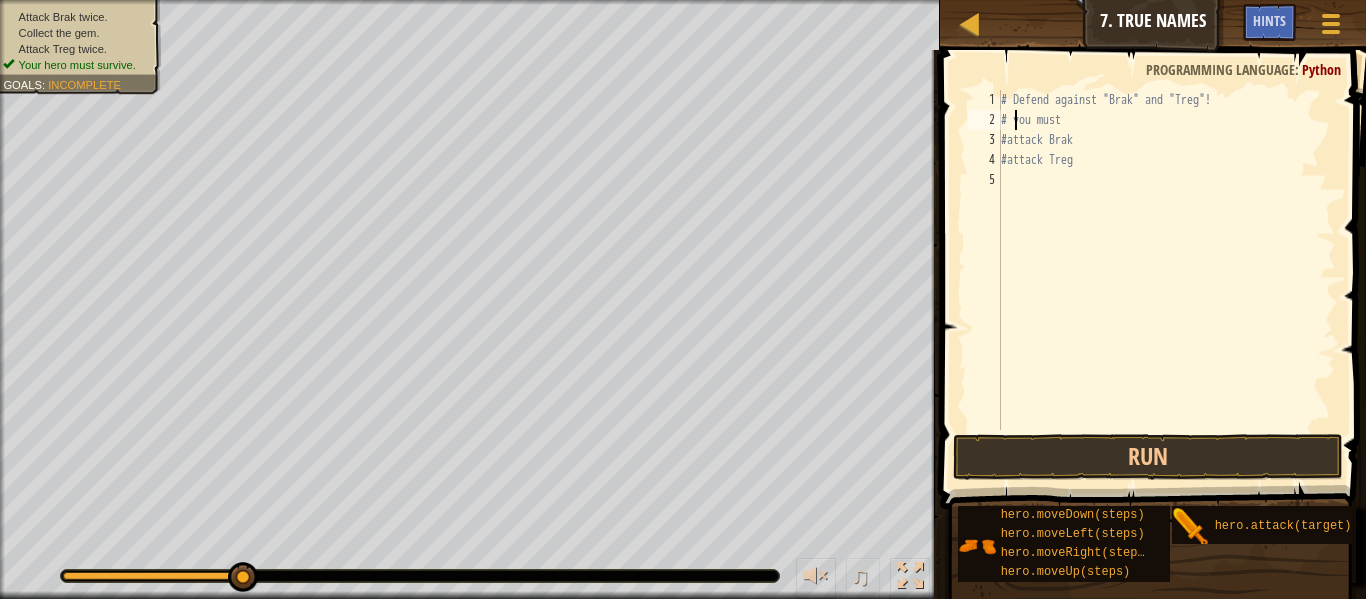 click on "# Defend against "Brak" and "Treg"! # you must  #attack Brak #attack Treg" at bounding box center [1166, 280] 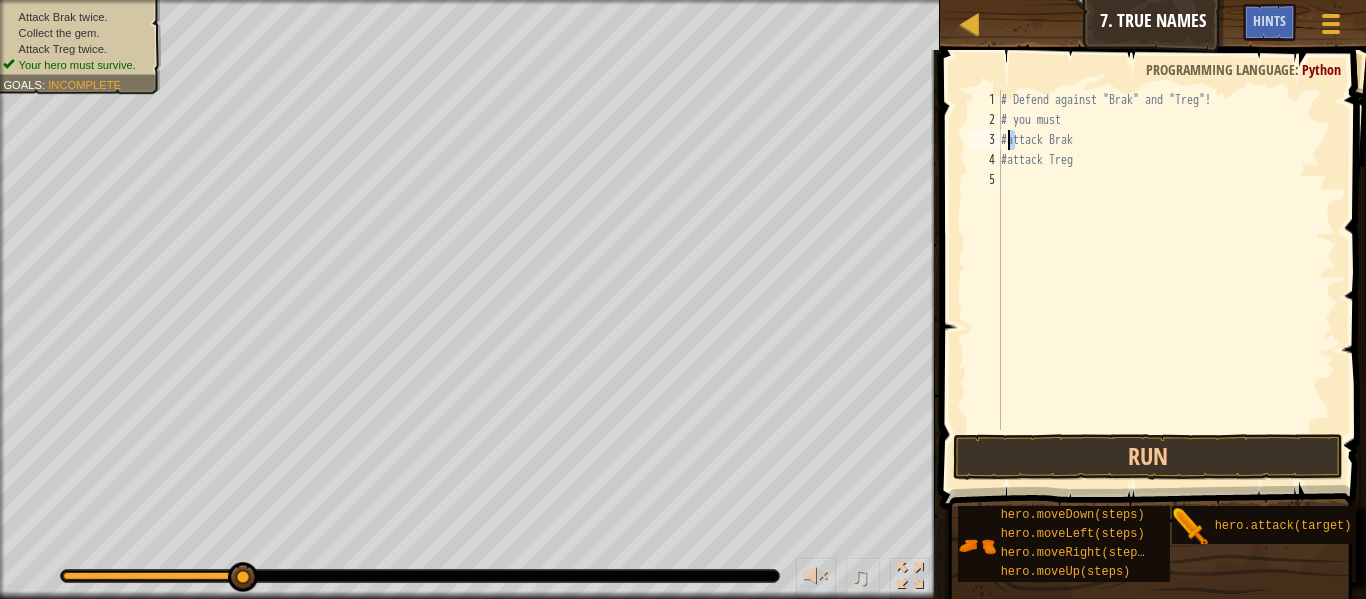 click on "# Defend against "Brak" and "Treg"! # you must  #attack Brak #attack Treg" at bounding box center [1166, 280] 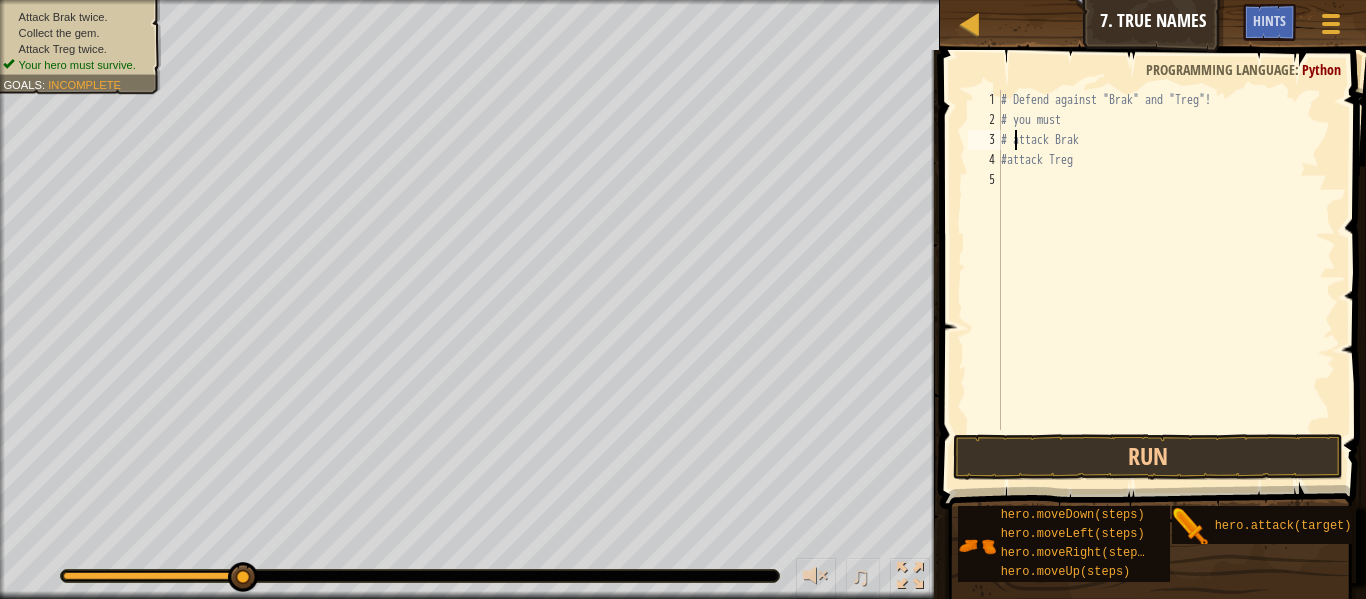 click on "# Defend against "Brak" and "Treg"! # you must  # attack Brak #attack Treg" at bounding box center (1166, 280) 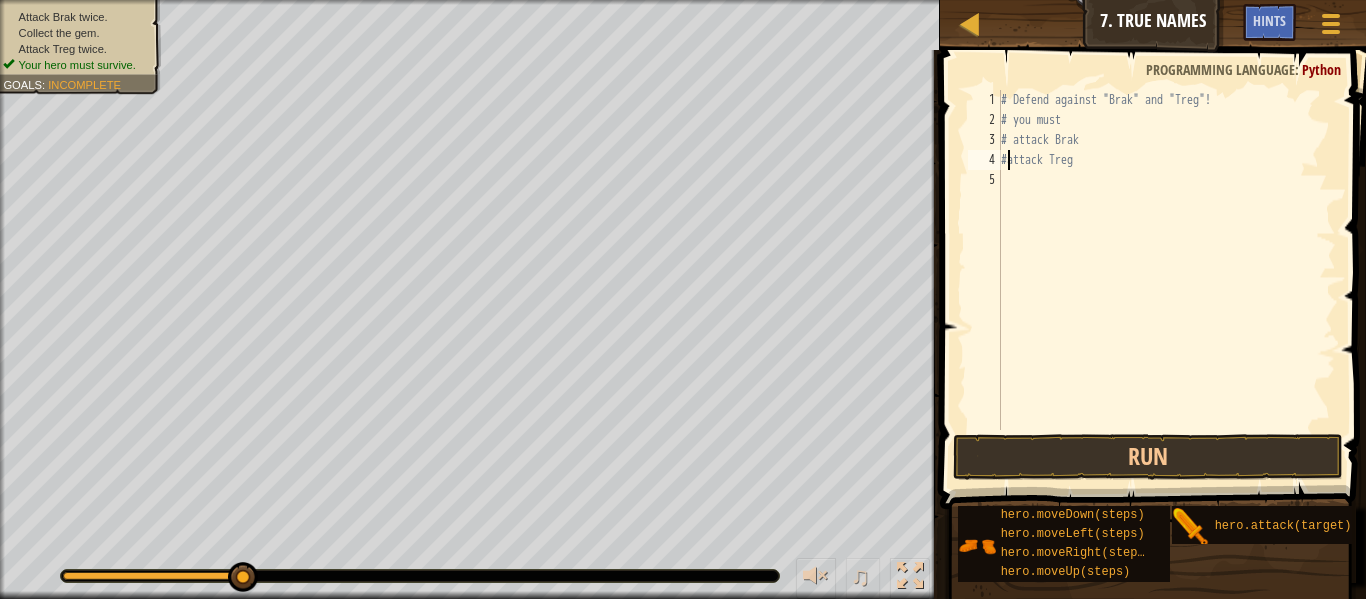 type on "# attack Treg" 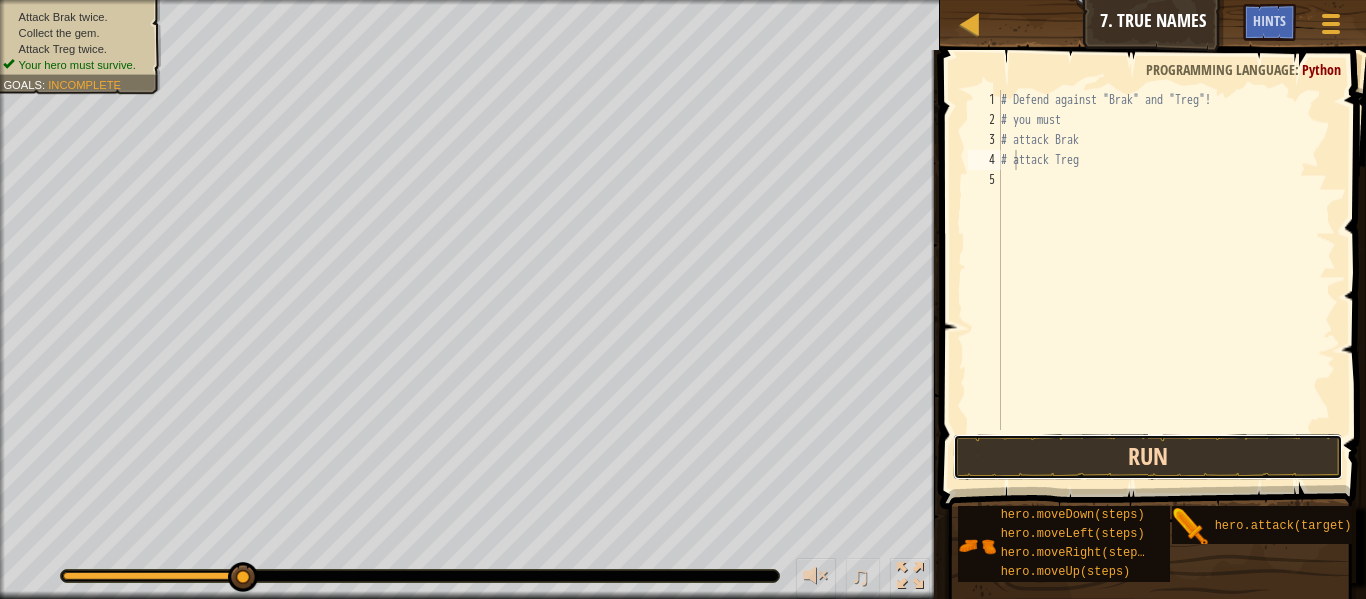 click on "Run" at bounding box center [1148, 457] 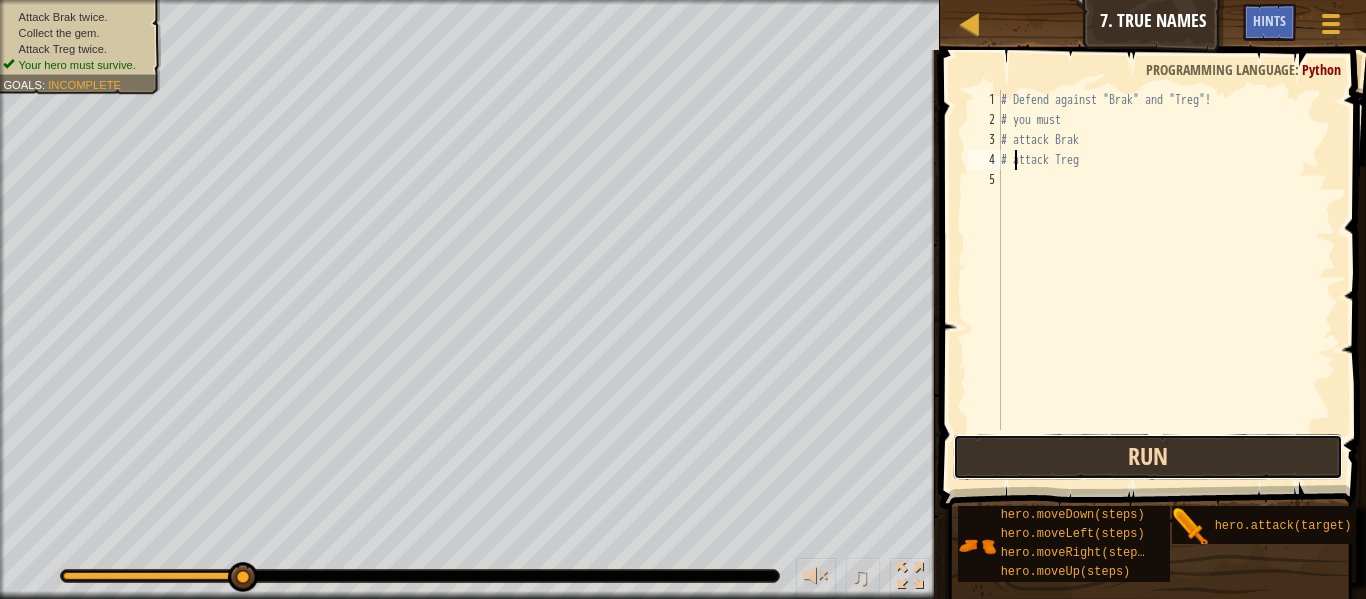 click on "Run" at bounding box center [1148, 457] 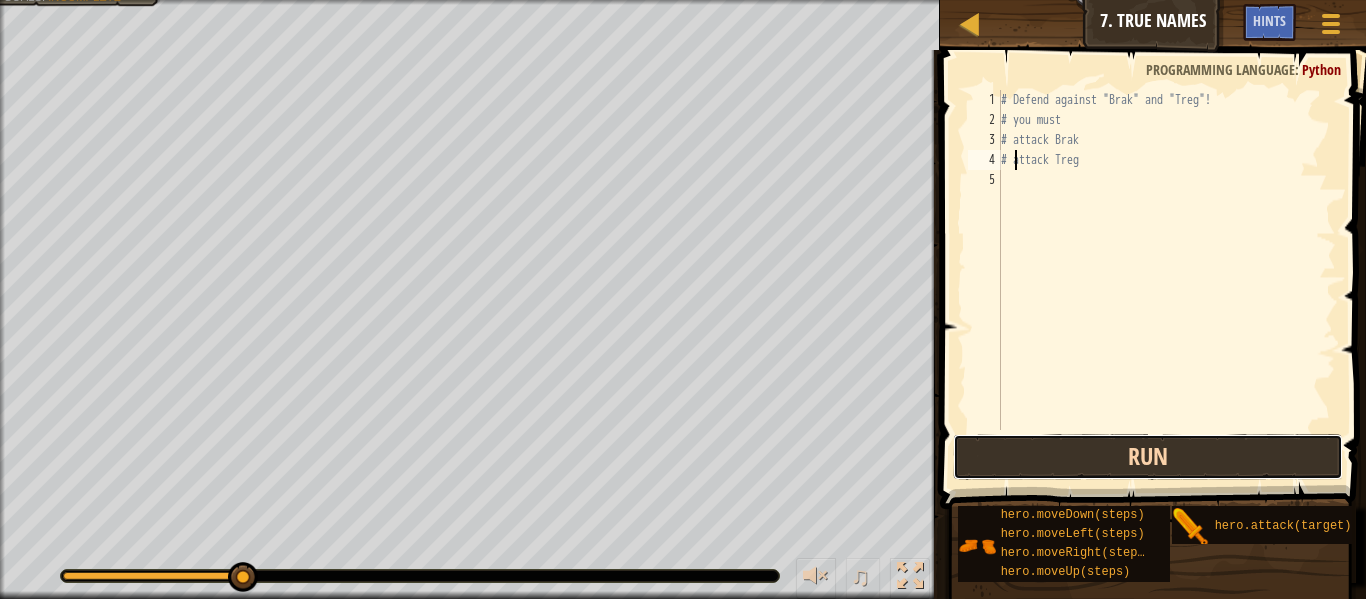 click on "Run" at bounding box center (1148, 457) 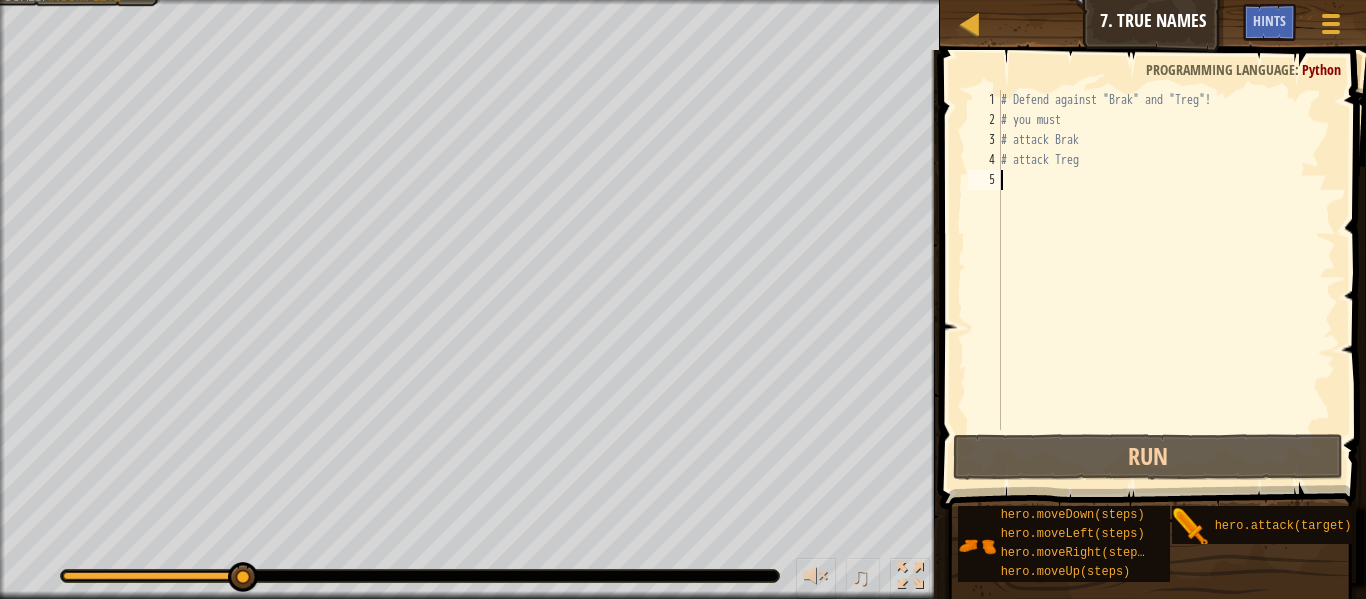 click on "# Defend against "Brak" and "Treg"! # you must  # attack Brak # attack Treg" at bounding box center [1166, 280] 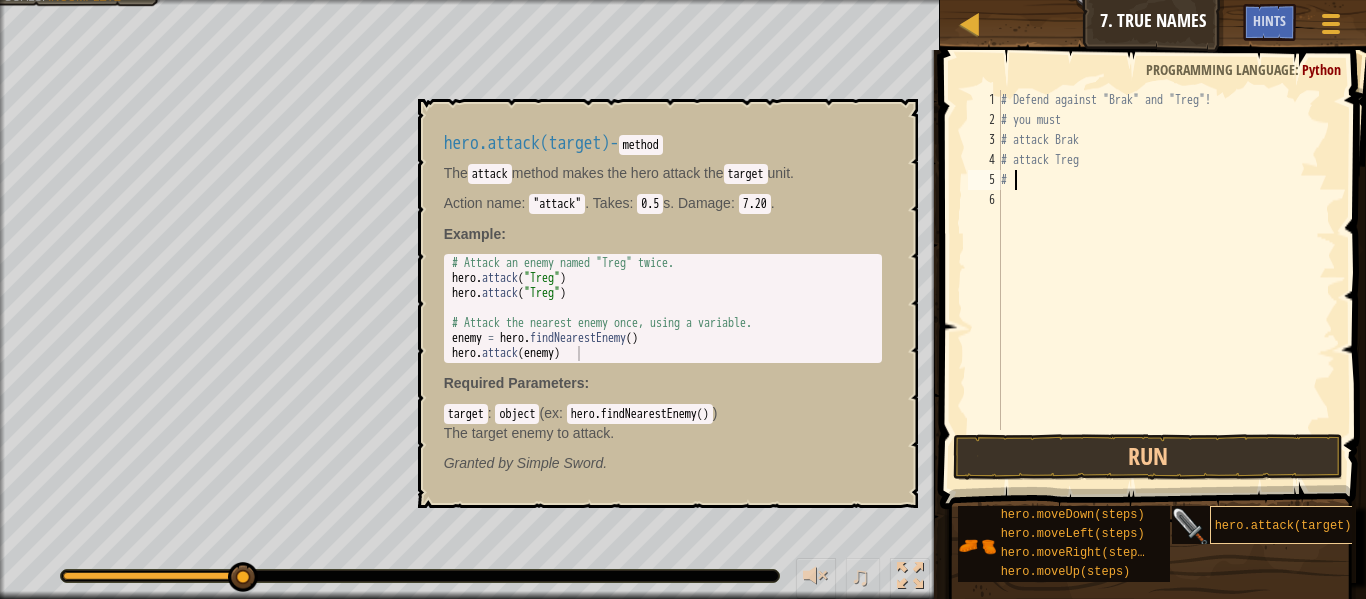 scroll, scrollTop: 0, scrollLeft: 4, axis: horizontal 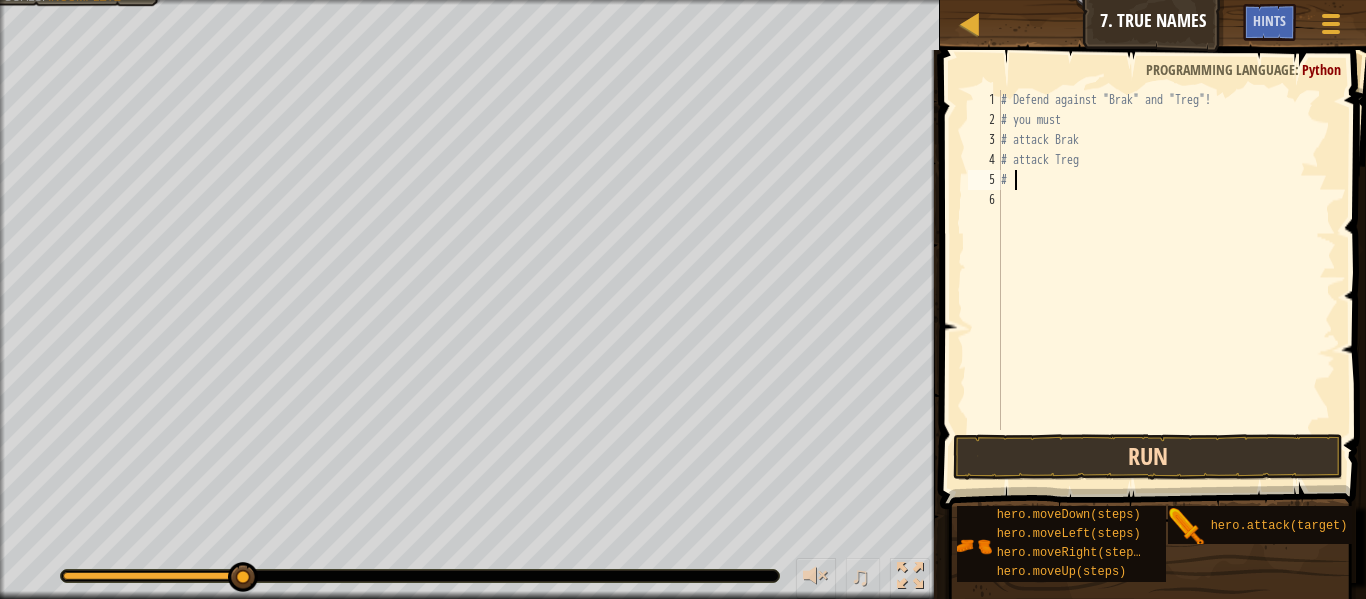 type on "#" 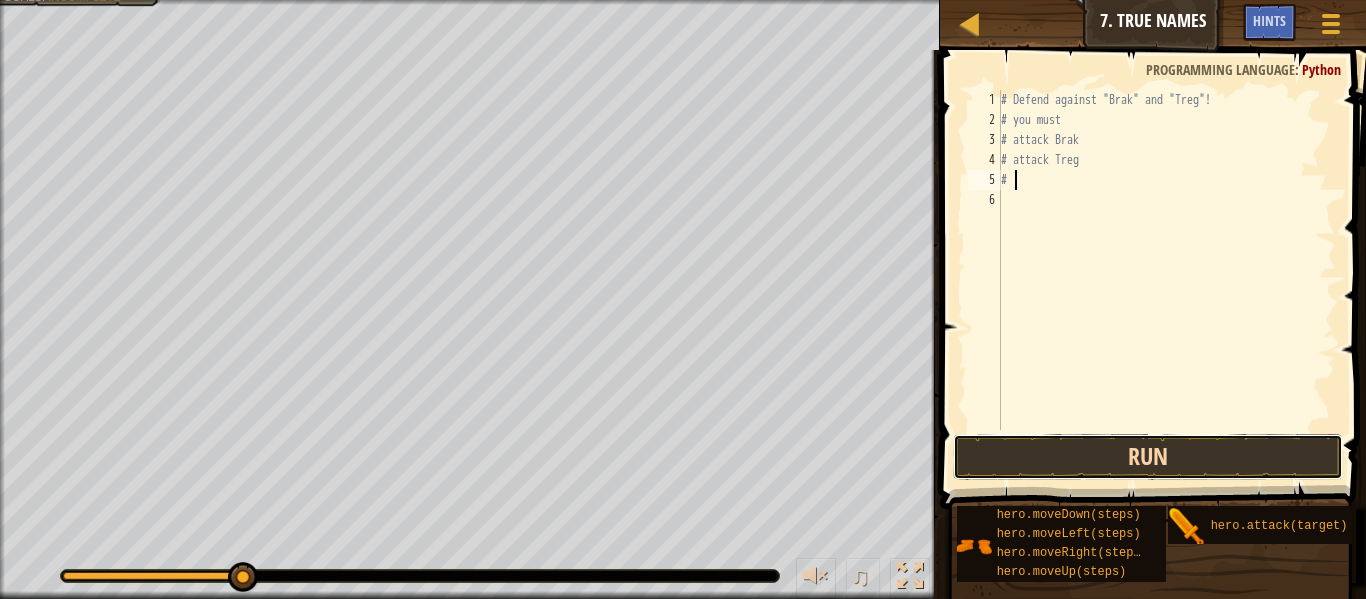 click on "Run" at bounding box center (1148, 457) 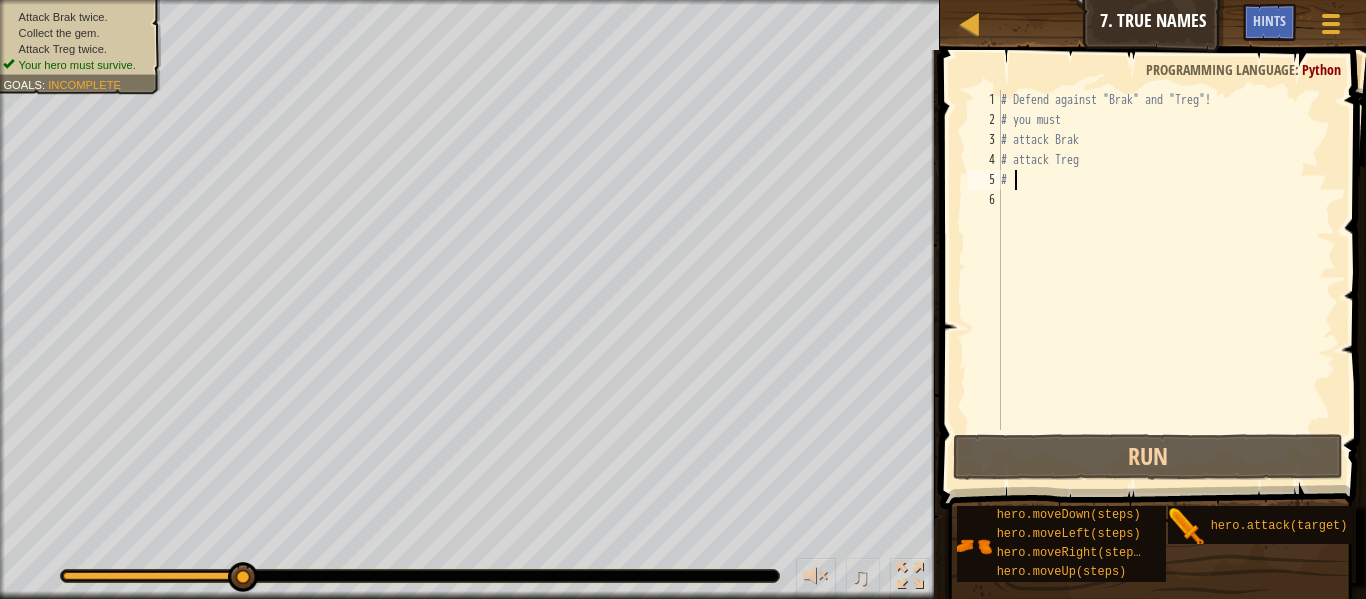 click on "# Defend against "Brak" and "Treg"! # you must  # attack Brak # attack Treg #" at bounding box center (1166, 280) 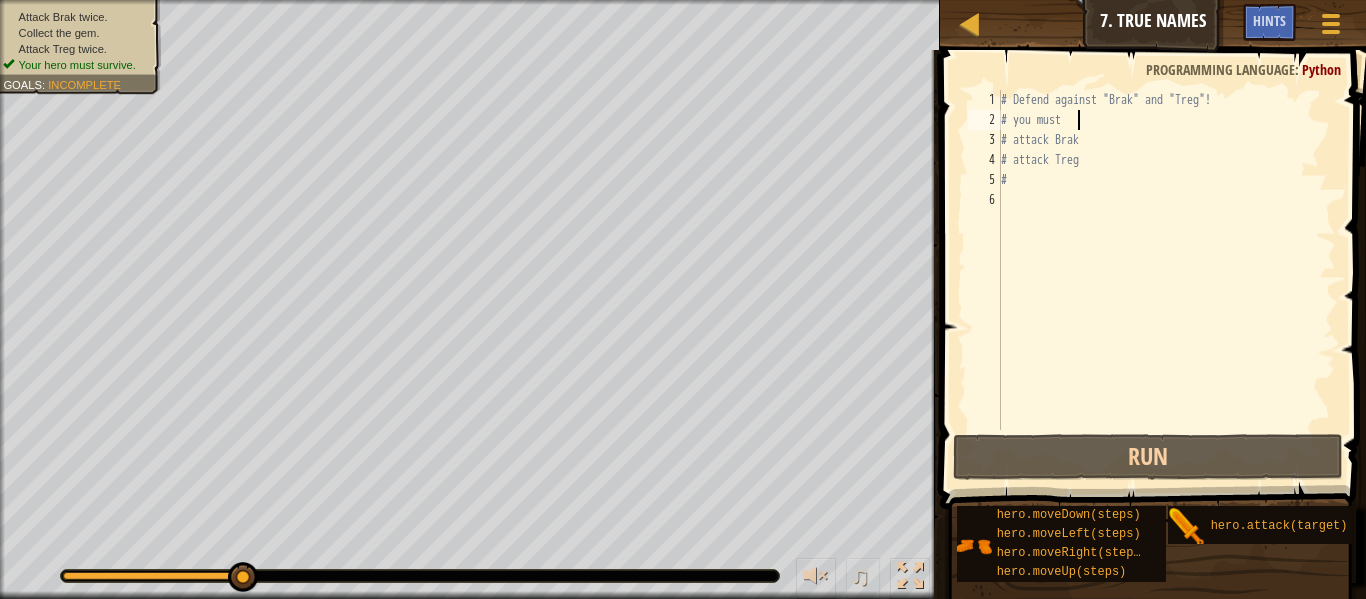 click on "# Defend against "Brak" and "Treg"! # you must  # attack Brak # attack Treg #" at bounding box center [1166, 280] 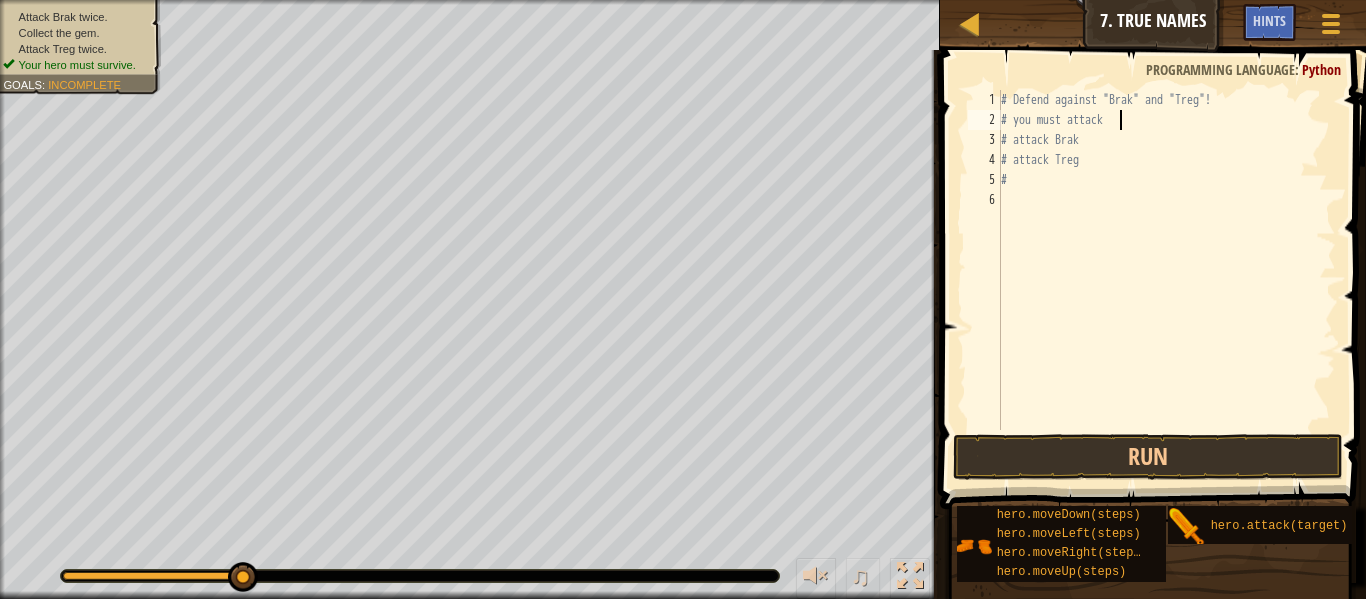 scroll, scrollTop: 9, scrollLeft: 16, axis: both 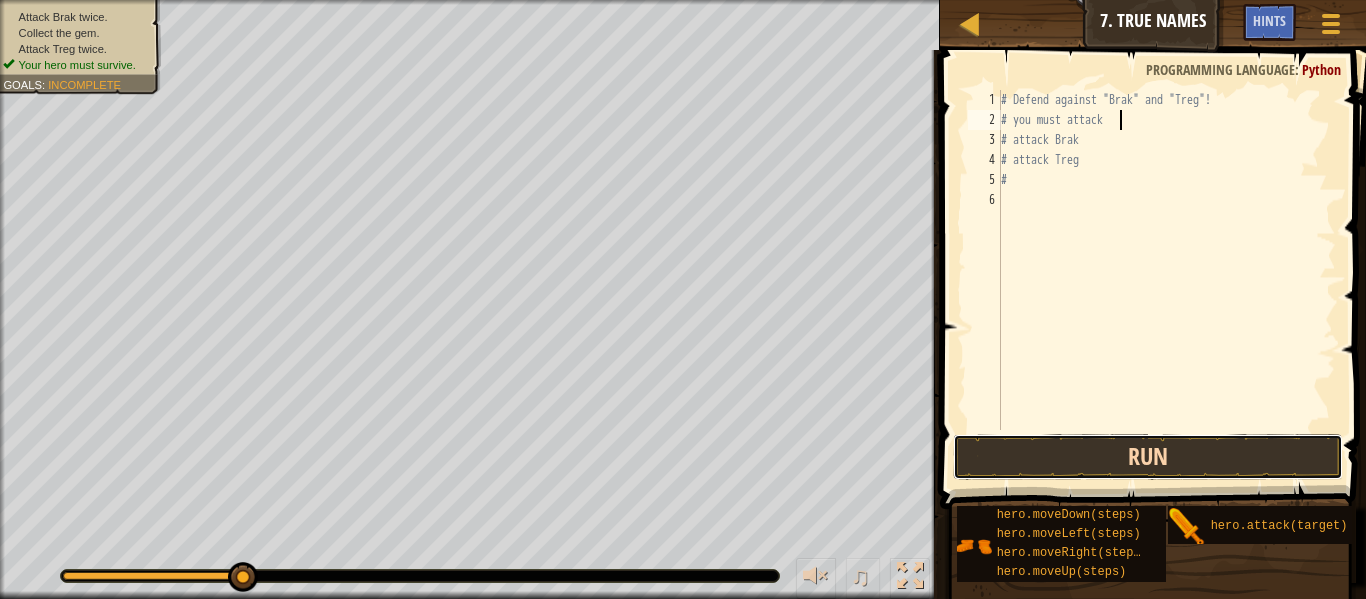 click on "Run" at bounding box center [1148, 457] 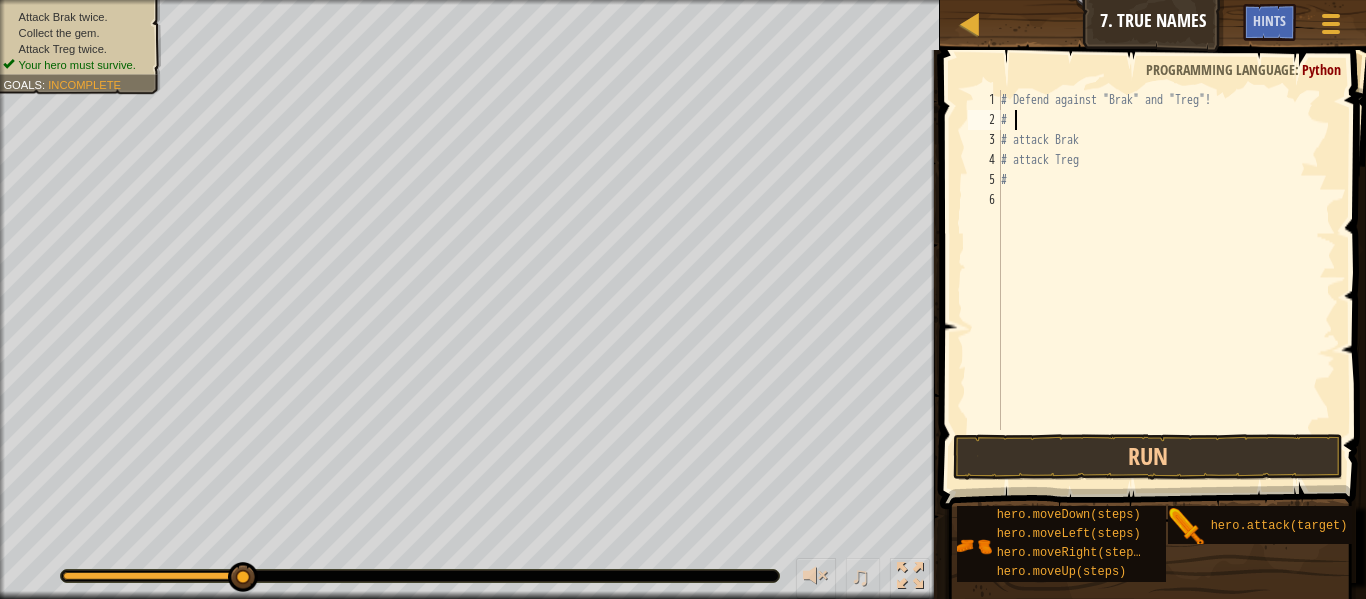 scroll, scrollTop: 9, scrollLeft: 1, axis: both 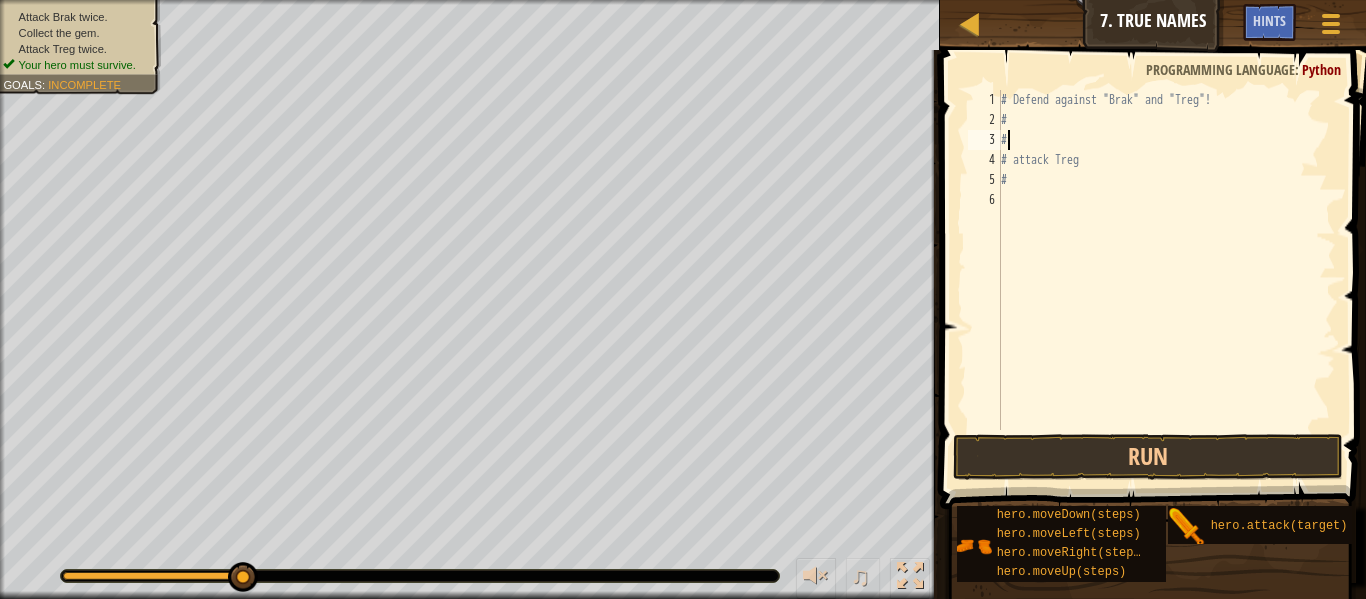 click on "# Defend against "Brak" and "Treg"! #  # # attack Treg #" at bounding box center [1166, 280] 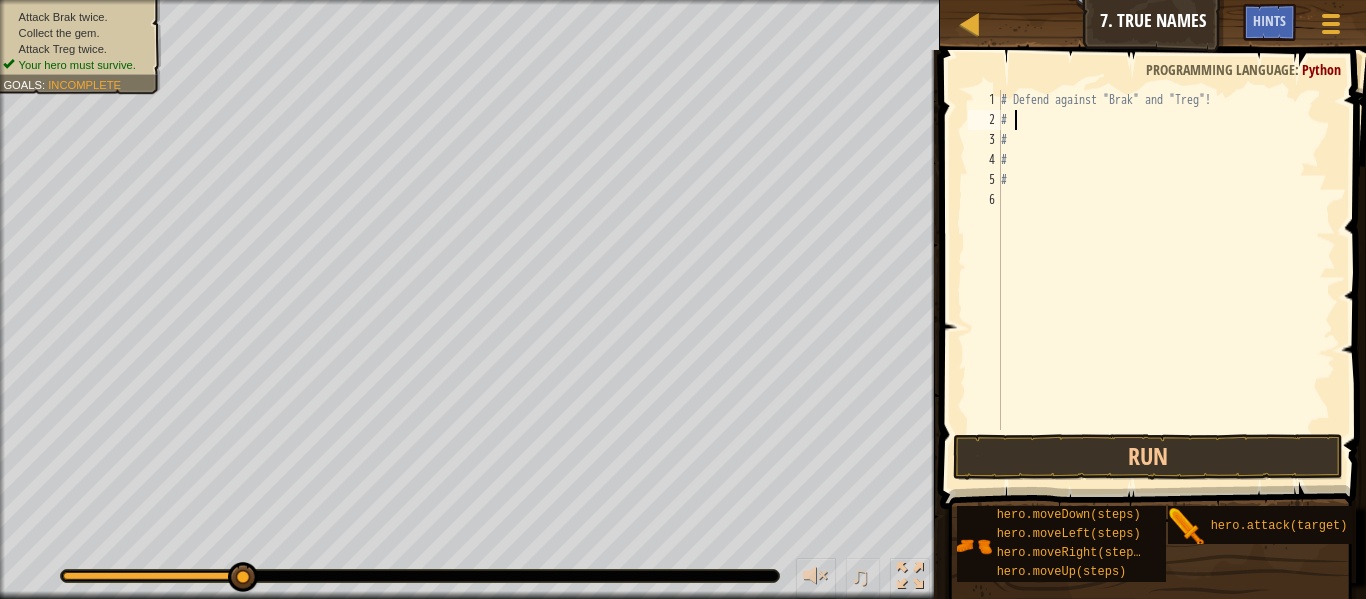 click on "# Defend against "Brak" and "Treg"! #  # # #" at bounding box center (1166, 280) 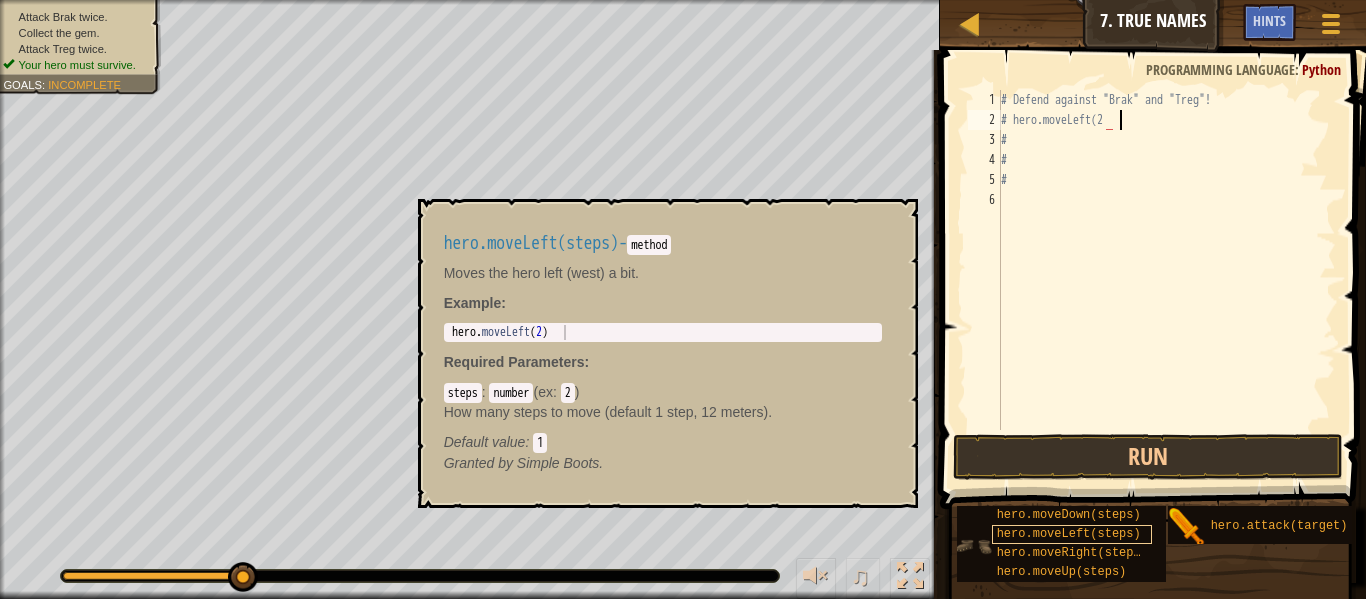 scroll, scrollTop: 9, scrollLeft: 16, axis: both 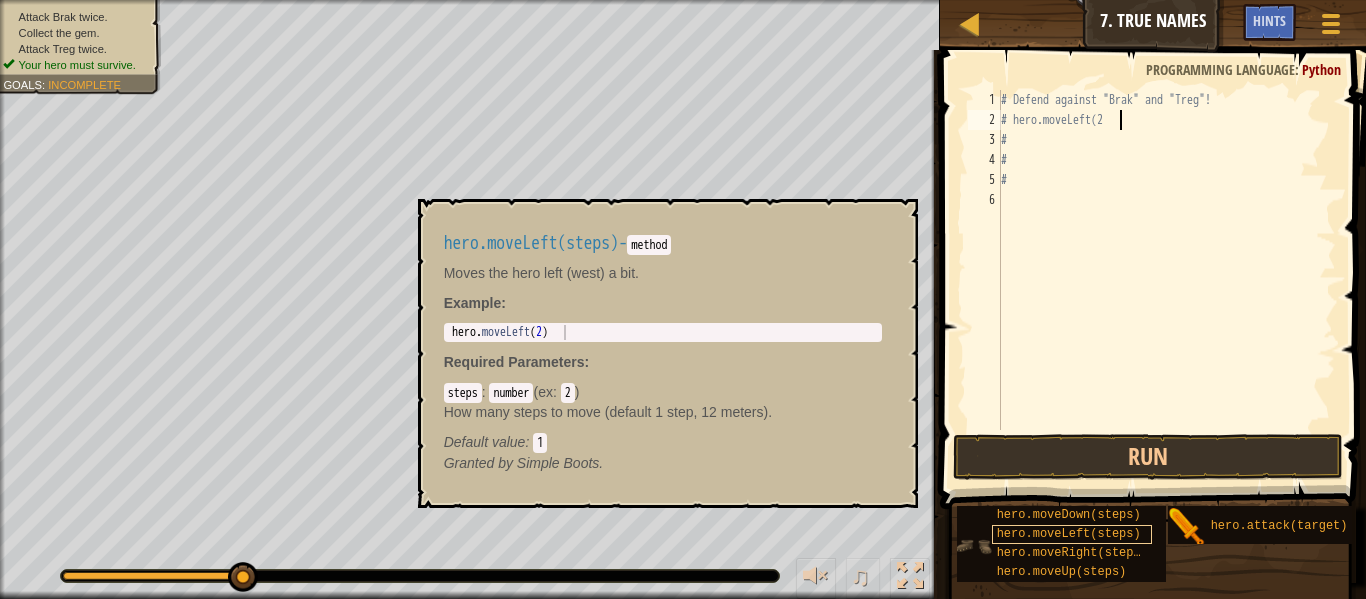 type on "# hero.moveLeft(2)" 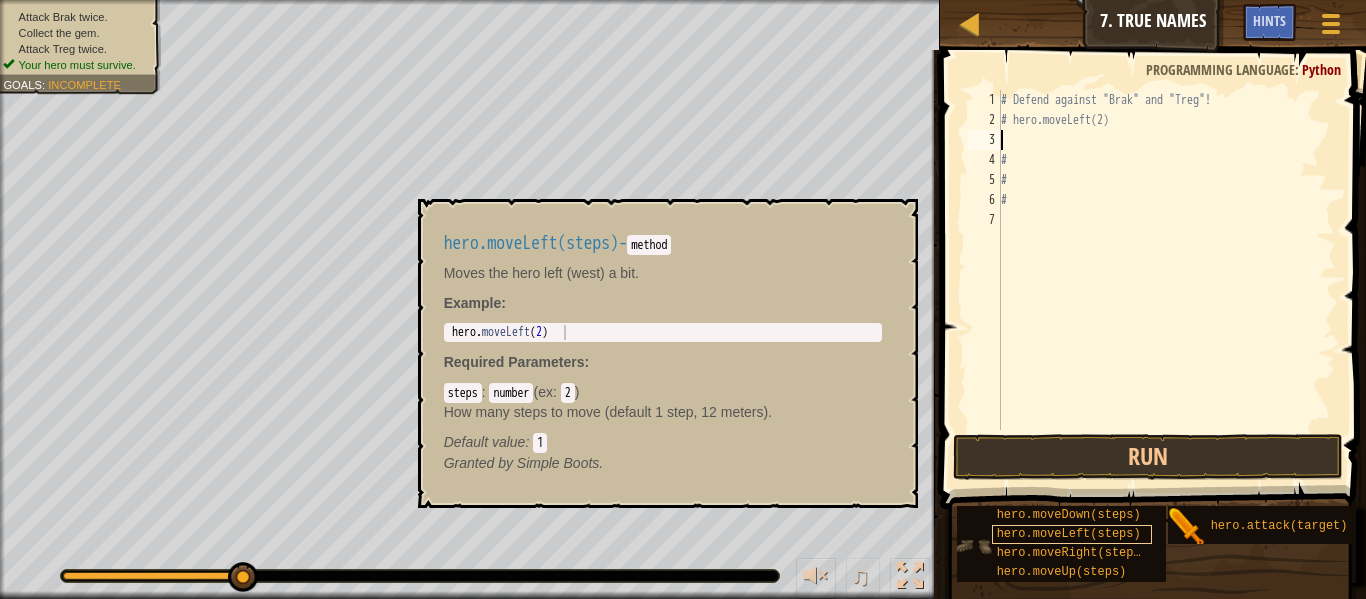 scroll, scrollTop: 9, scrollLeft: 0, axis: vertical 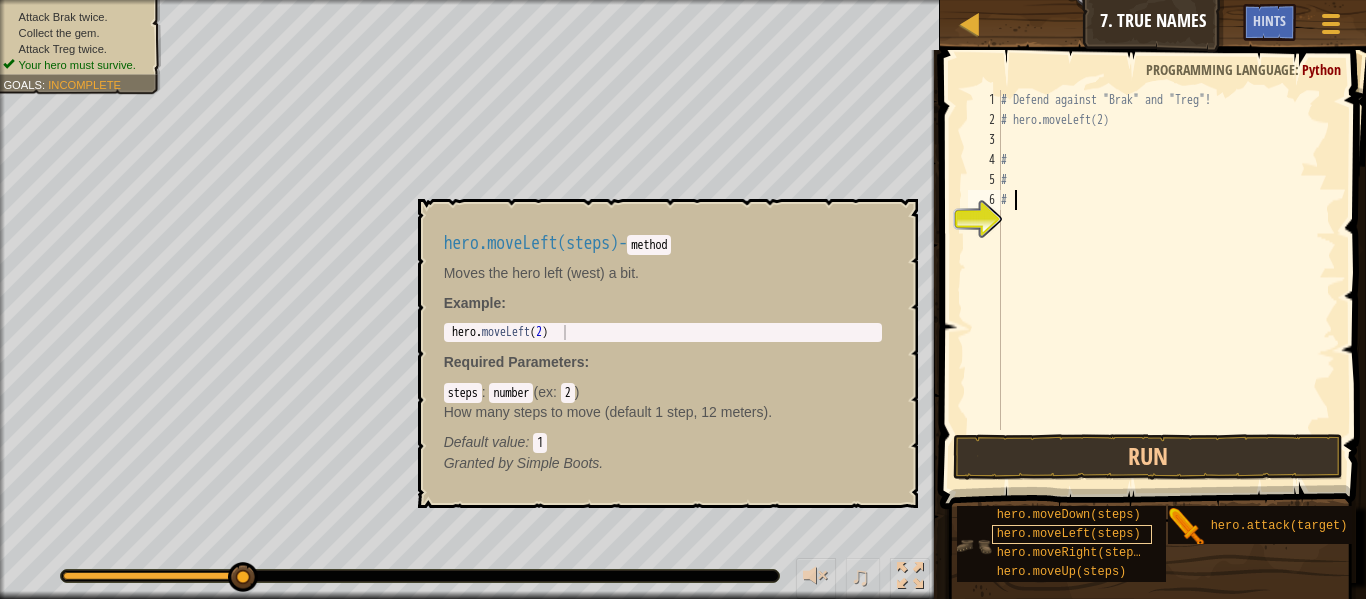 type on "#" 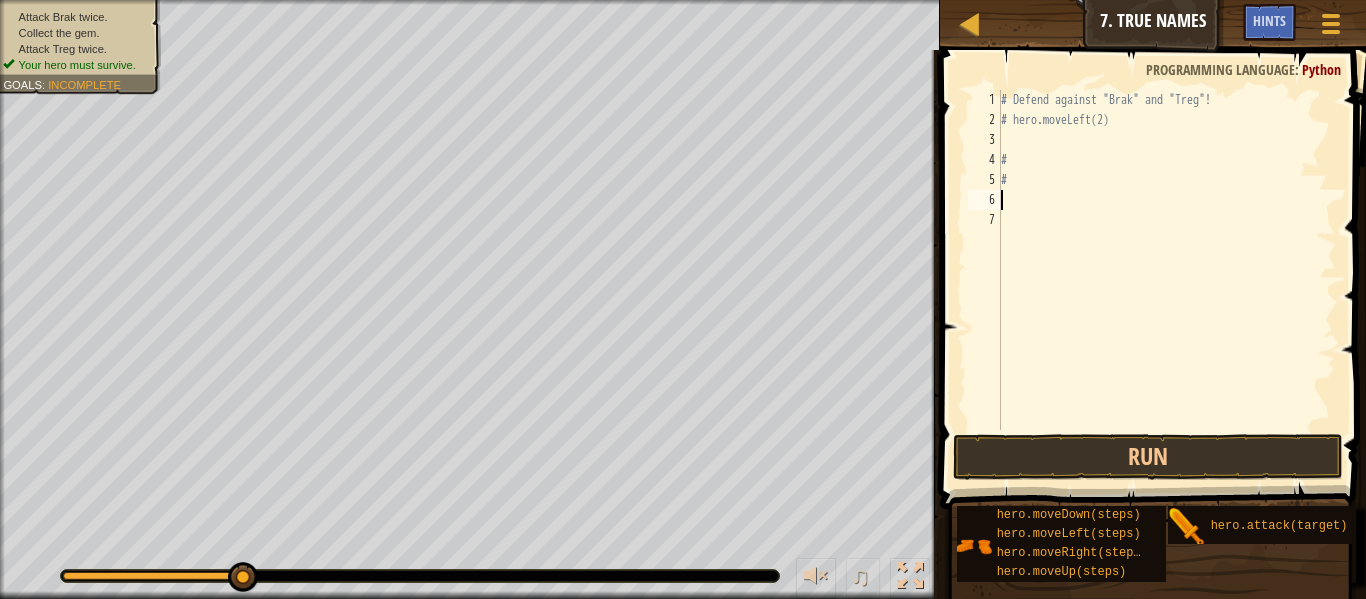click on "# Defend against "Brak" and "Treg"! # hero.moveLeft(2) # #" at bounding box center [1166, 280] 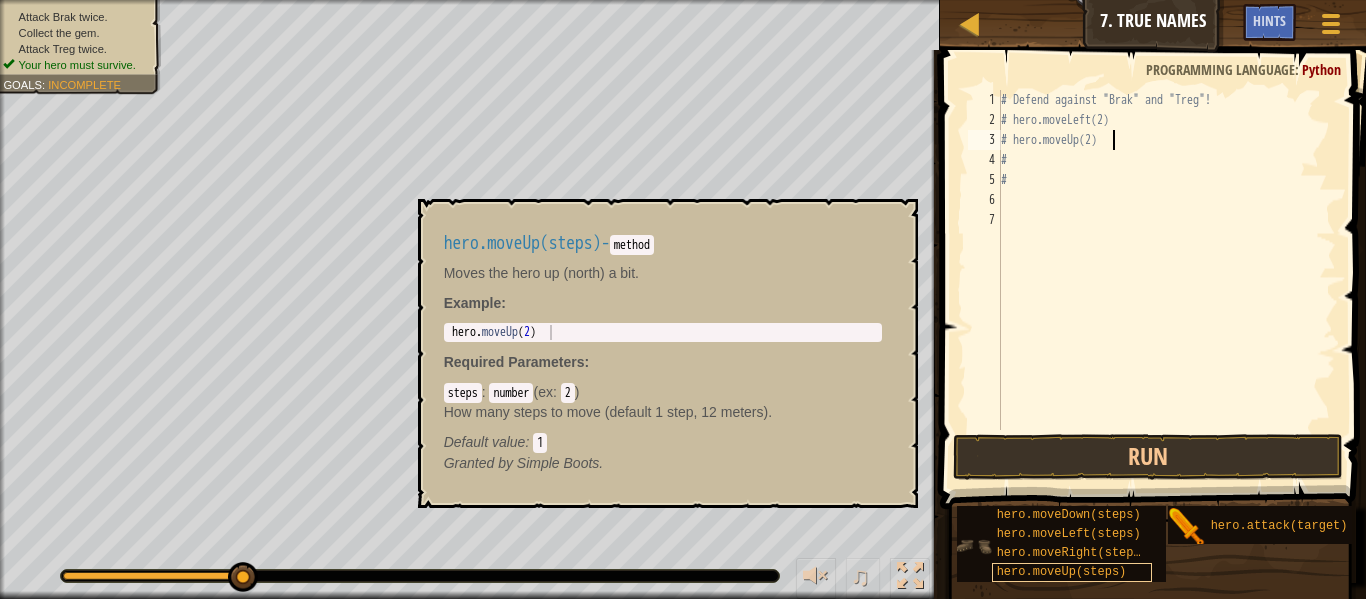 scroll, scrollTop: 9, scrollLeft: 15, axis: both 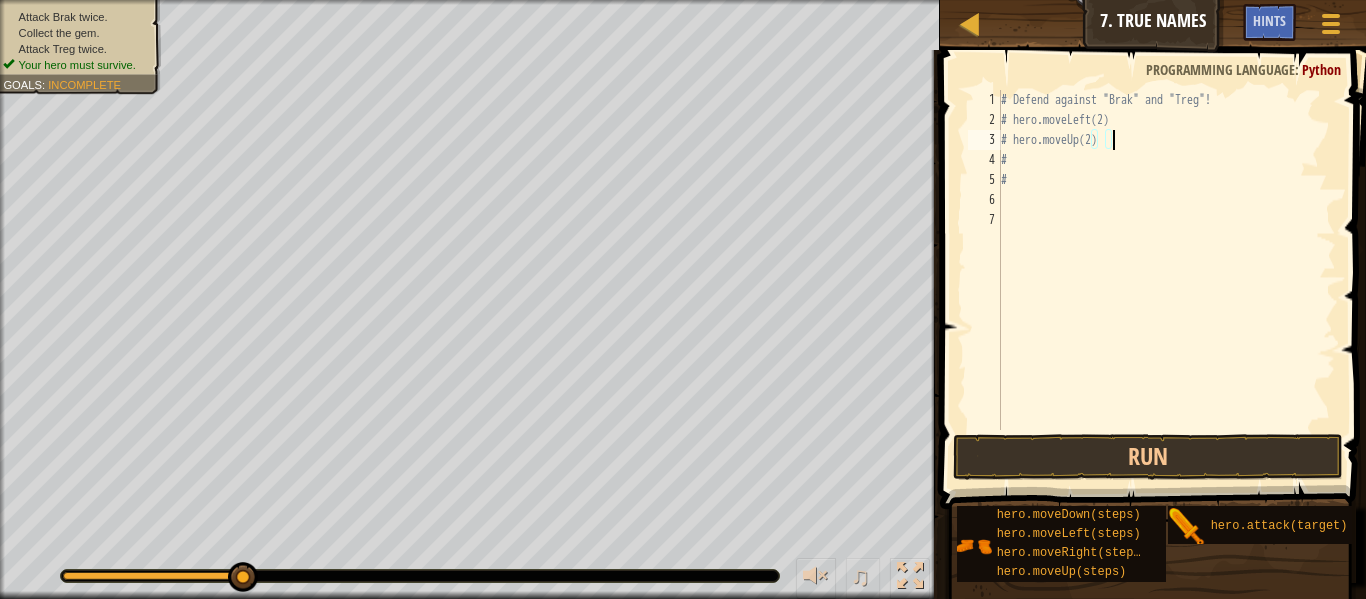 click on "# Defend against "Brak" and "Treg"! # hero.moveLeft(2) # hero.moveUp(2) # #" at bounding box center (1166, 280) 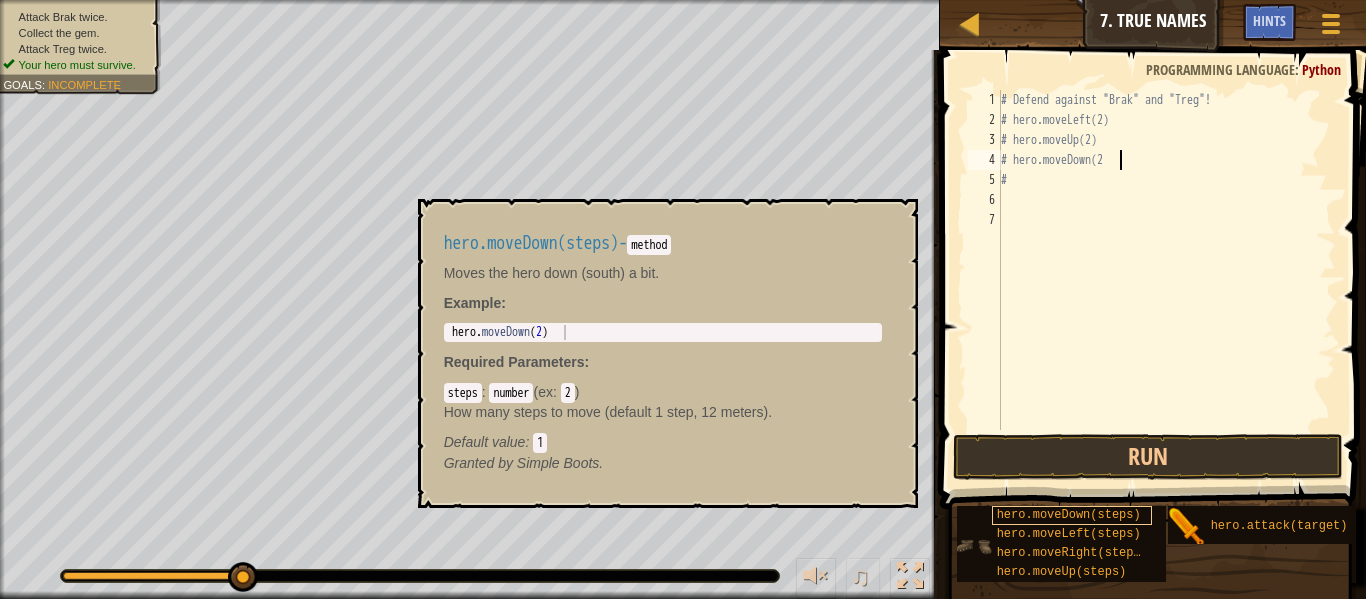 scroll, scrollTop: 9, scrollLeft: 17, axis: both 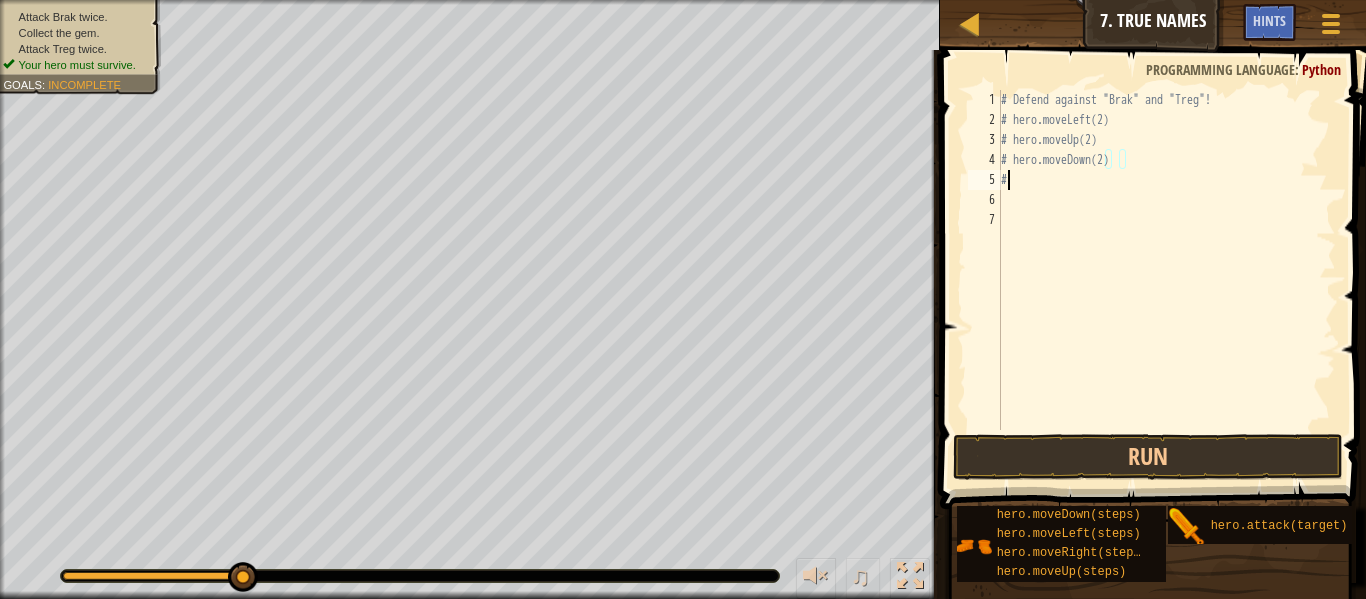 click on "# Defend against "Brak" and "Treg"! # hero.moveLeft(2) # hero.moveUp(2) # hero.moveDown(2) #" at bounding box center (1166, 280) 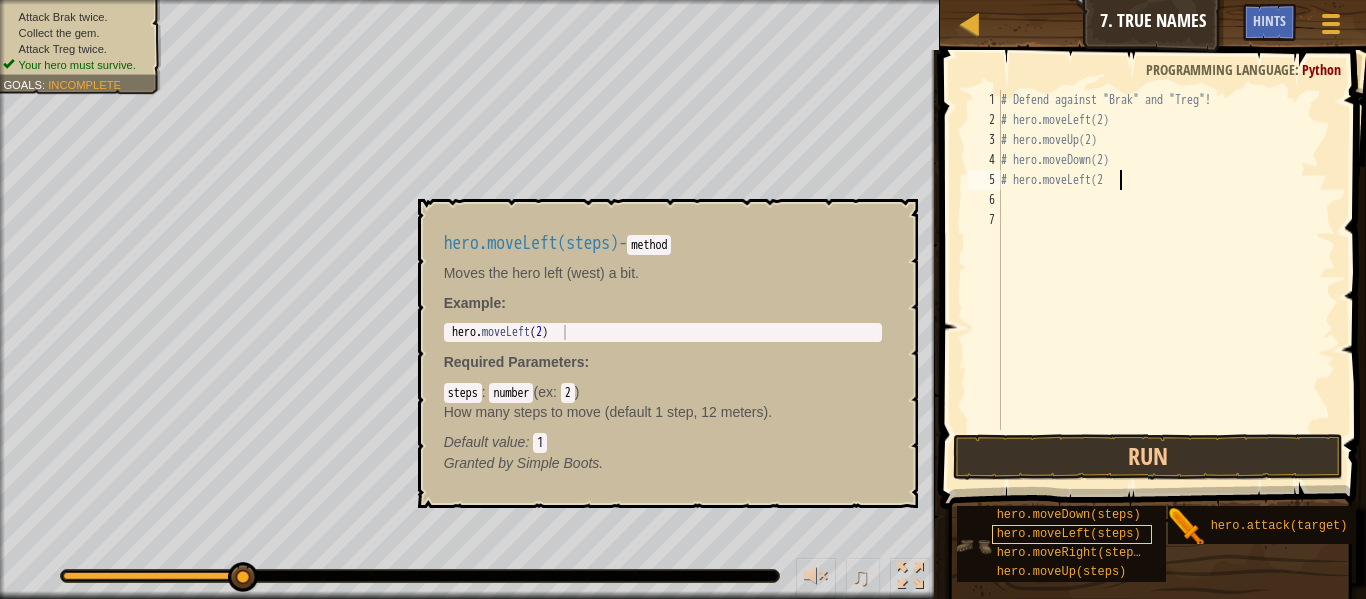 scroll, scrollTop: 9, scrollLeft: 16, axis: both 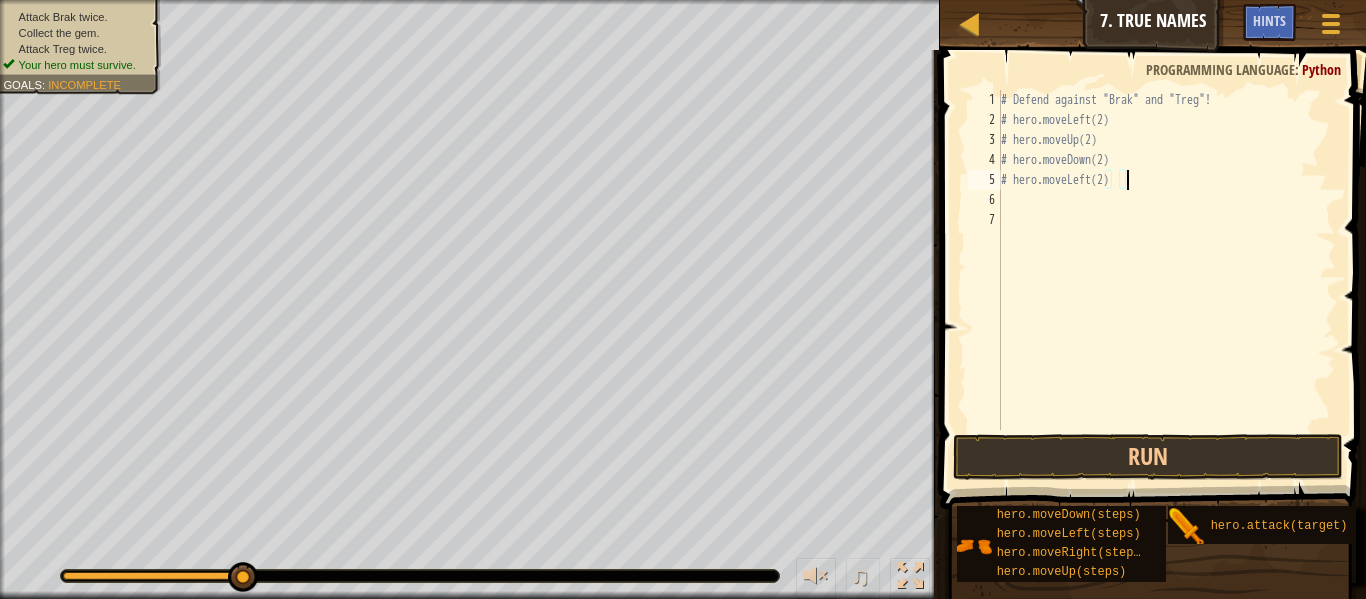 click on "# Defend against "Brak" and "Treg"! # hero.moveLeft(2) # hero.moveUp(2) # hero.moveDown(2) # hero.moveLeft(2)" at bounding box center [1166, 280] 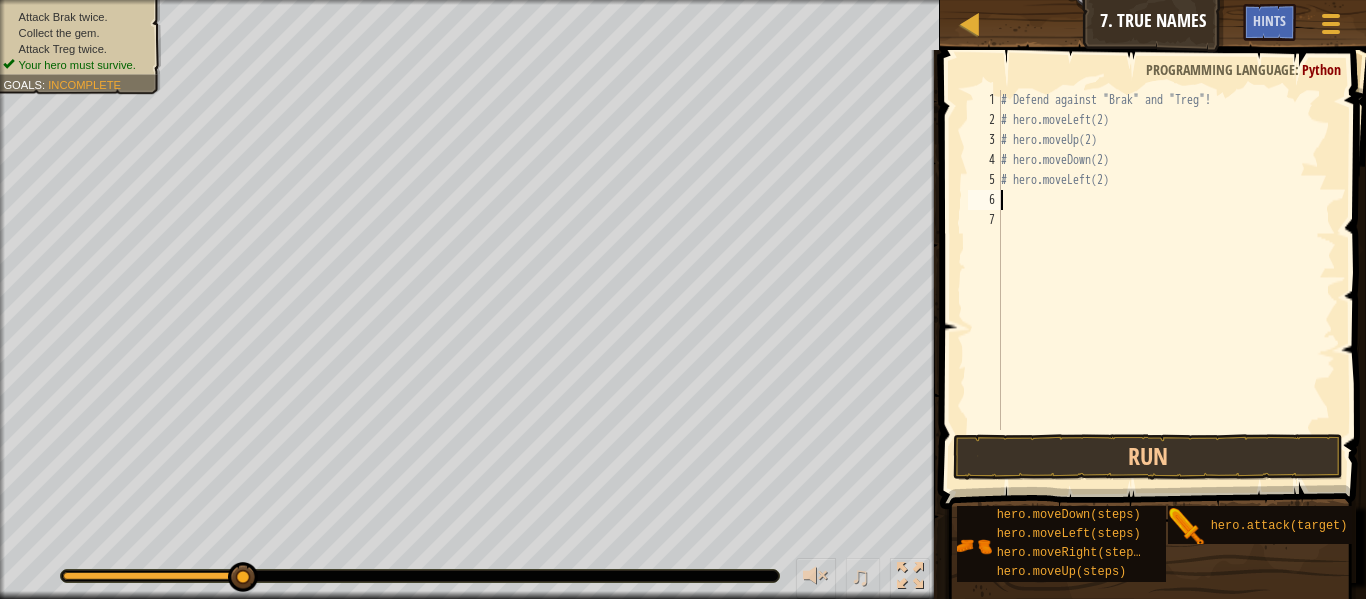 scroll, scrollTop: 9, scrollLeft: 0, axis: vertical 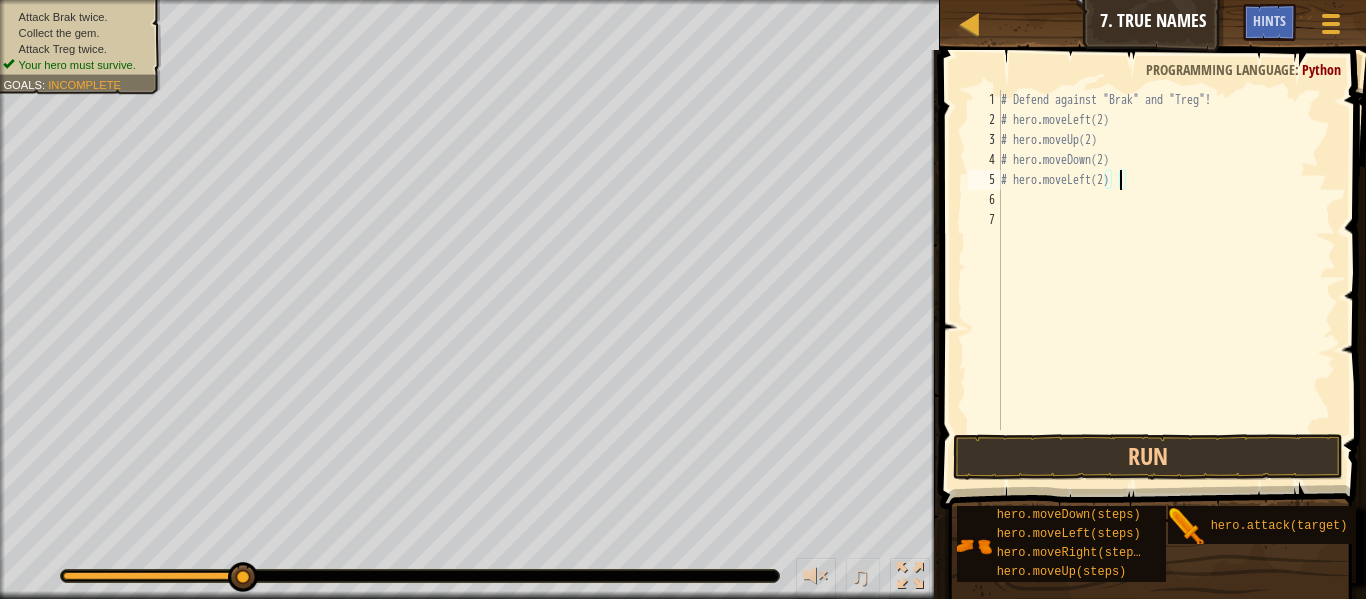 click on "# Defend against "Brak" and "Treg"! # hero.moveLeft(2) # hero.moveUp(2) # hero.moveDown(2) # hero.moveLeft(2)" at bounding box center [1166, 280] 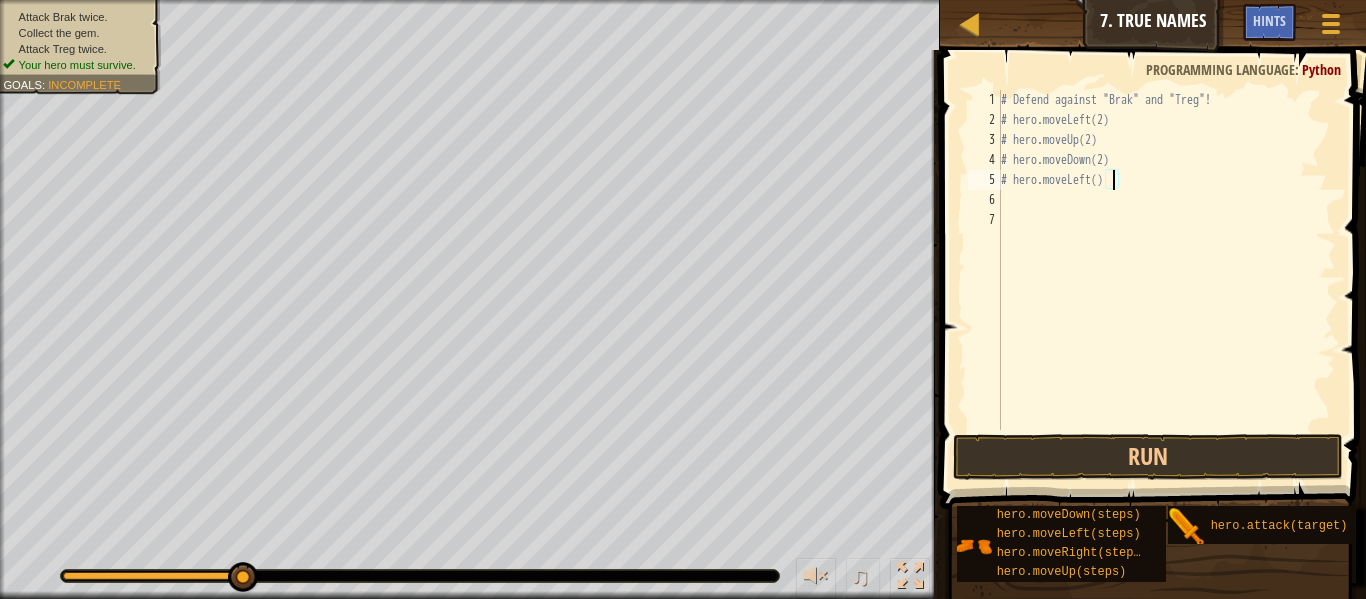 type on "# hero.moveLeft(4)" 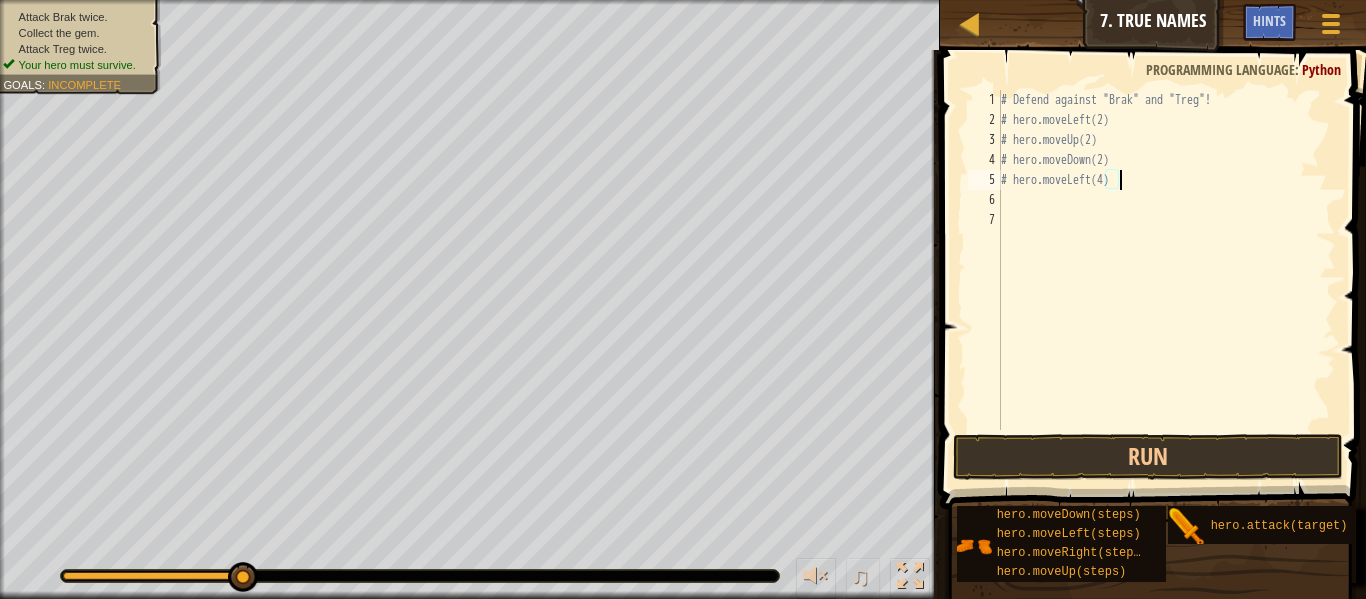 scroll, scrollTop: 9, scrollLeft: 17, axis: both 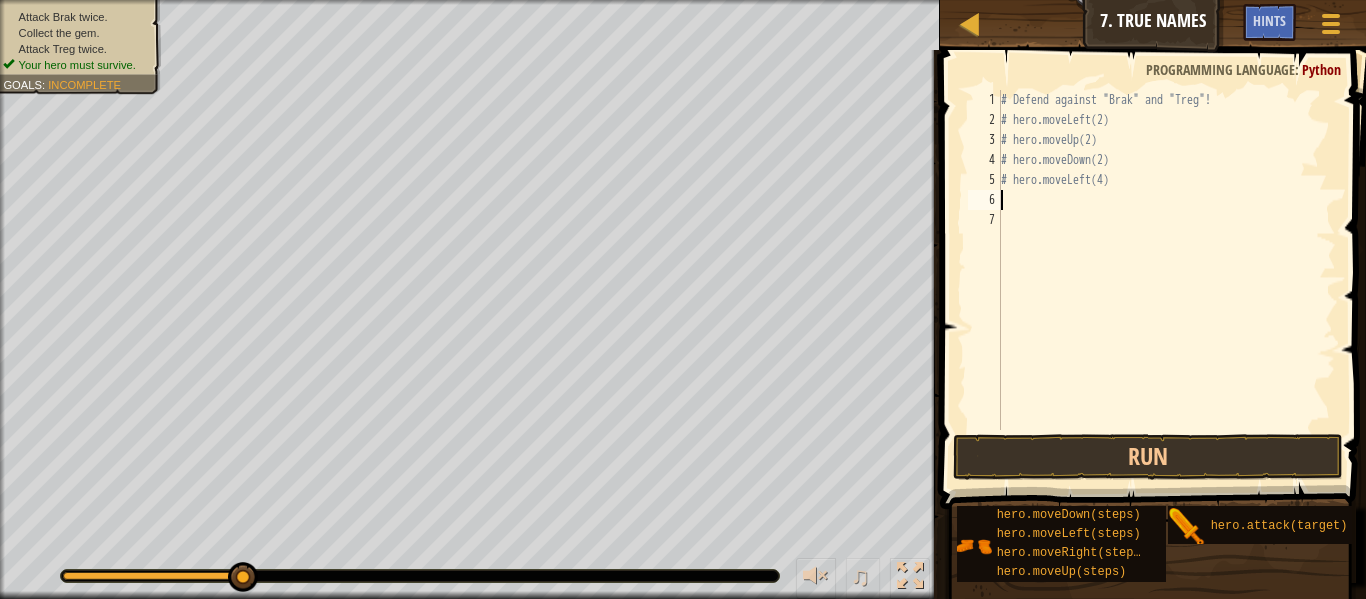 click on "# Defend against "Brak" and "Treg"! # hero.moveLeft(2) # hero.moveUp(2) # hero.moveDown(2) # hero.moveLeft(4)" at bounding box center (1166, 280) 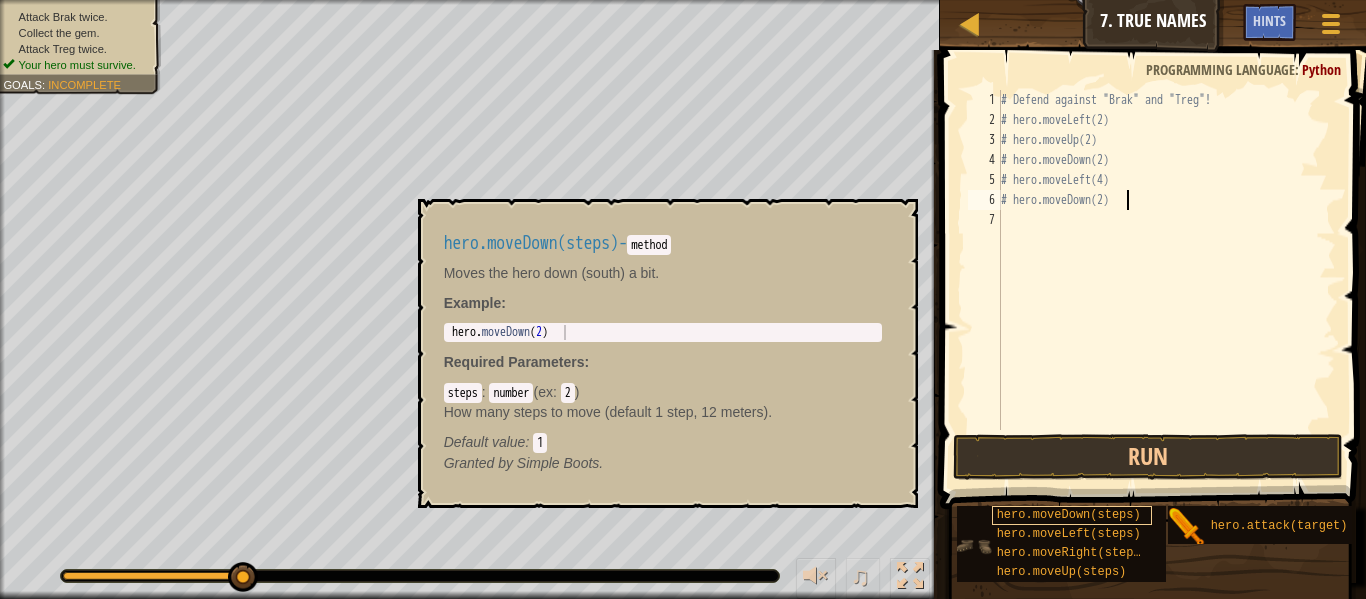 scroll, scrollTop: 9, scrollLeft: 17, axis: both 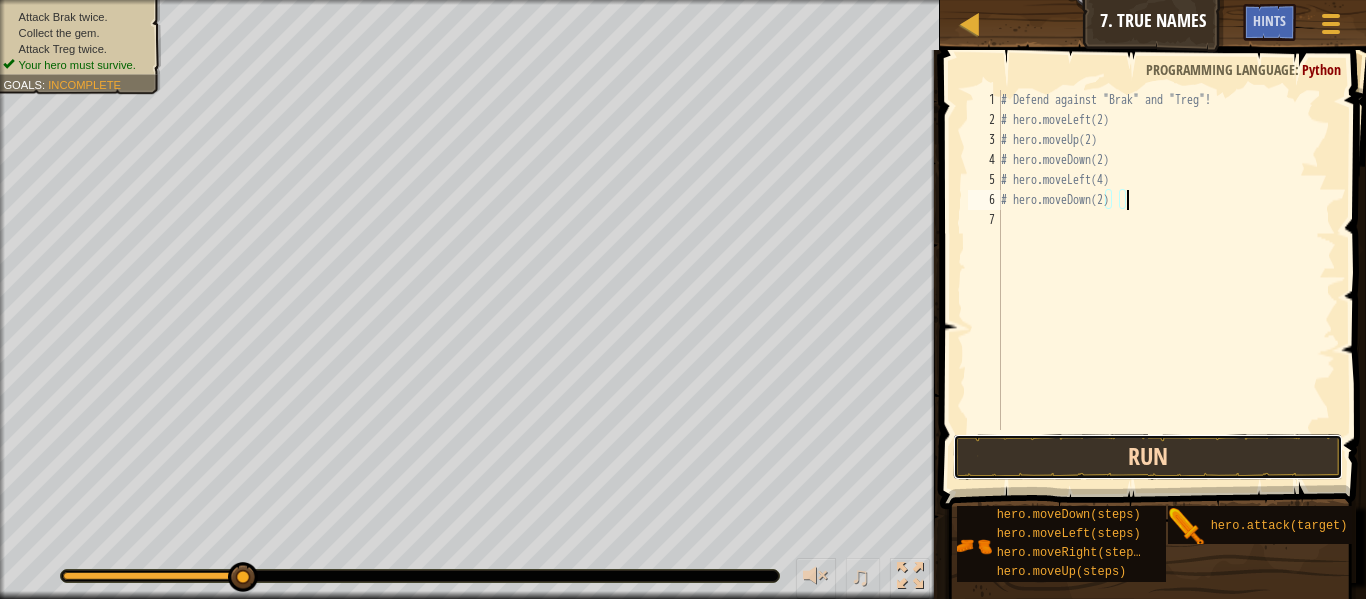 click on "Run" at bounding box center [1148, 457] 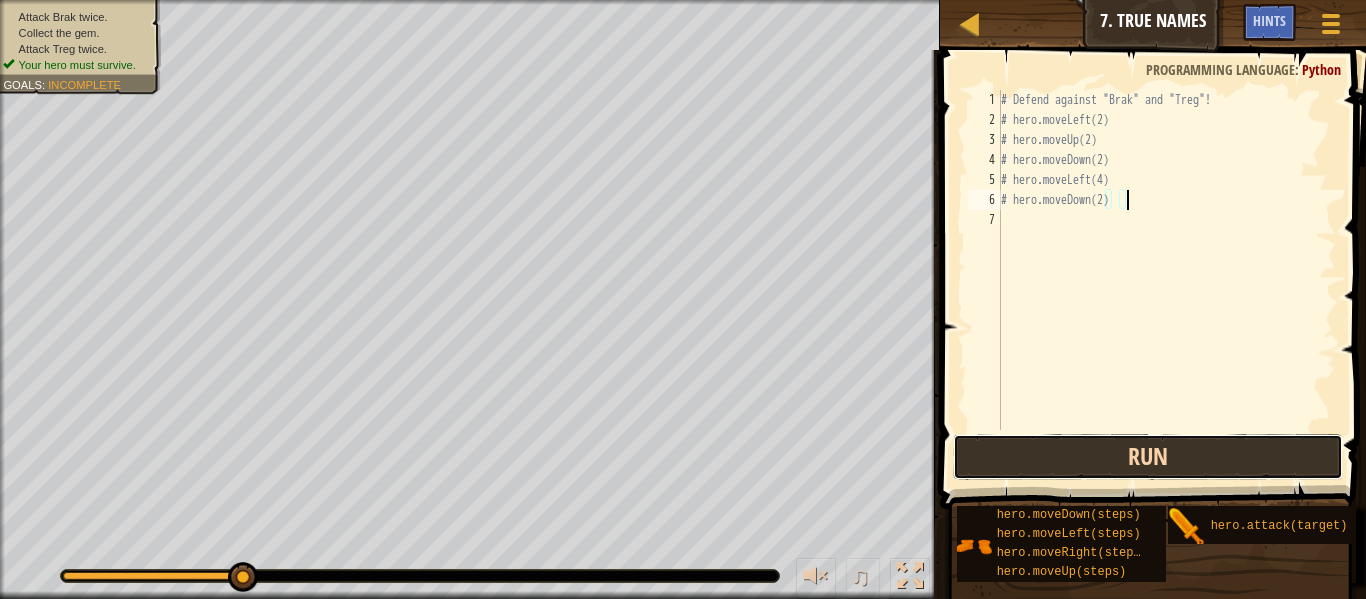 click on "Run" at bounding box center (1148, 457) 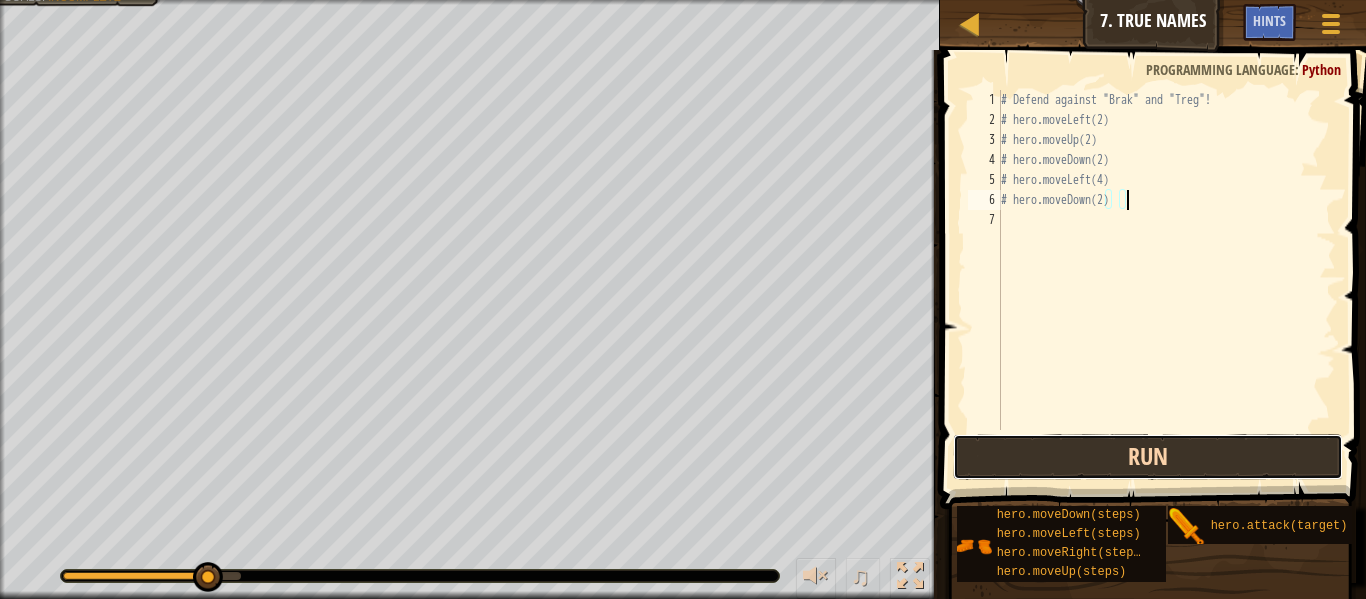 click on "Run" at bounding box center [1148, 457] 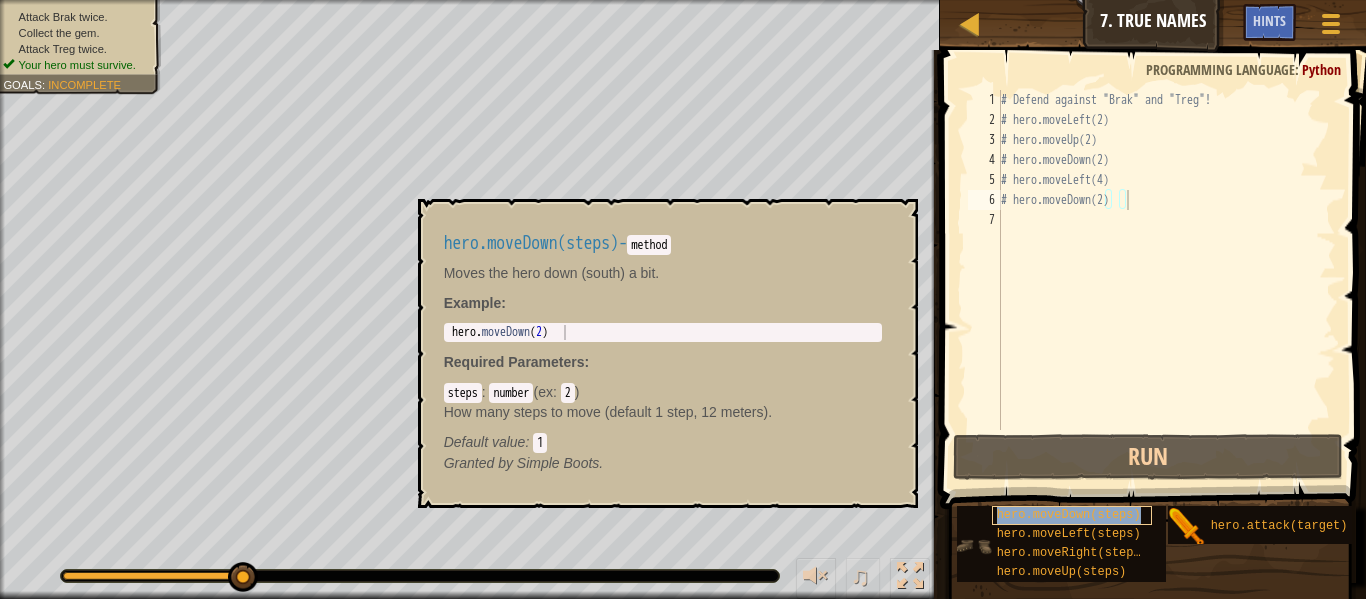 click on "hero.moveDown(steps)" at bounding box center [1069, 515] 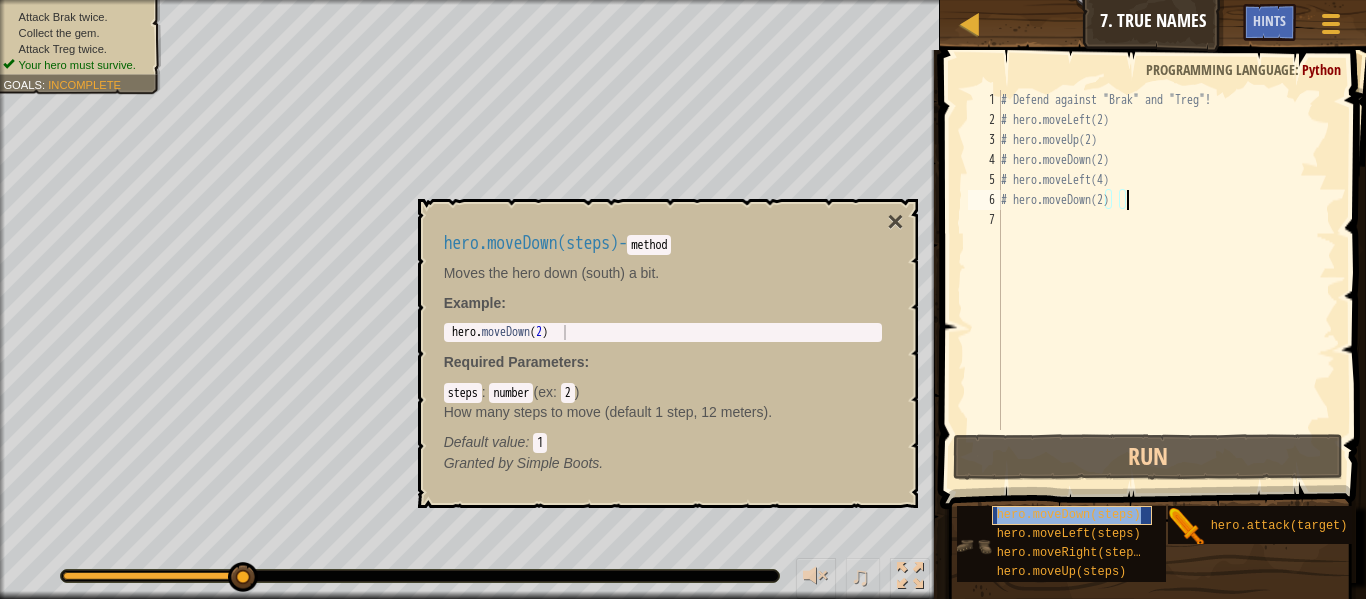 click on "hero.moveDown(steps)" at bounding box center [1069, 515] 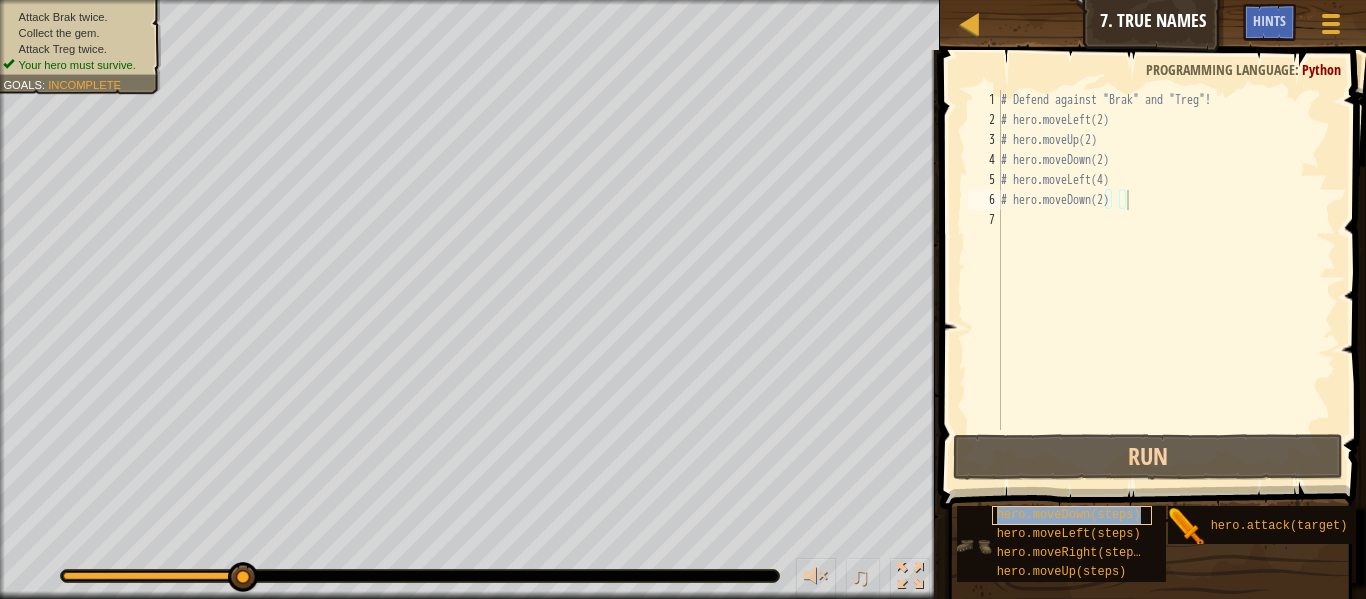 click on "hero.moveDown(steps)" at bounding box center (1069, 515) 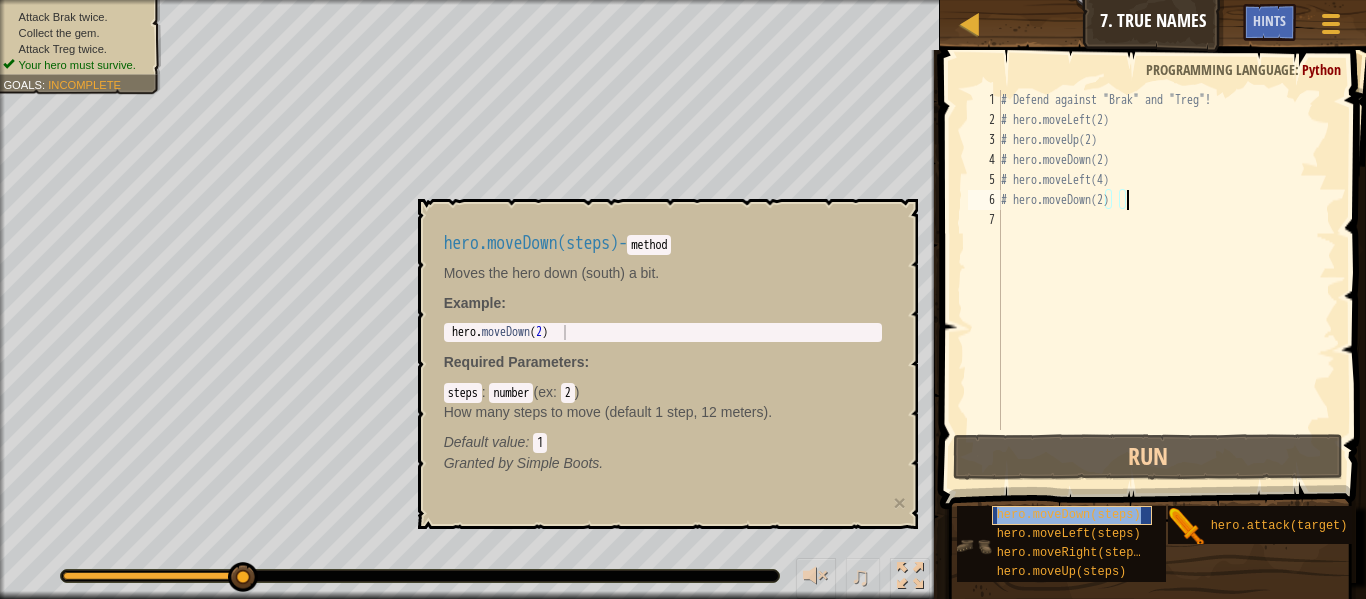 click on "hero.moveDown(steps)" at bounding box center [1069, 515] 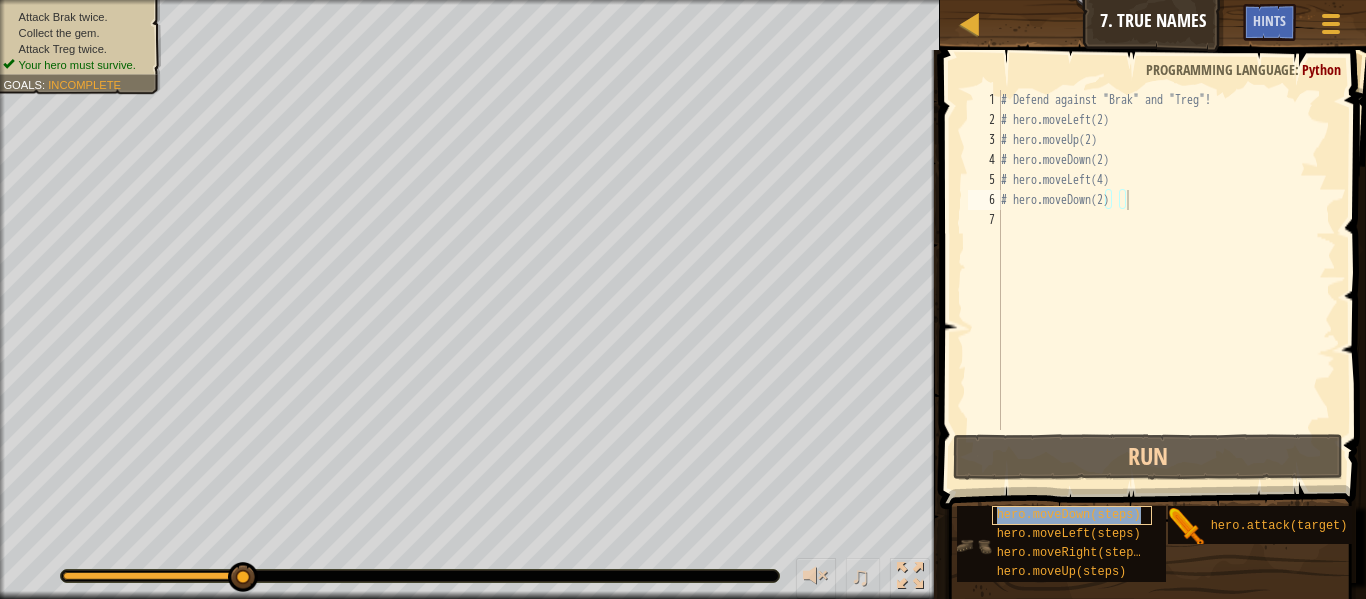 click on "hero.moveDown(steps)" at bounding box center [1069, 515] 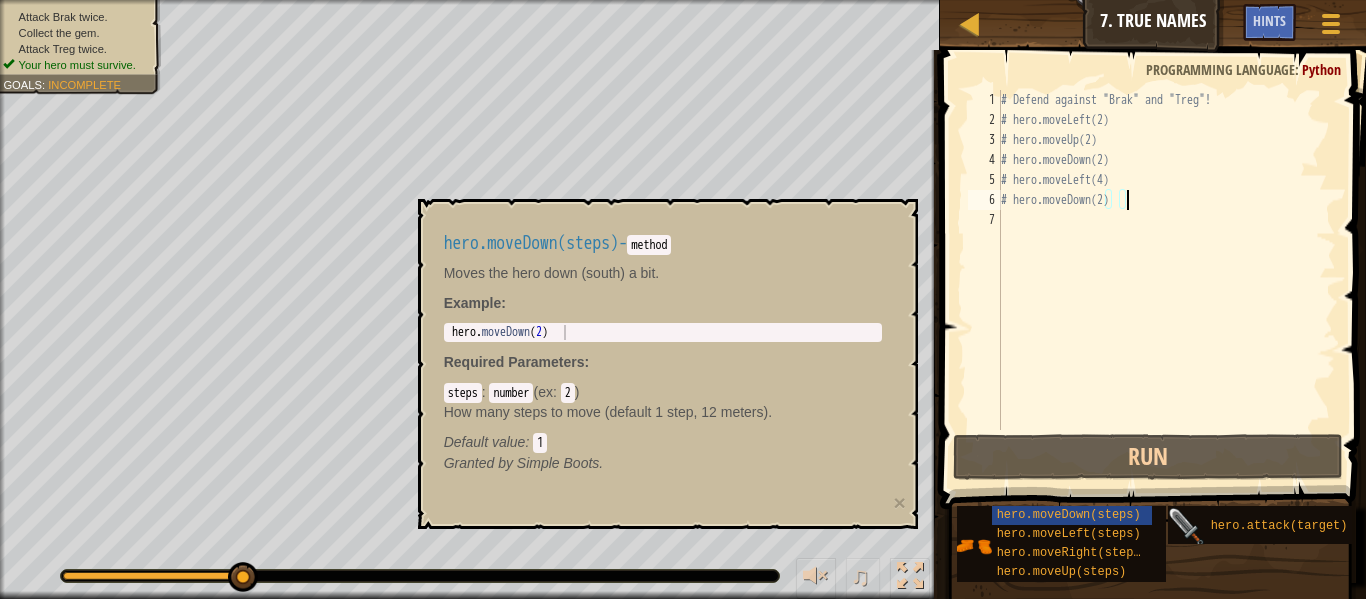 click at bounding box center (1187, 527) 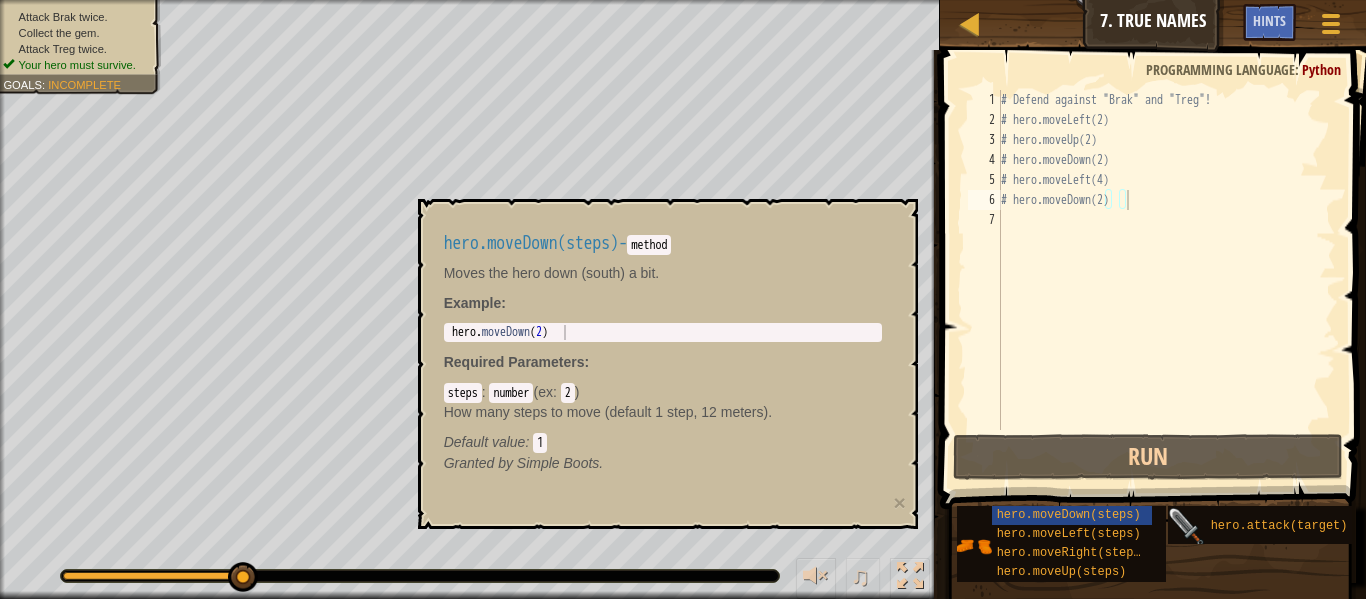 click at bounding box center [1187, 527] 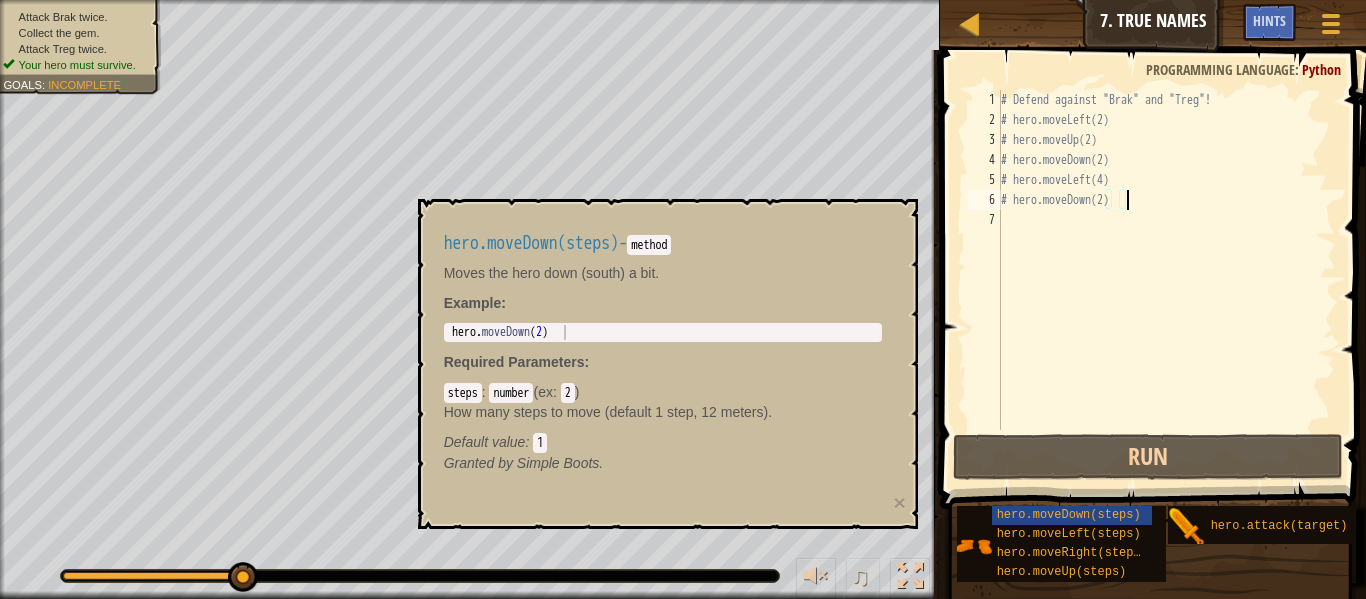 click on "# Defend against "Brak" and "Treg"! # hero.moveLeft(2) # hero.moveUp(2) # hero.moveDown(2) # hero.moveLeft(4) # hero.moveDown(2)" at bounding box center (1166, 280) 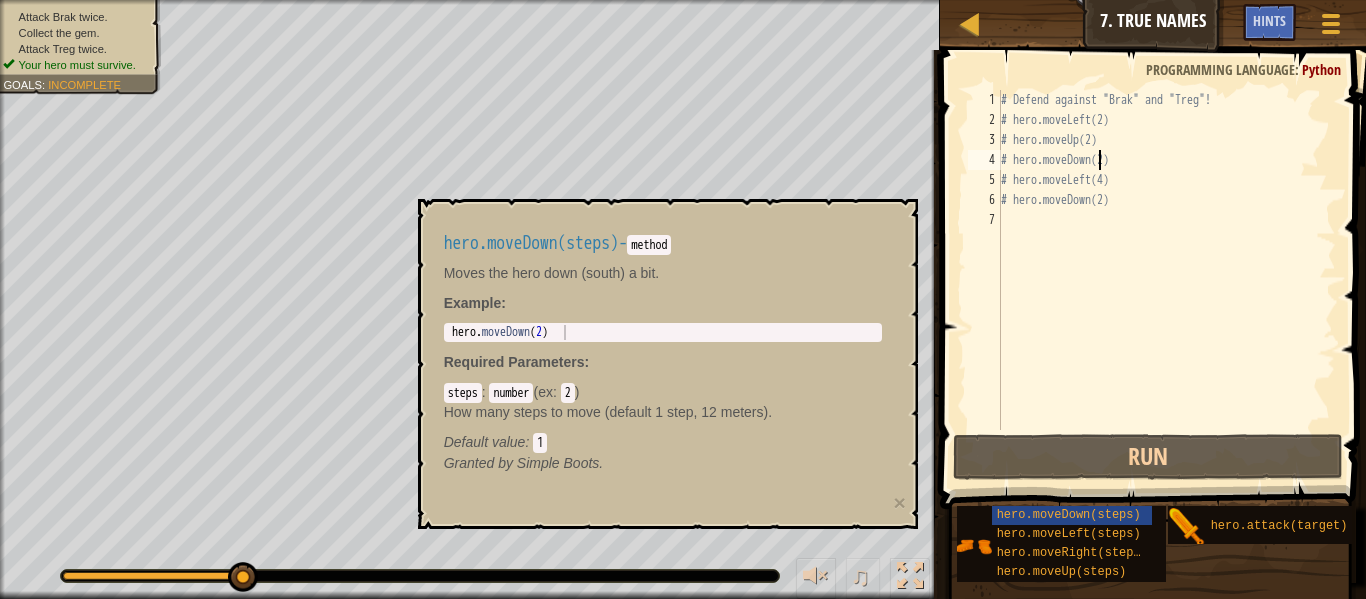 click on "# Defend against "Brak" and "Treg"! # hero.moveLeft(2) # hero.moveUp(2) # hero.moveDown(2) # hero.moveLeft(4) # hero.moveDown(2)" at bounding box center (1166, 280) 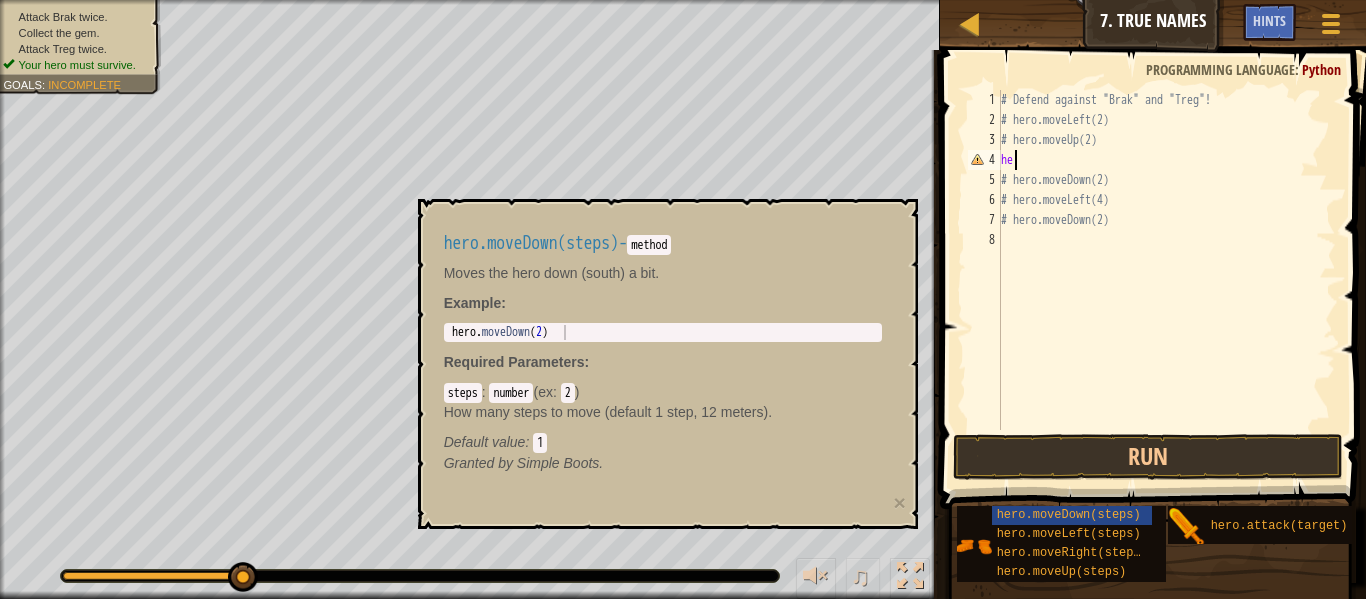 scroll, scrollTop: 9, scrollLeft: 1, axis: both 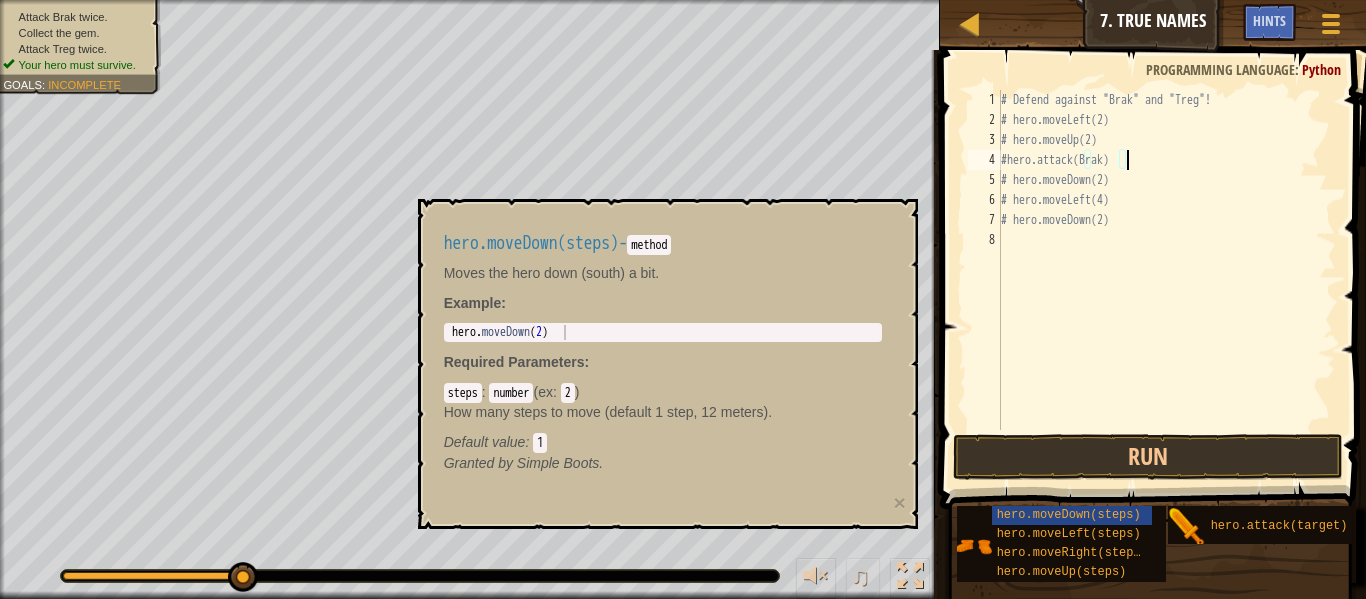 click on "# Defend against "Brak" and "Treg"! # hero.moveLeft(2) # hero.moveUp(2) #hero.attack(Brak) # hero.moveDown(2) # hero.moveLeft(4) # hero.moveDown(2)" at bounding box center (1166, 280) 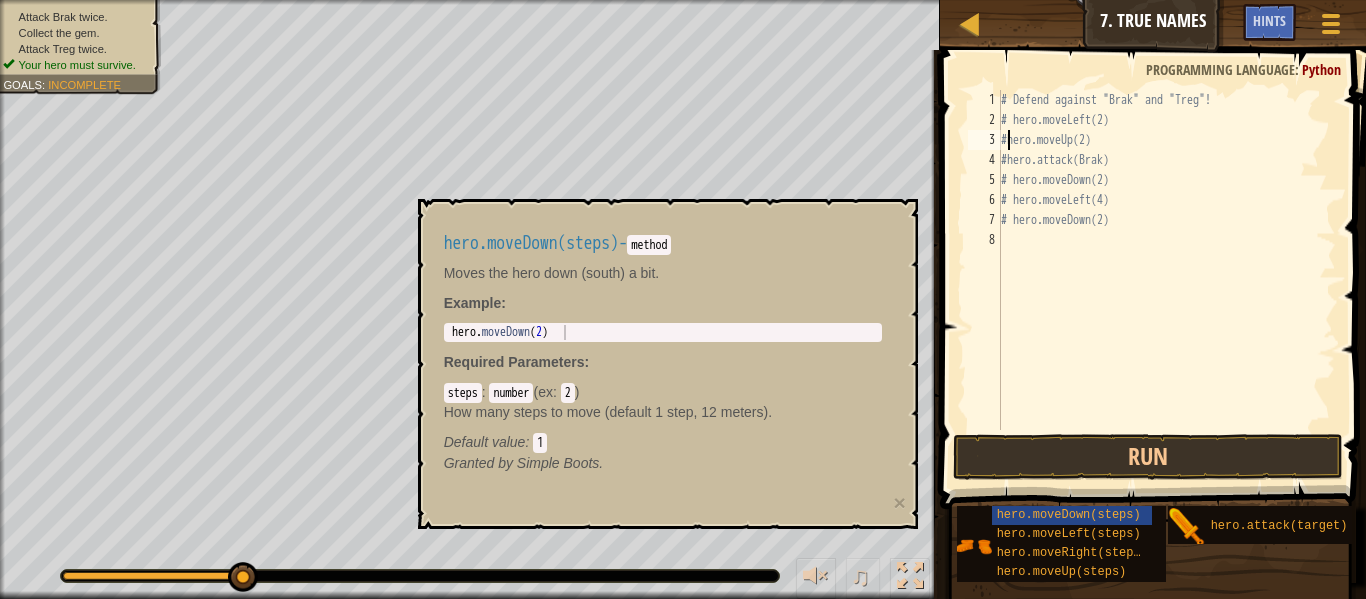 scroll, scrollTop: 9, scrollLeft: 14, axis: both 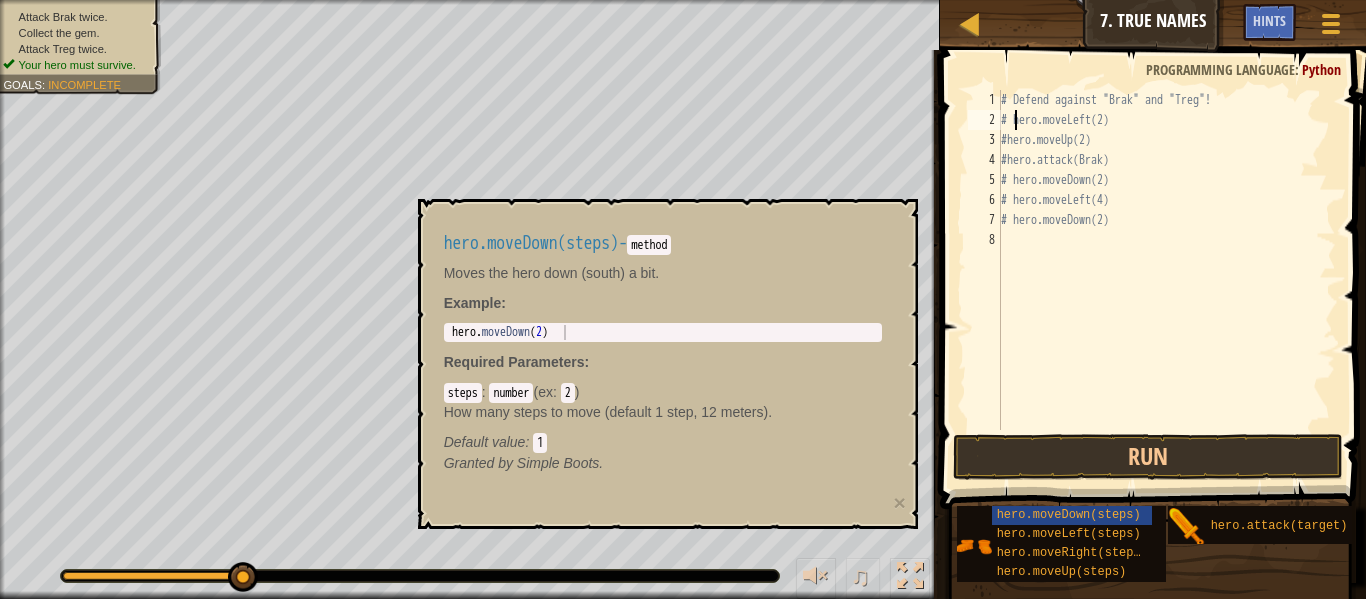 click on "# Defend against "Brak" and "Treg"! # hero.moveLeft(2) #hero.moveUp(2) #hero.attack(Brak) # hero.moveDown(2) # hero.moveLeft(4) # hero.moveDown(2)" at bounding box center [1166, 280] 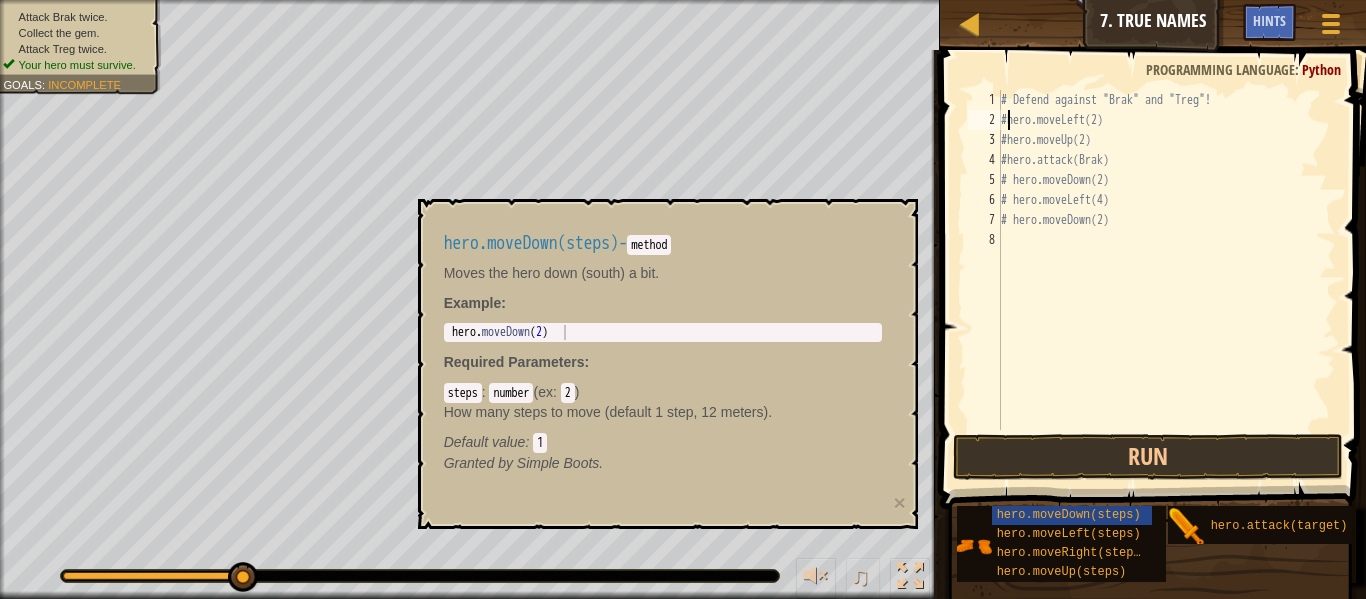 click on "# Defend against "Brak" and "Treg"! #hero.moveLeft(2) #hero.moveUp(2) #hero.attack(Brak) # hero.moveDown(2) # hero.moveLeft(4) # hero.moveDown(2)" at bounding box center (1166, 280) 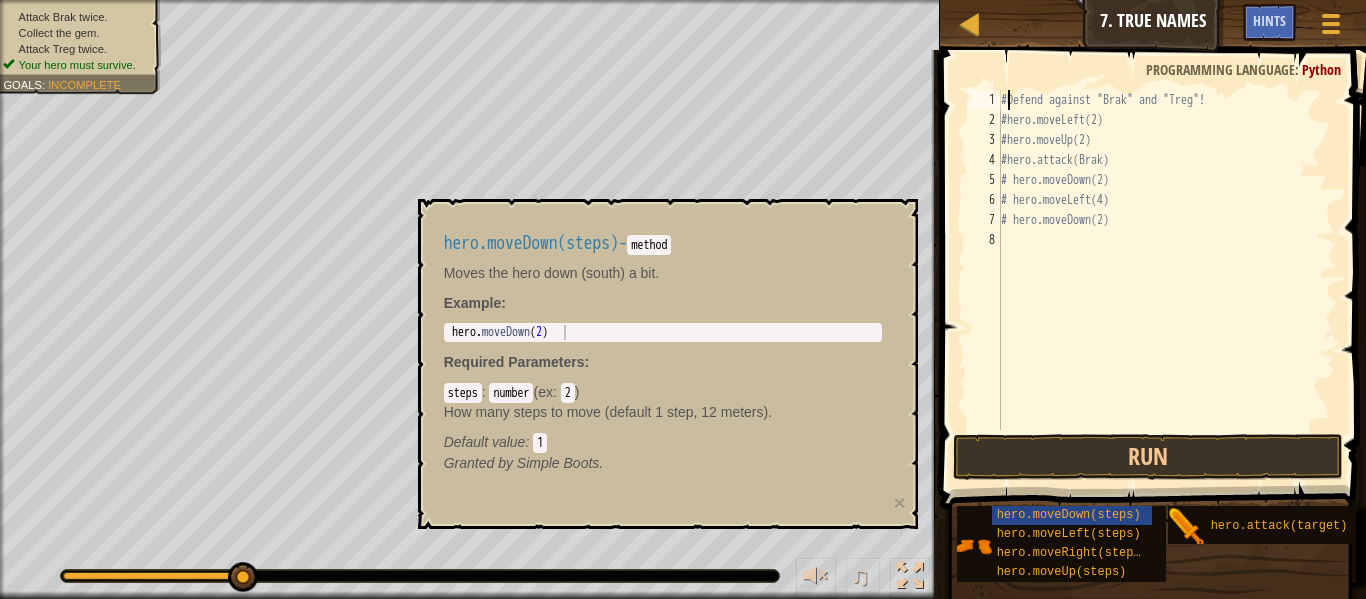 click on "#Defend against "Brak" and "Treg"! #hero.moveLeft(2) #hero.moveUp(2) #hero.attack(Brak) # hero.moveDown(2) # hero.moveLeft(4) # hero.moveDown(2)" at bounding box center (1166, 280) 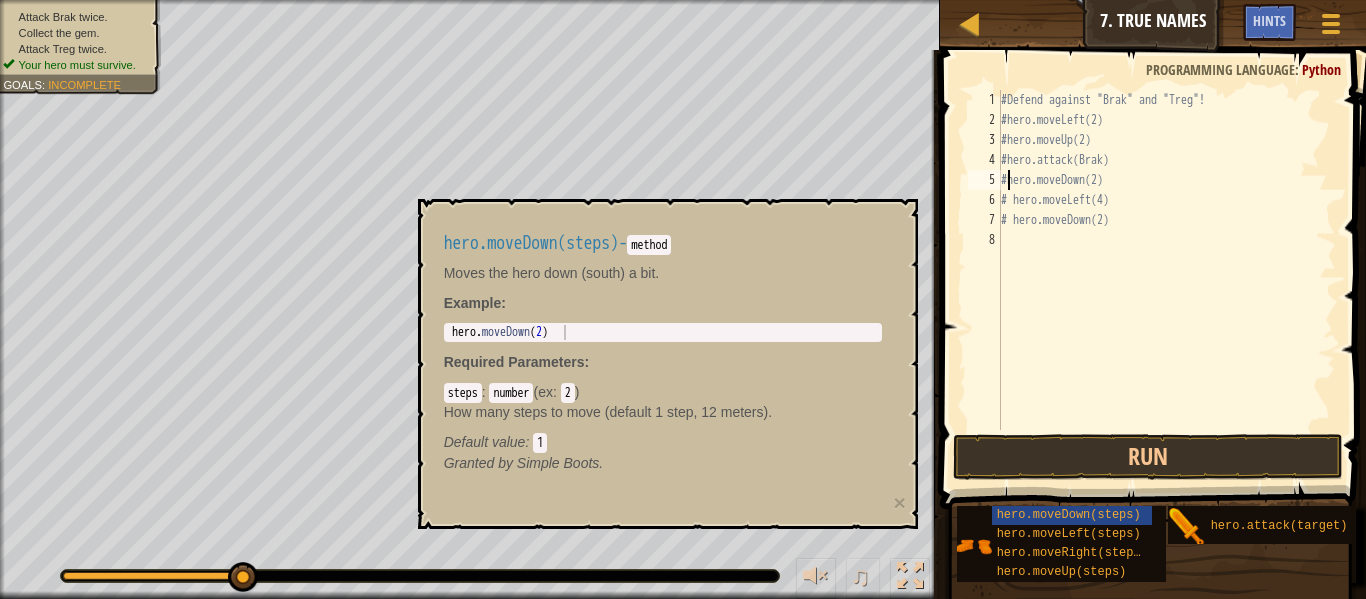 click on "# Defend against "Brak" and "Treg"! #hero.moveLeft(2) #hero.moveUp(2) #hero.attack(Brak) #hero.moveDown(2) # hero.moveLeft(4) # hero.moveDown(2)" at bounding box center (1166, 280) 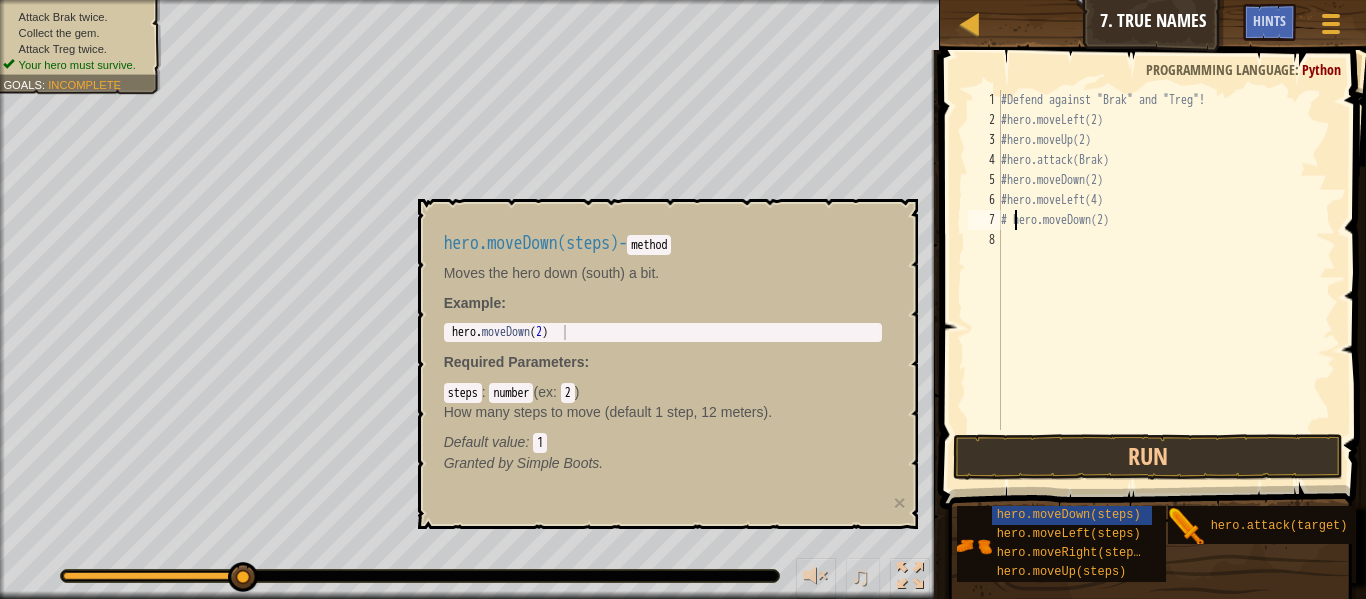 click on "#Defend against "Brak" and "Treg"! #hero.moveLeft(2) #hero.moveUp(2) #hero.attack(Brak) # hero.moveDown(2) # hero.moveLeft(4) # hero.moveDown(2)" at bounding box center (1166, 280) 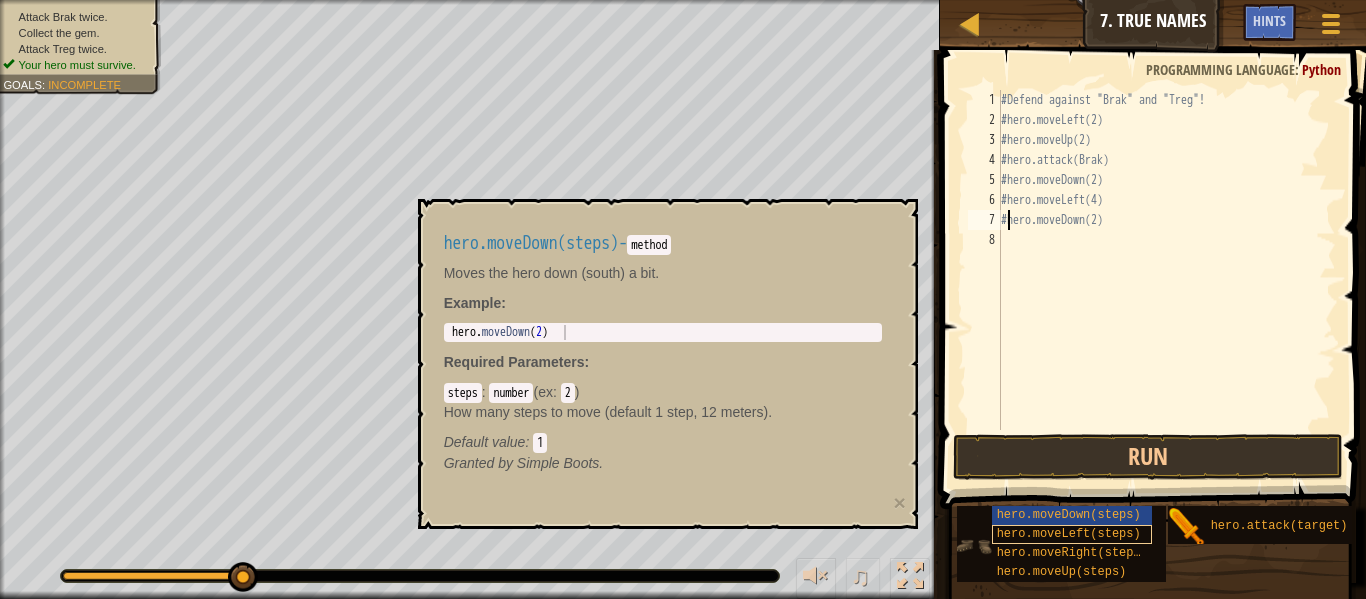 type on "#hero.moveDown(2)" 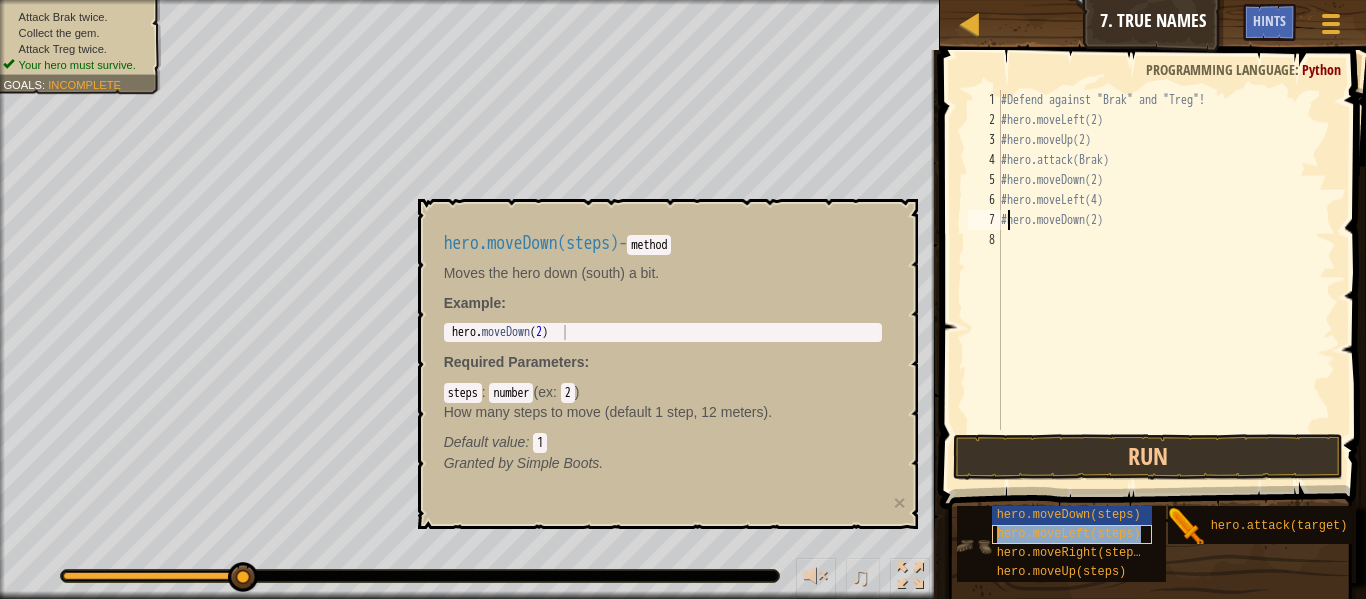 click on "hero.moveLeft(steps)" at bounding box center [1072, 534] 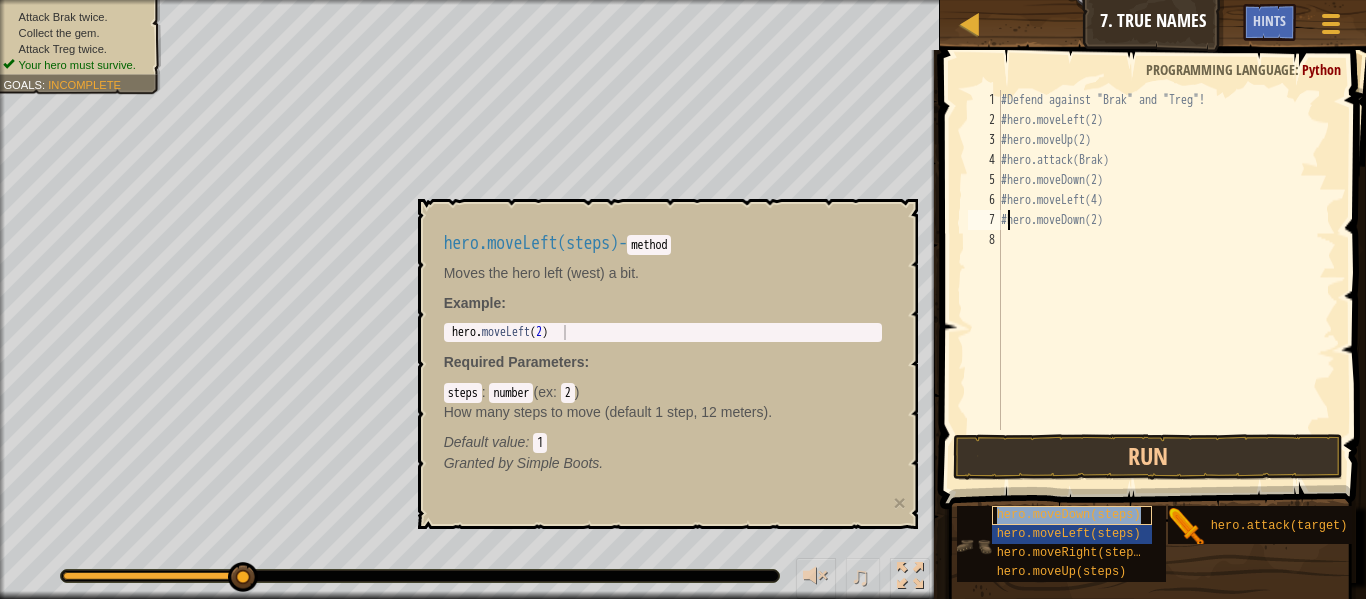 click on "hero.moveDown(steps)" at bounding box center (1069, 515) 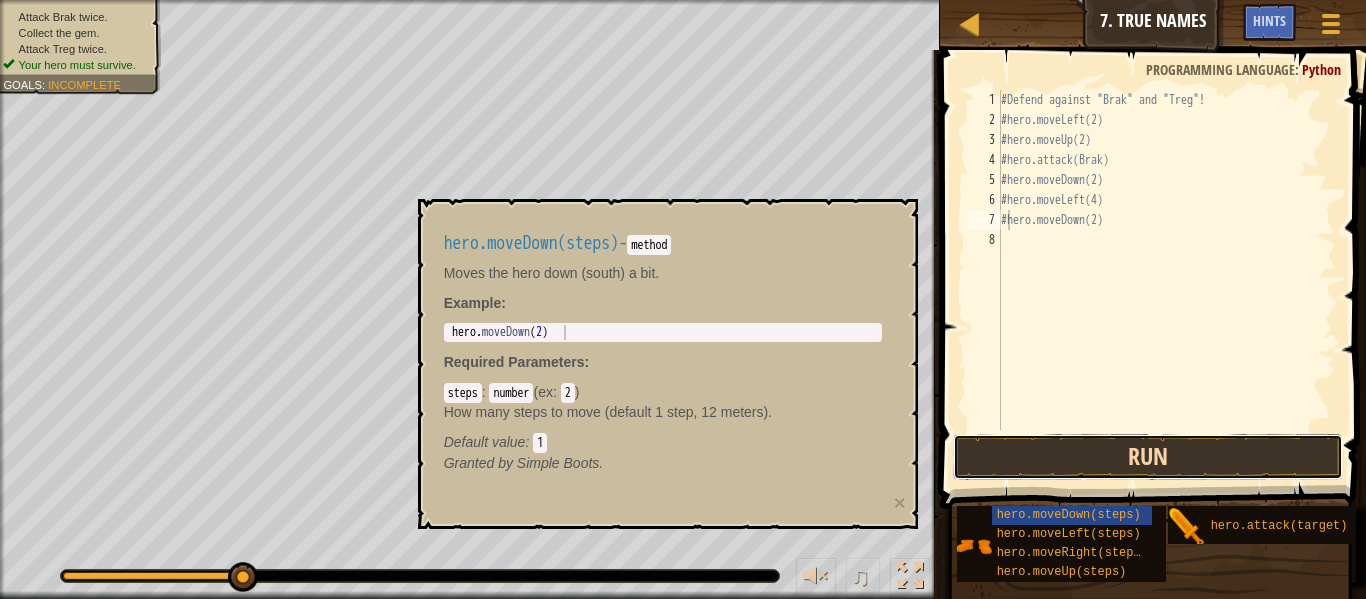 click on "Run" at bounding box center [1148, 457] 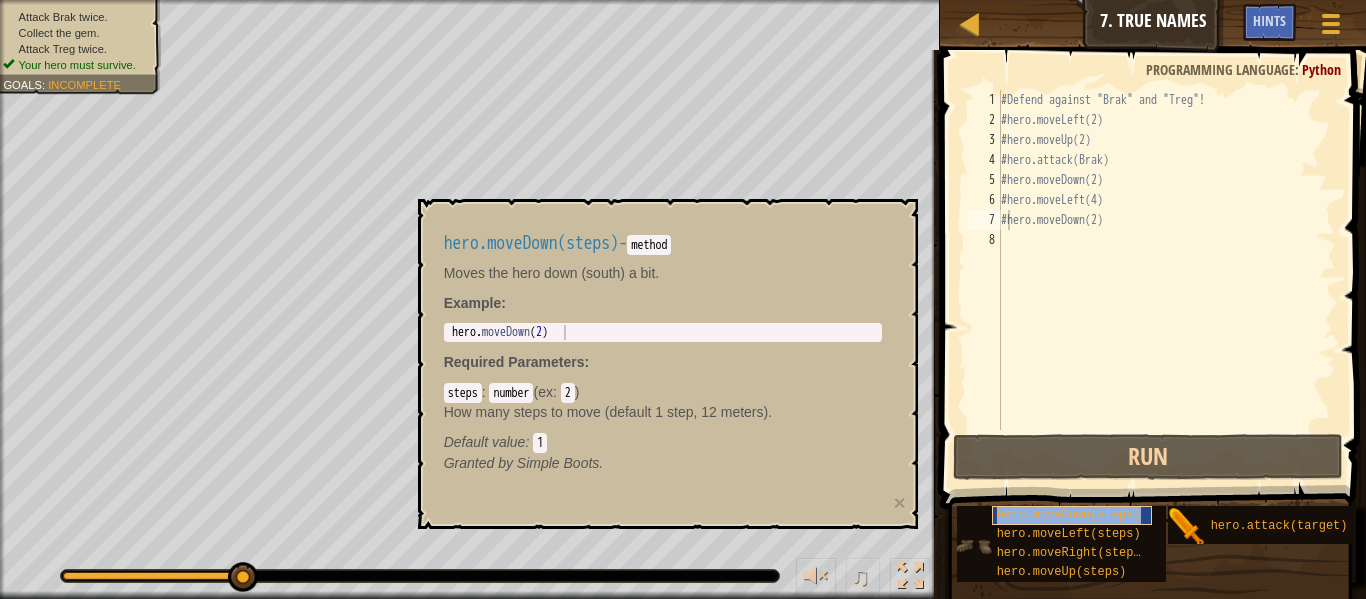 click on "hero.moveDown(steps)" at bounding box center (1069, 515) 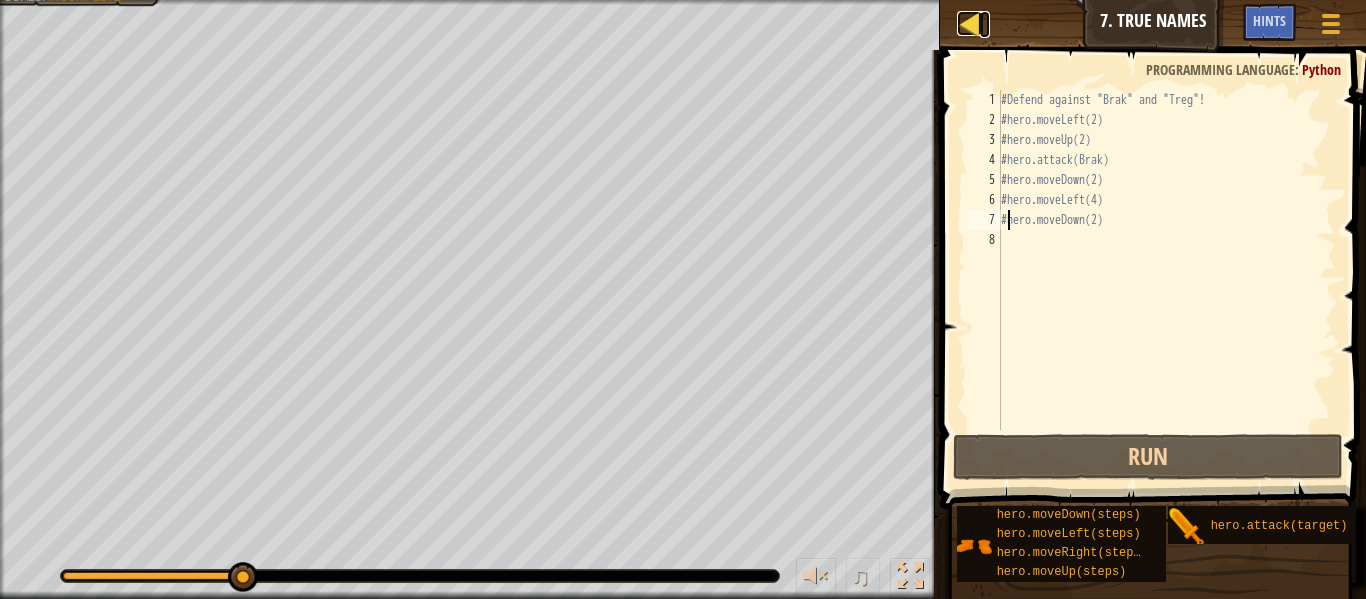 click at bounding box center (969, 23) 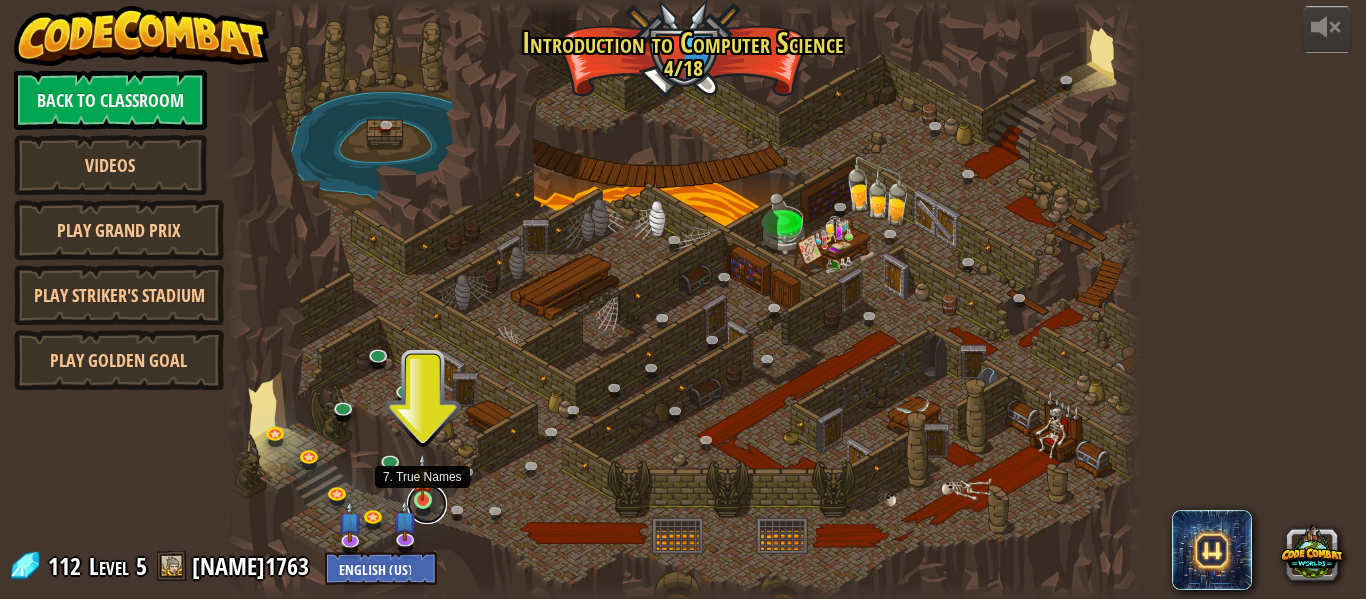 click at bounding box center [427, 504] 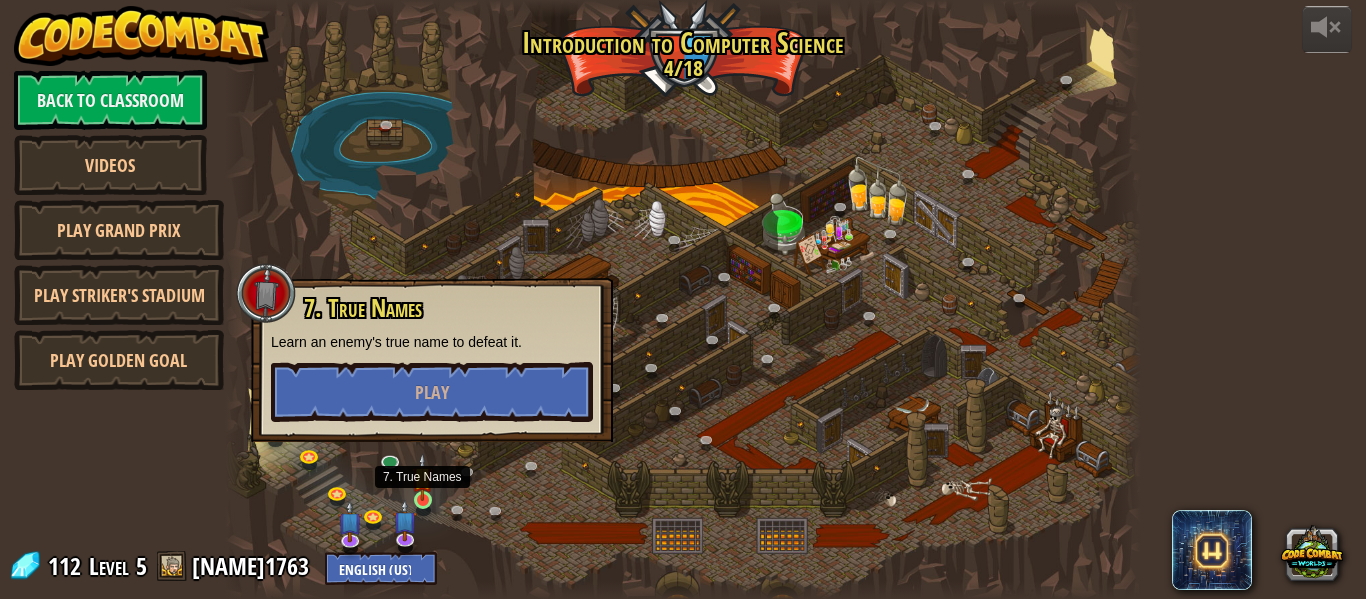 click at bounding box center (422, 477) 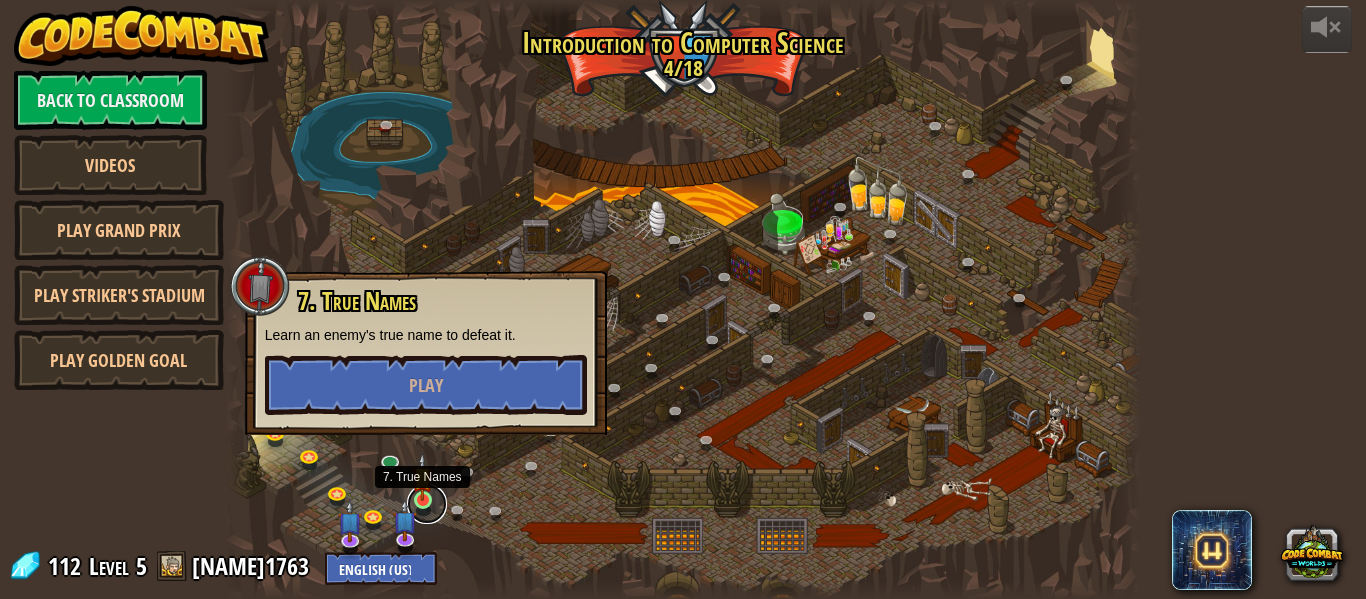 click at bounding box center (427, 504) 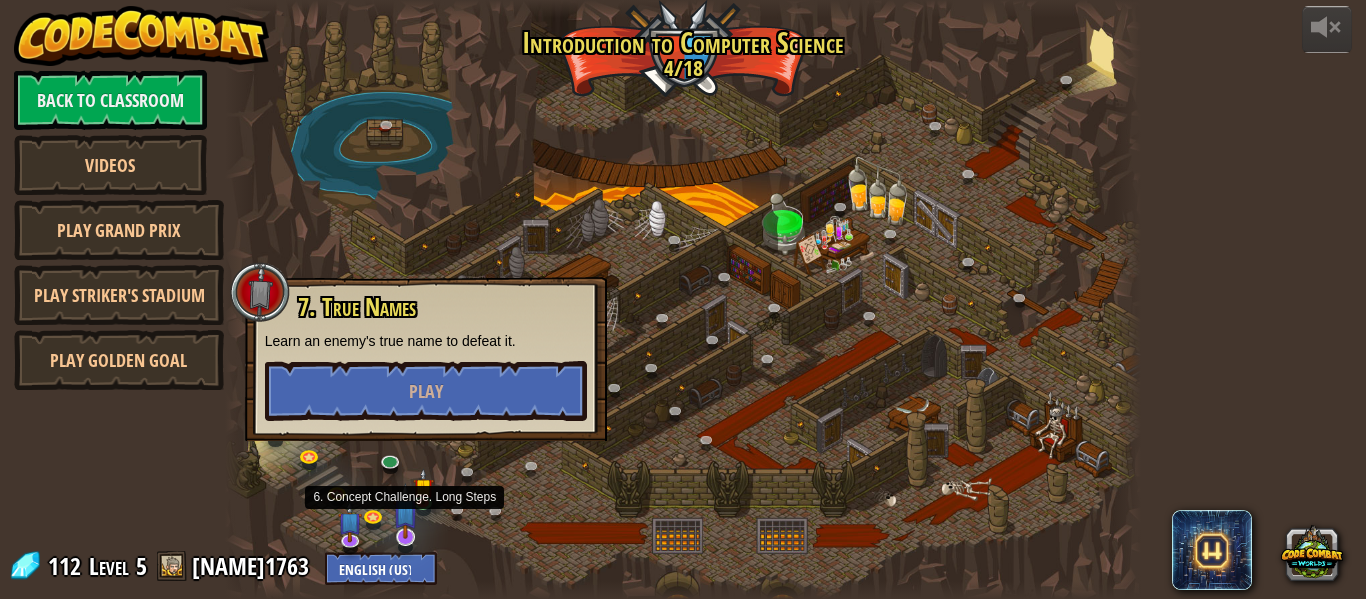 click at bounding box center (405, 511) 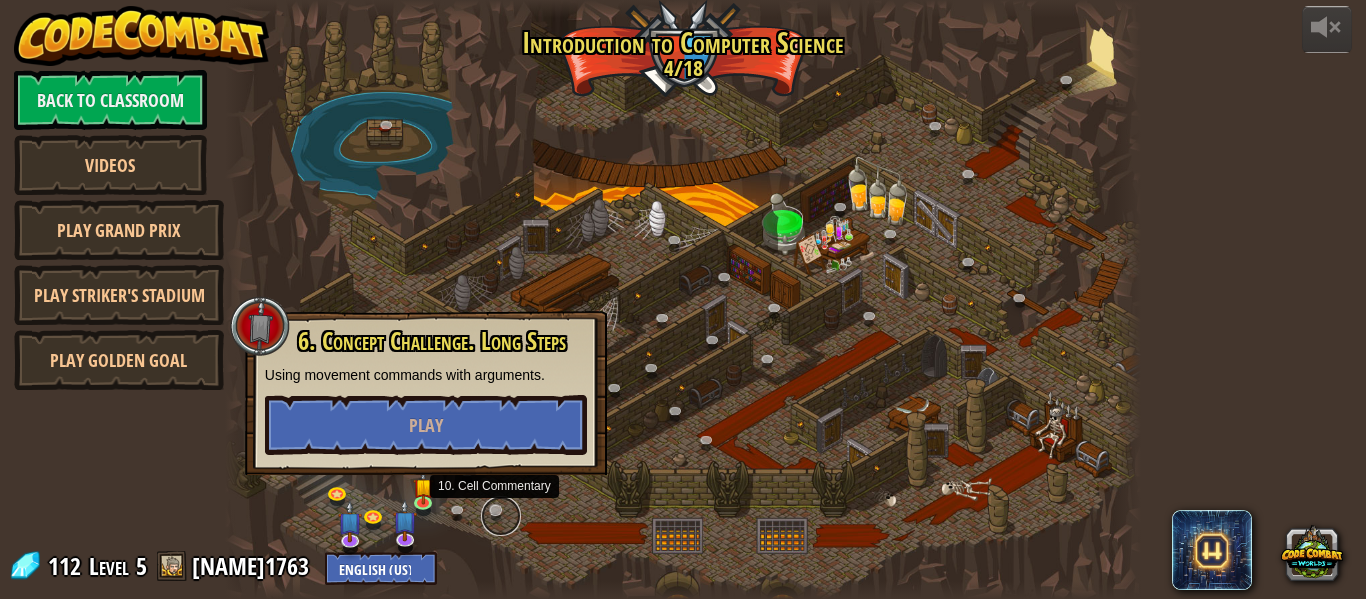click at bounding box center [501, 516] 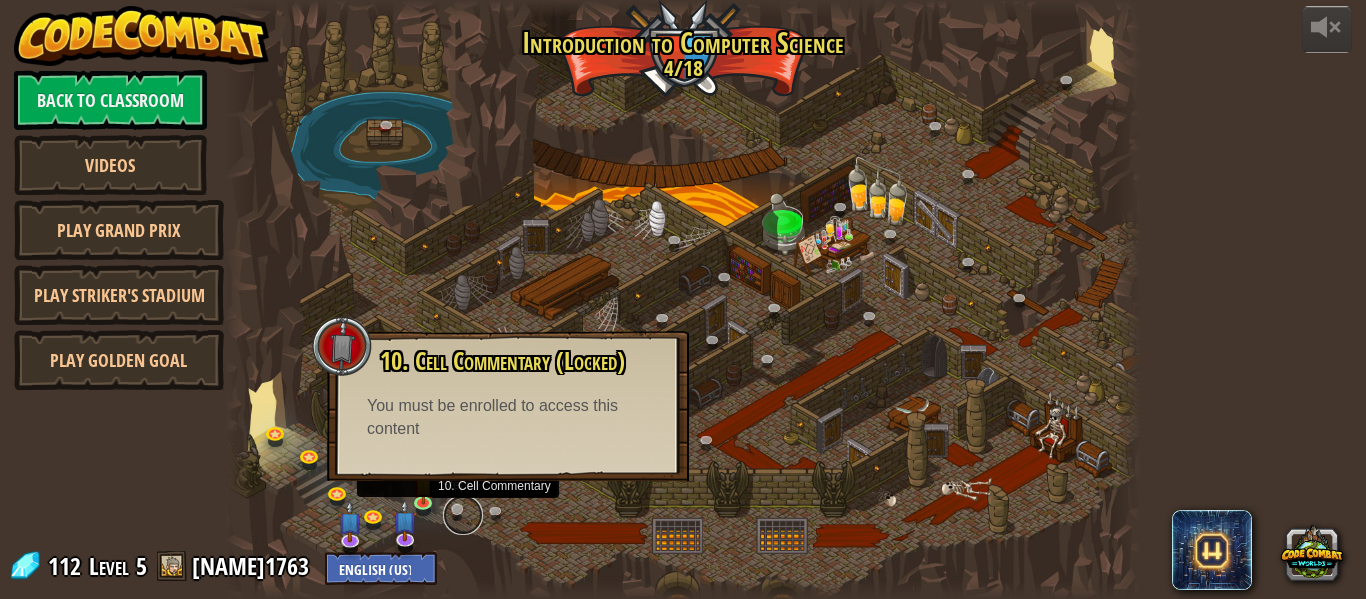click at bounding box center (463, 515) 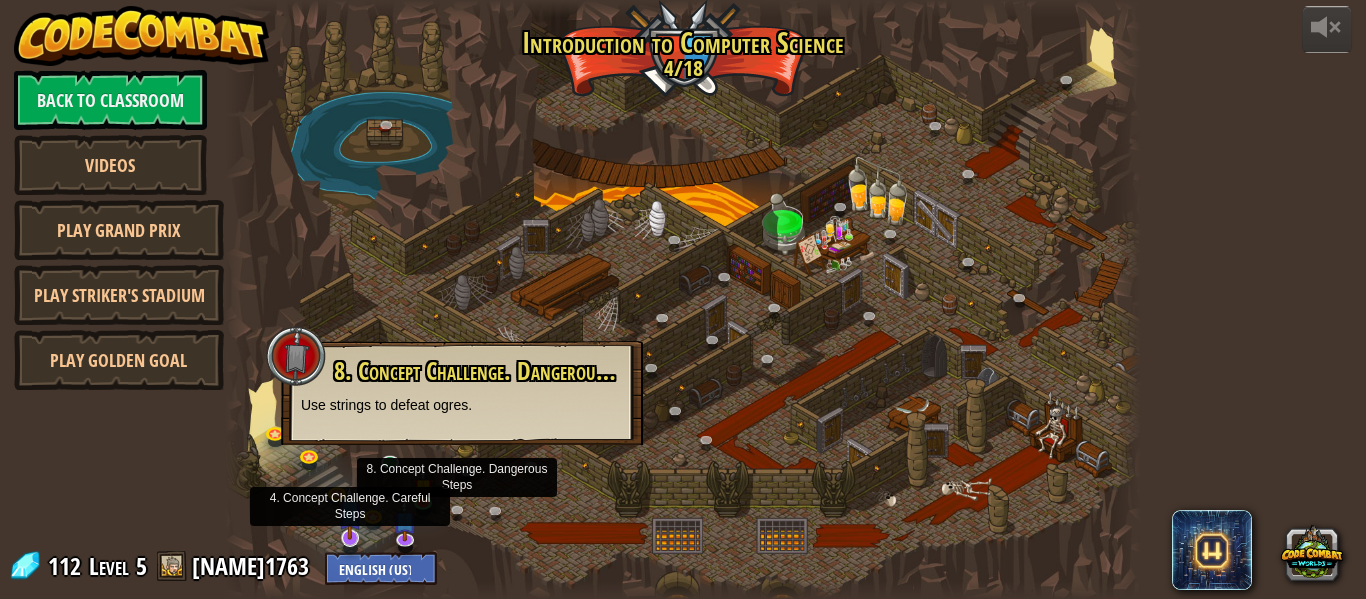 click at bounding box center [350, 512] 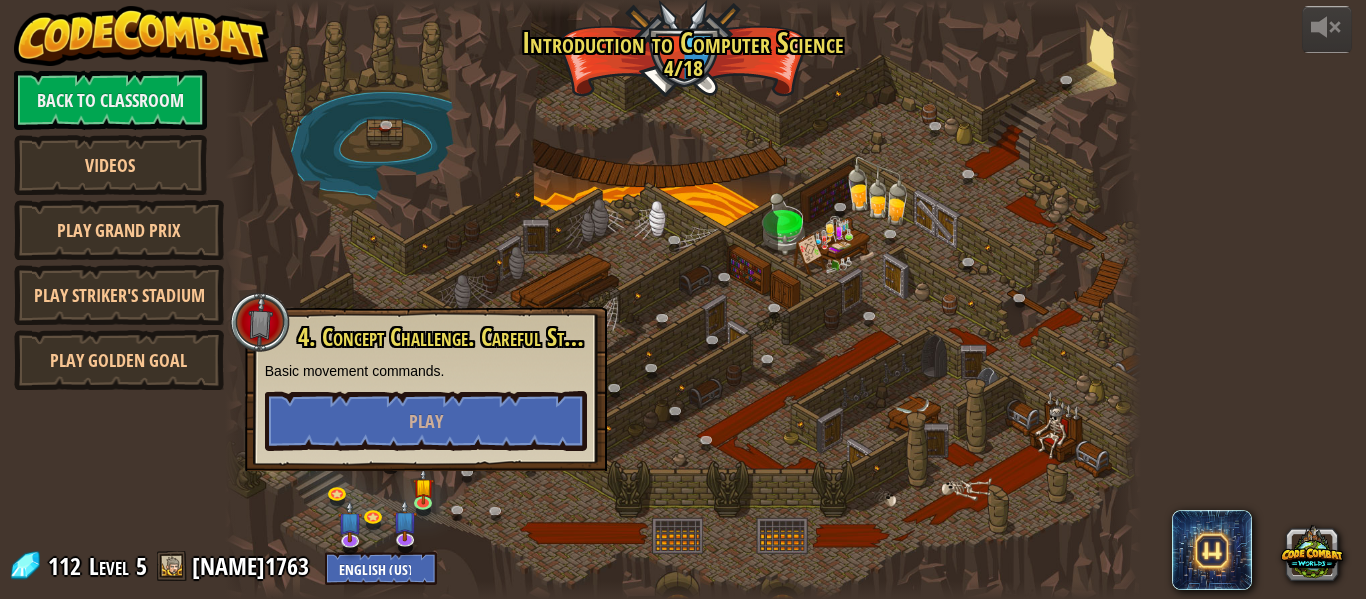 click at bounding box center [260, 322] 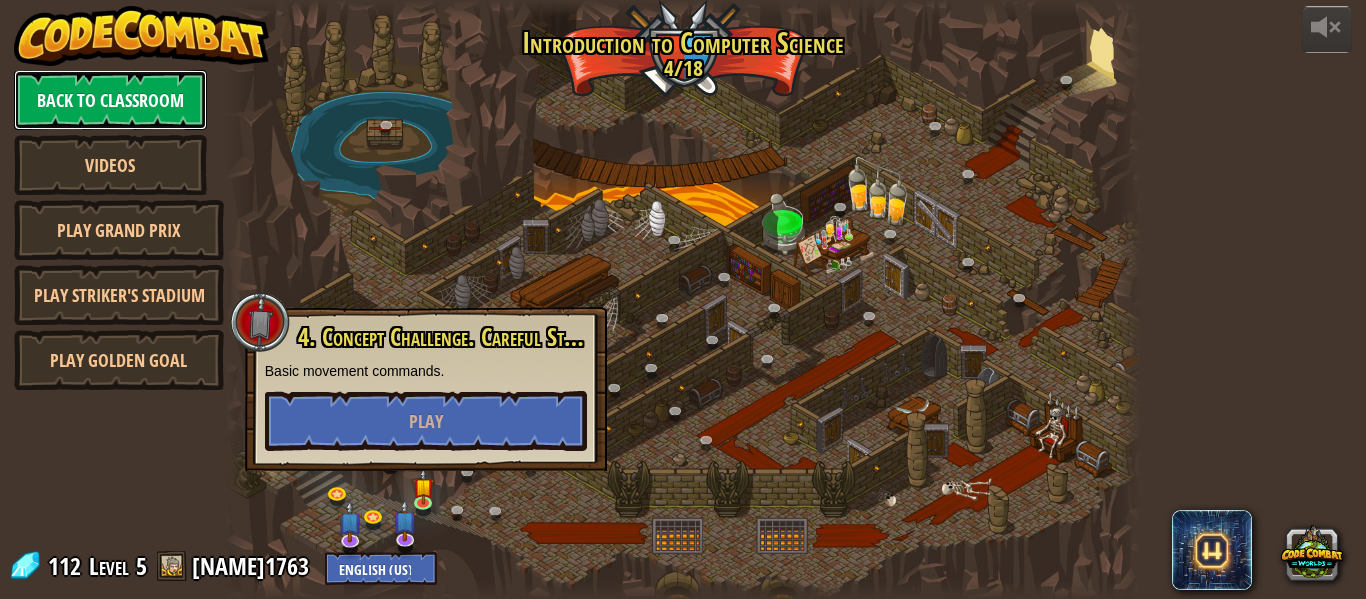 click on "Back to Classroom" at bounding box center [110, 100] 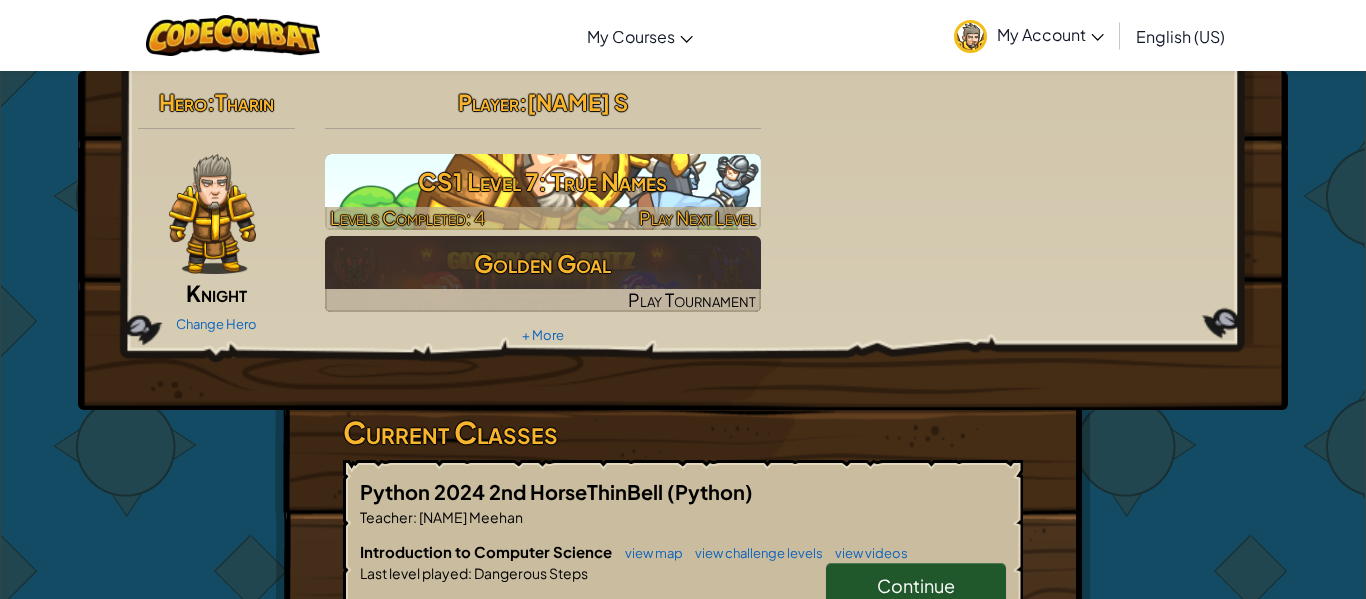 click on "CS1 Level 7: True Names" at bounding box center [543, 181] 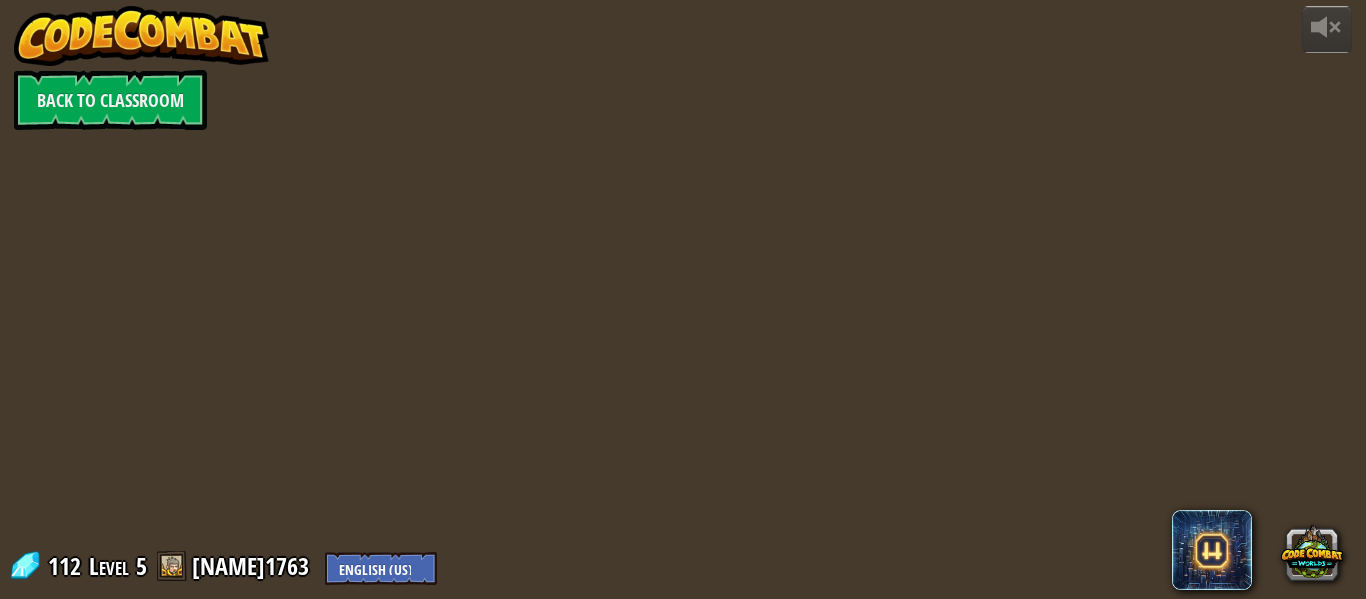 click on "powered by Back to Classroom 112 Level 5 [NAME]1763 English (US) English (UK) 简体中文 繁體中文 русский español (ES) español (América Latina) français Português (Portugal) Português (Brasil) ---------------------------------- العربية azərbaycan dili български език Català čeština dansk Deutsch (Deutschland) Deutsch (Österreich) Deutsch (Schweiz) Eesti Ελληνικά Esperanto Filipino فارسی Galego 한국어 ʻŌlelo Hawaiʻi עברית hrvatski jezik magyar Bahasa Indonesia Italiano қазақ тілі lietuvių kalba latviešu te reo Māori Македонски मानक हिन्दी Монгол хэл Bahasa Melayu မြန်မာစကား Nederlands (België) Nederlands (Nederland) 日本語 Norsk Bokmål Norsk Nynorsk O'zbekcha Polski limba română српски slovenčina slovenščina suomi Svenska ไทย Türkçe українська اُردُو Tiếng Việt 吴语 吳語" at bounding box center [683, 299] 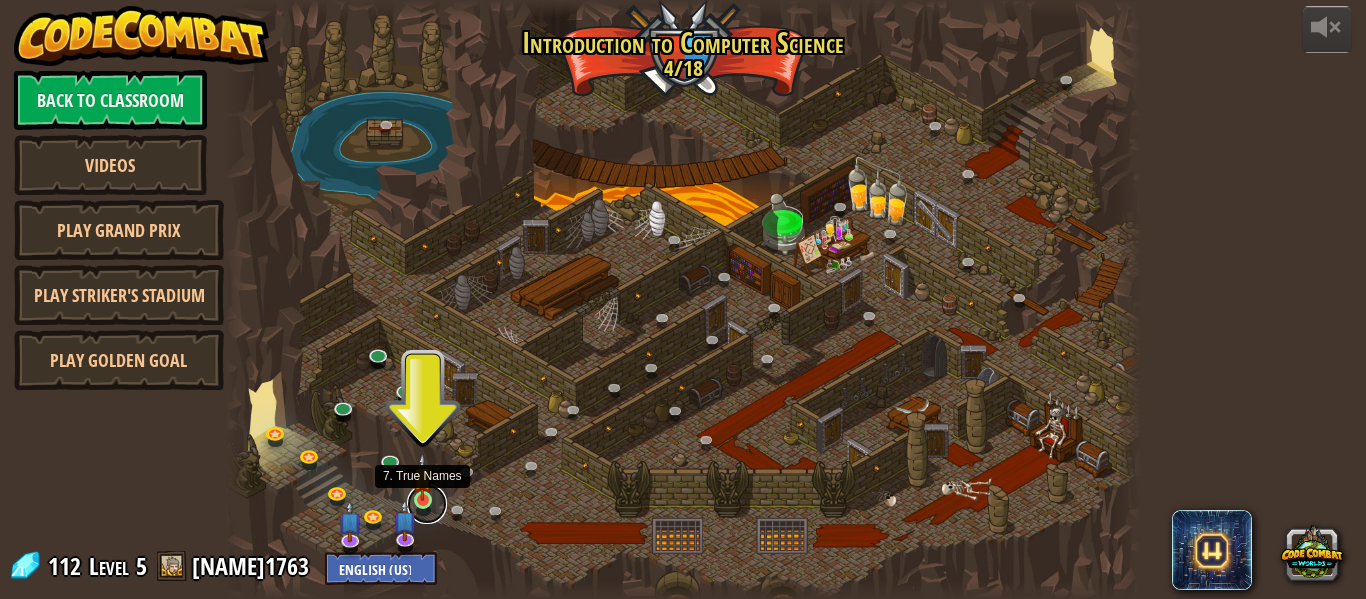 click at bounding box center [427, 504] 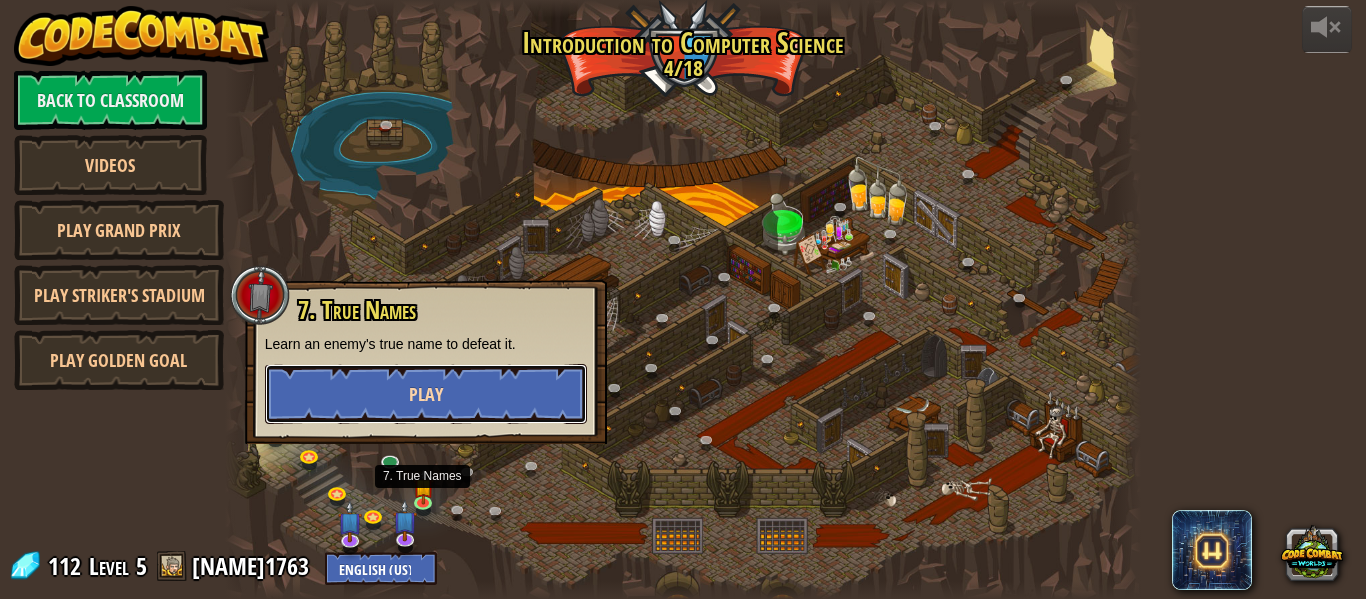 click on "Play" at bounding box center [426, 394] 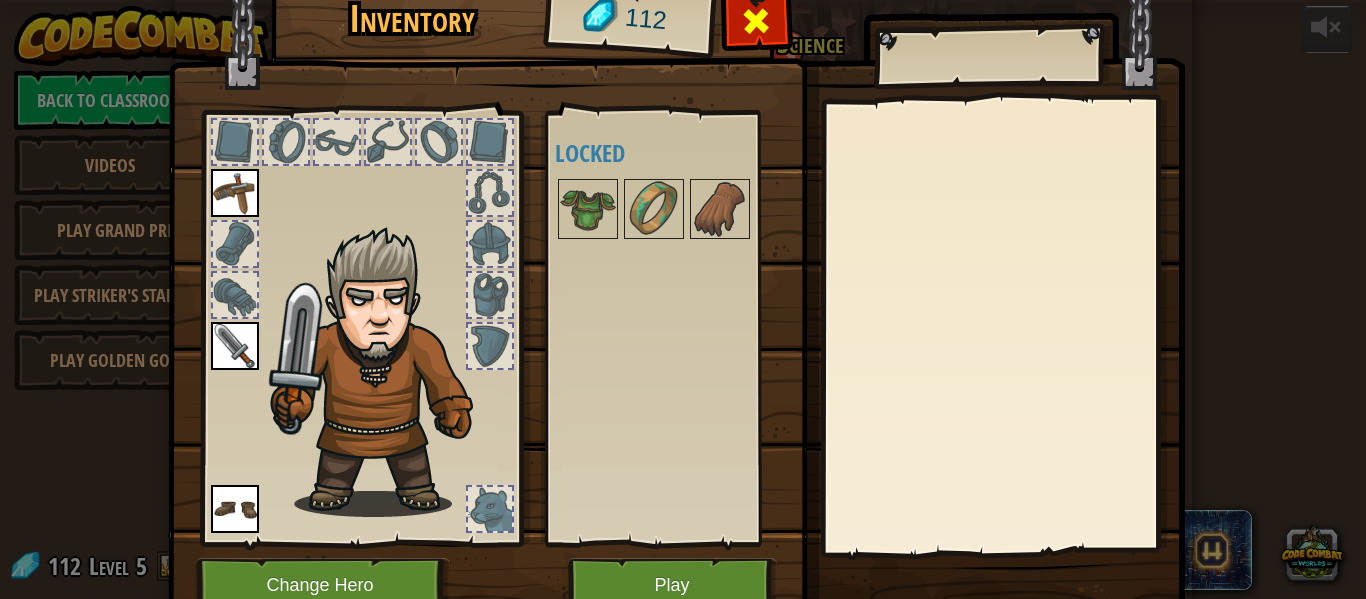 click at bounding box center (756, 26) 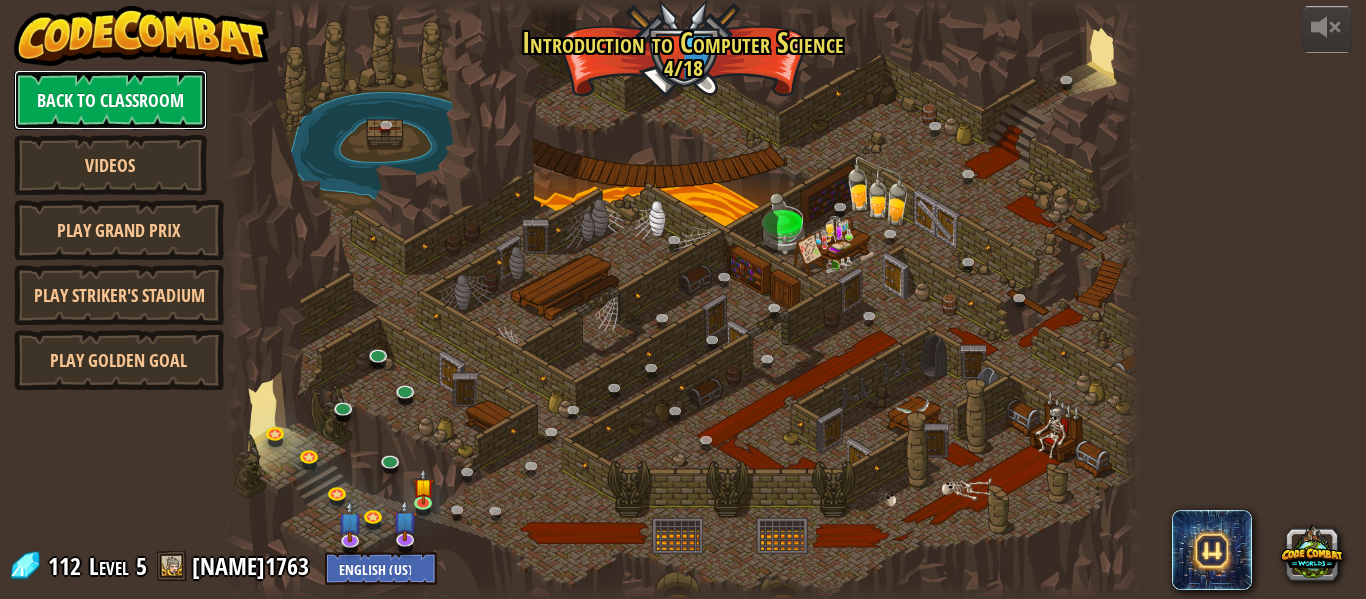 click on "Back to Classroom" at bounding box center [110, 100] 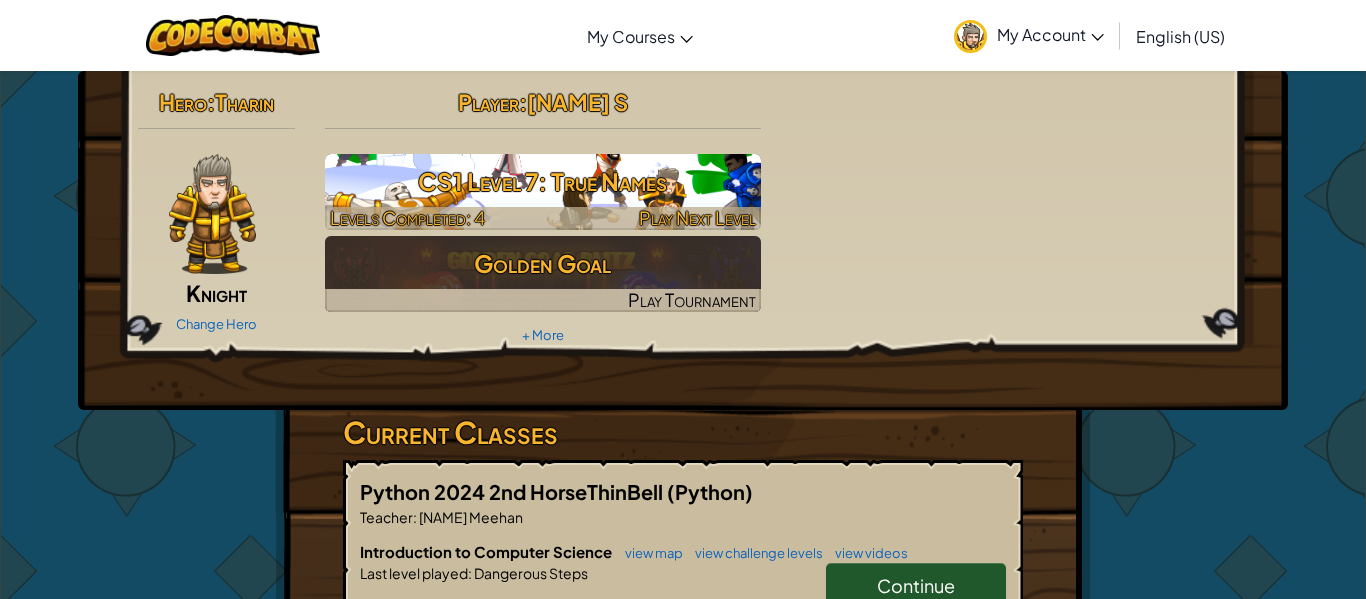 click at bounding box center (543, 218) 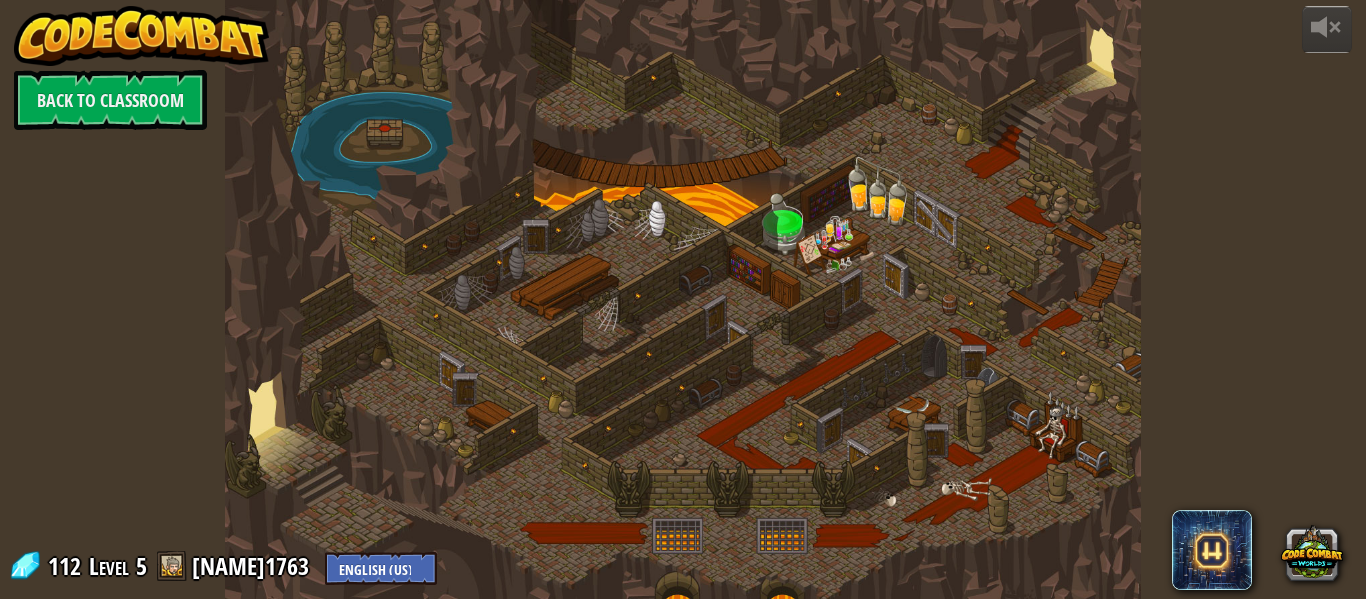 click at bounding box center (683, 299) 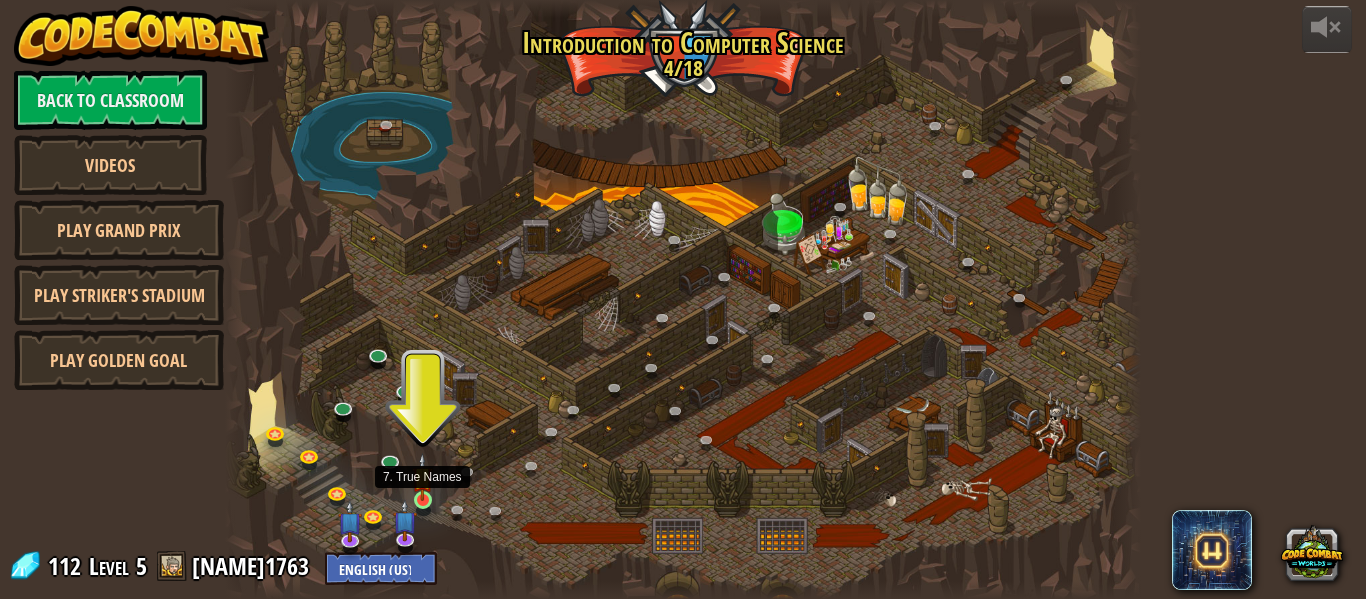 click at bounding box center (422, 477) 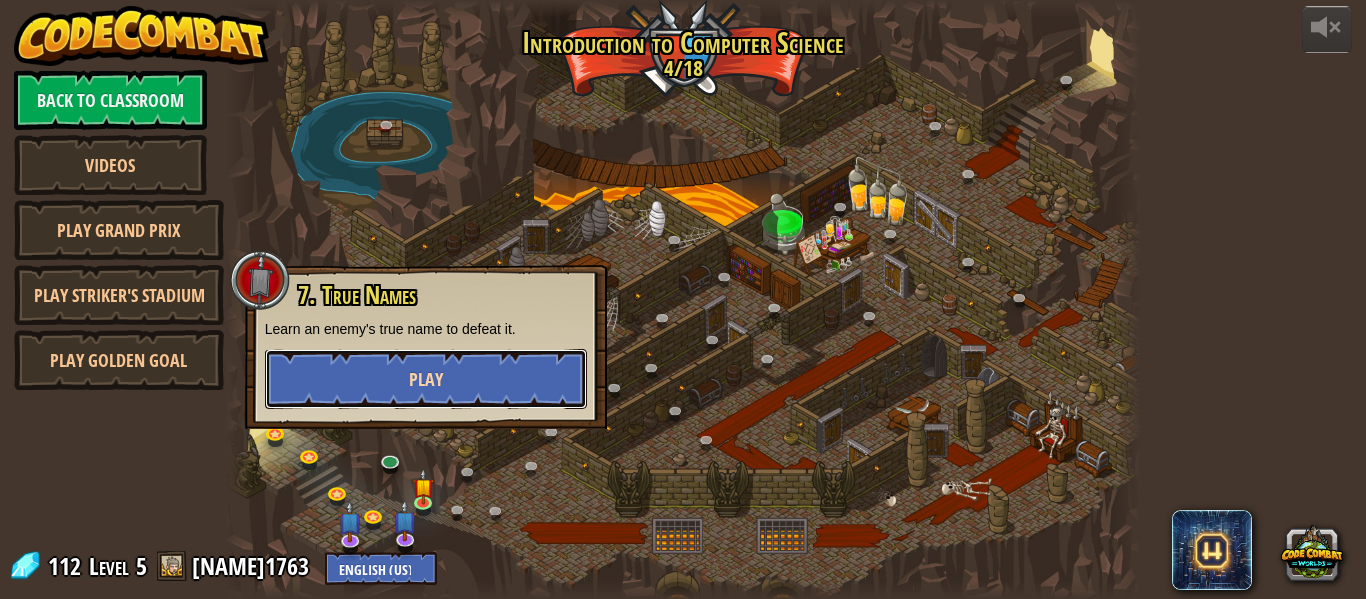 click on "Play" at bounding box center [426, 379] 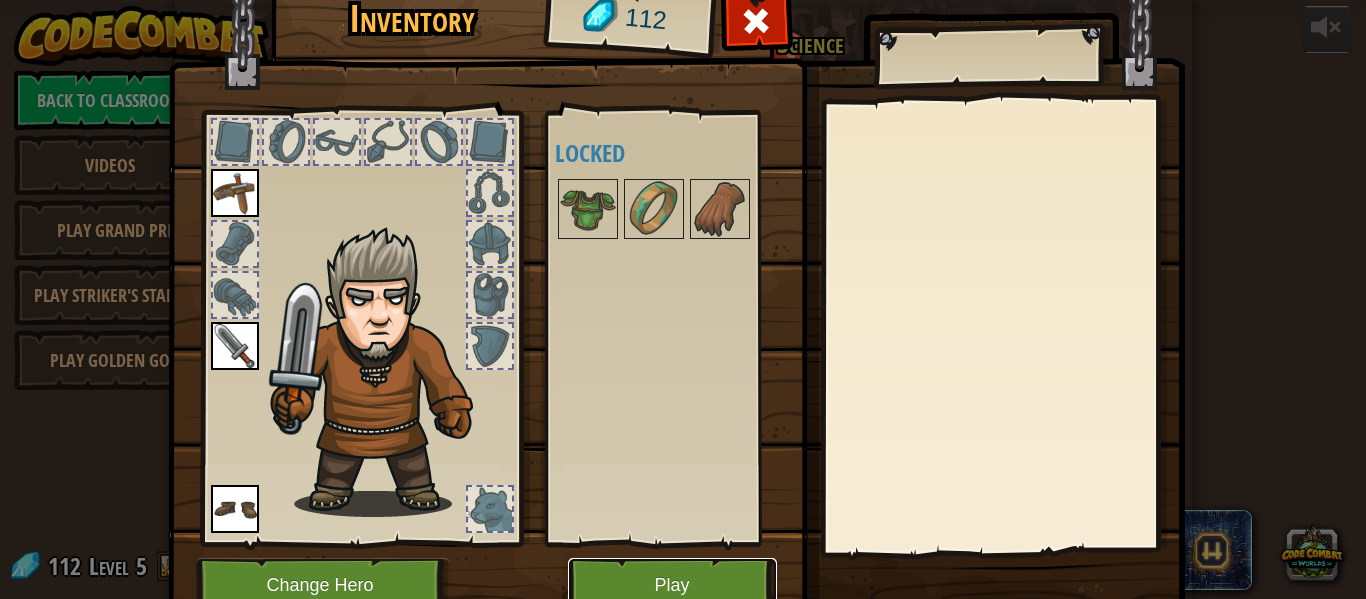 click on "Play" at bounding box center [672, 585] 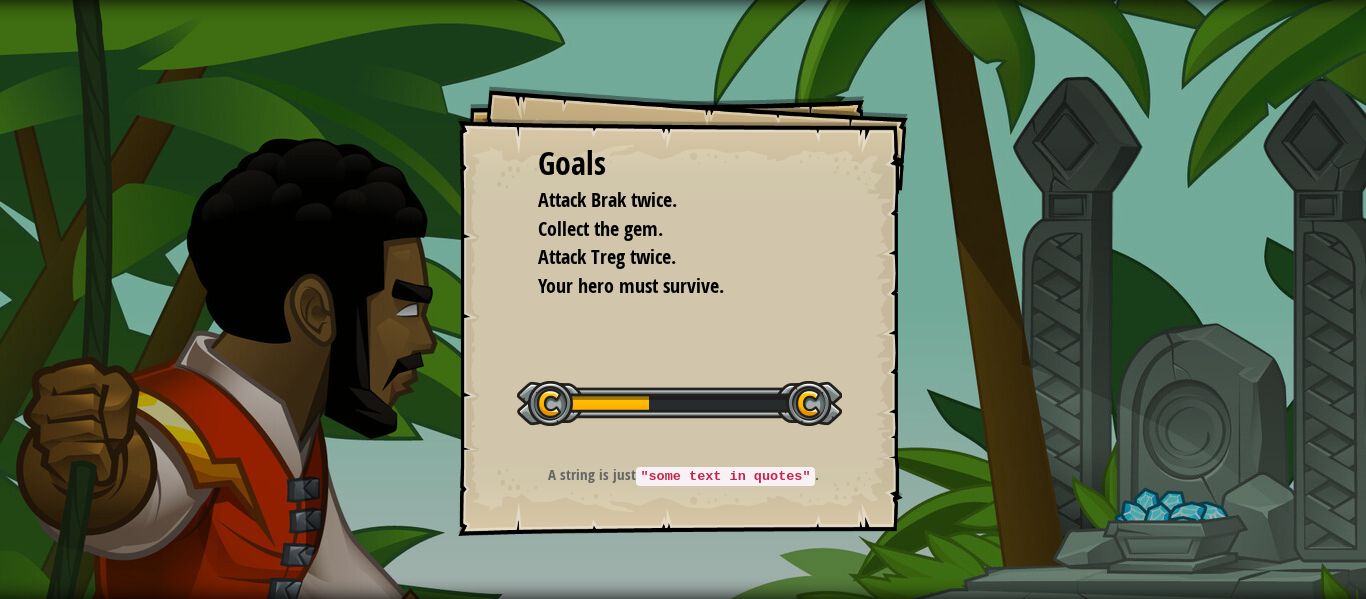 click on ""some text in quotes"" at bounding box center [725, 476] 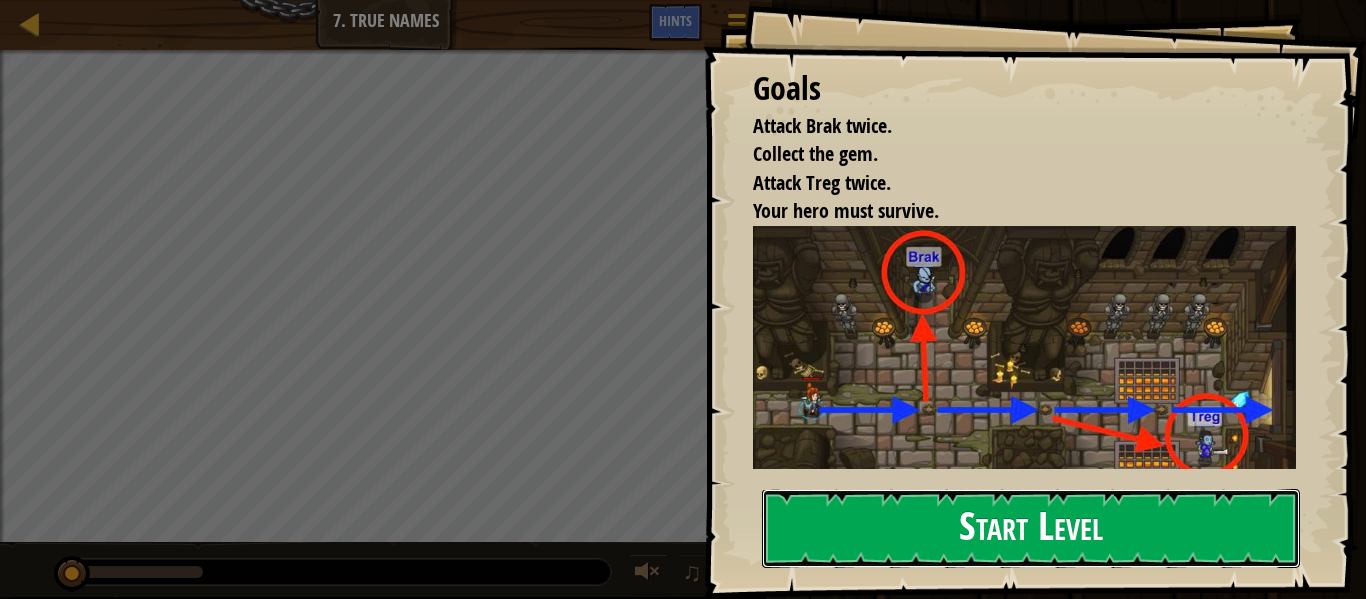 click on "Start Level" at bounding box center (1031, 528) 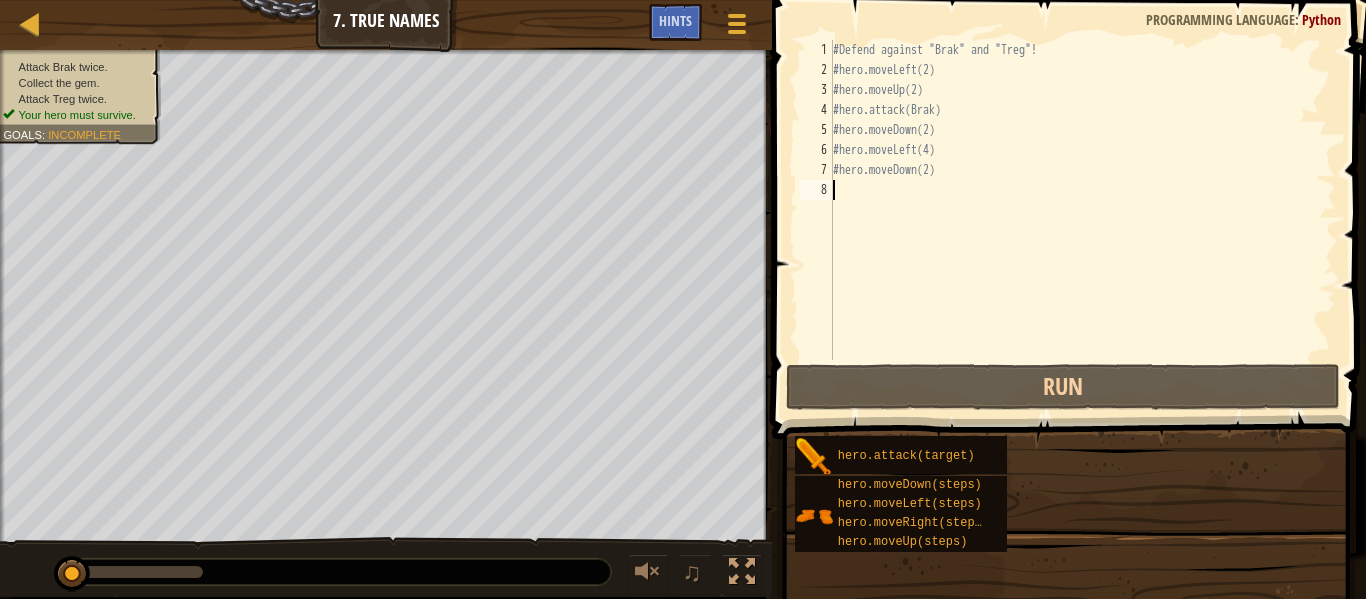 click on "hero.moveRight(steps)" at bounding box center [913, 523] 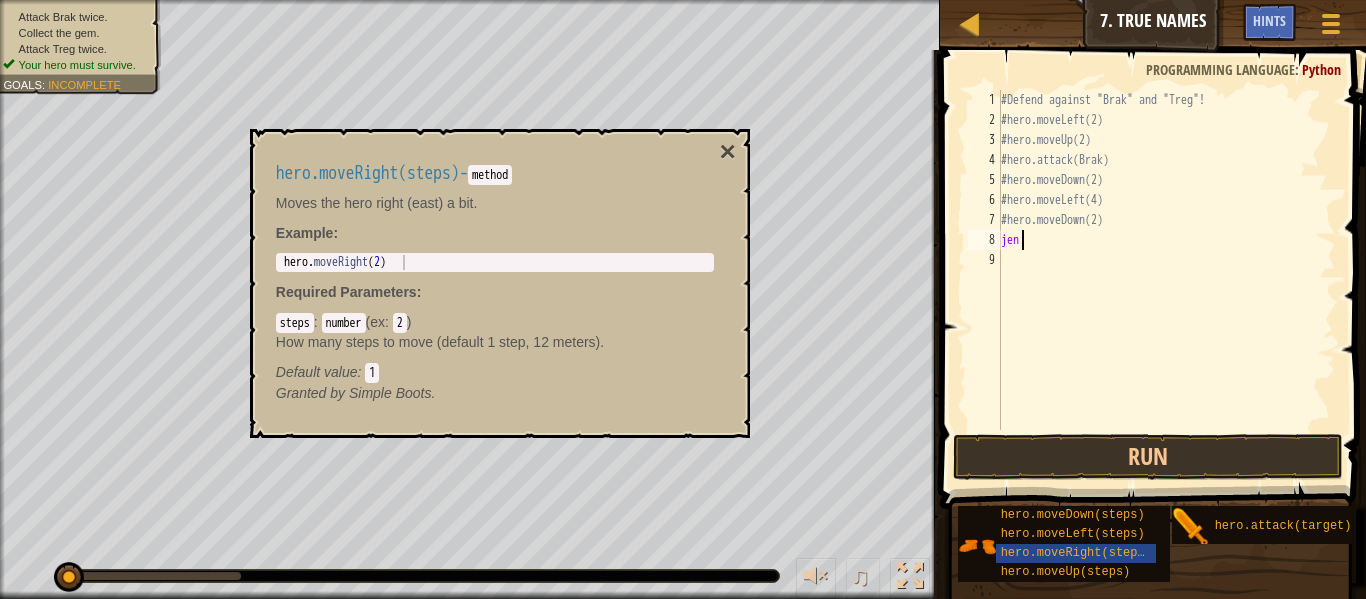 scroll, scrollTop: 9, scrollLeft: 1, axis: both 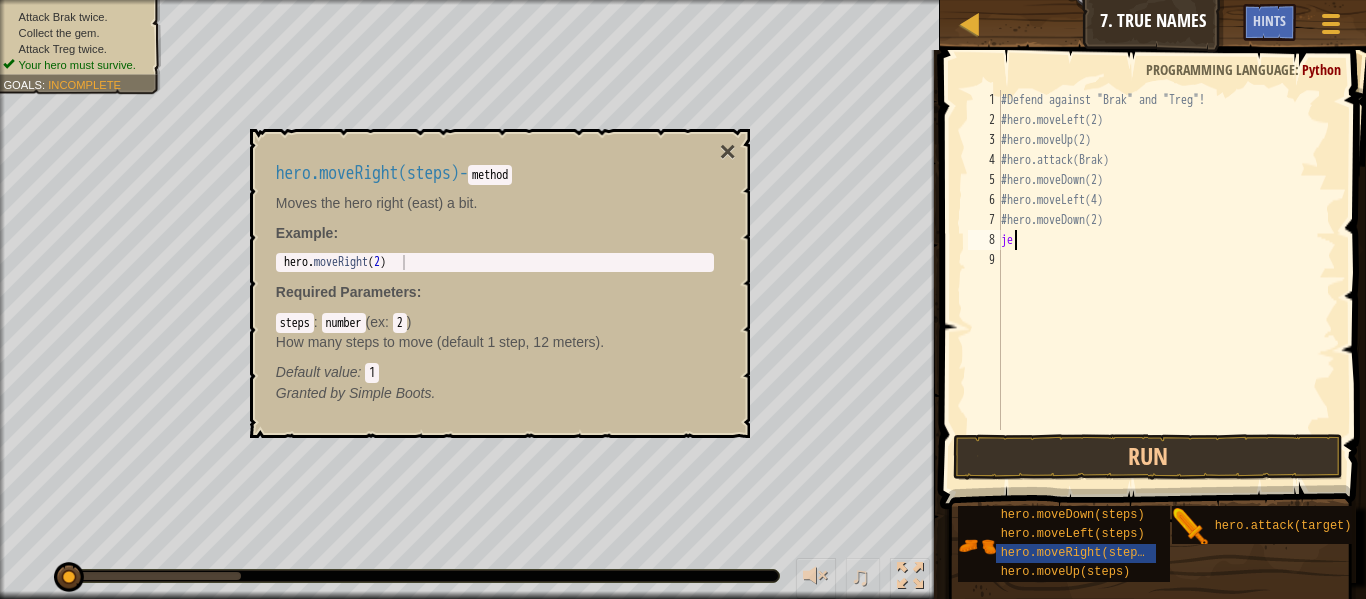 type on "j" 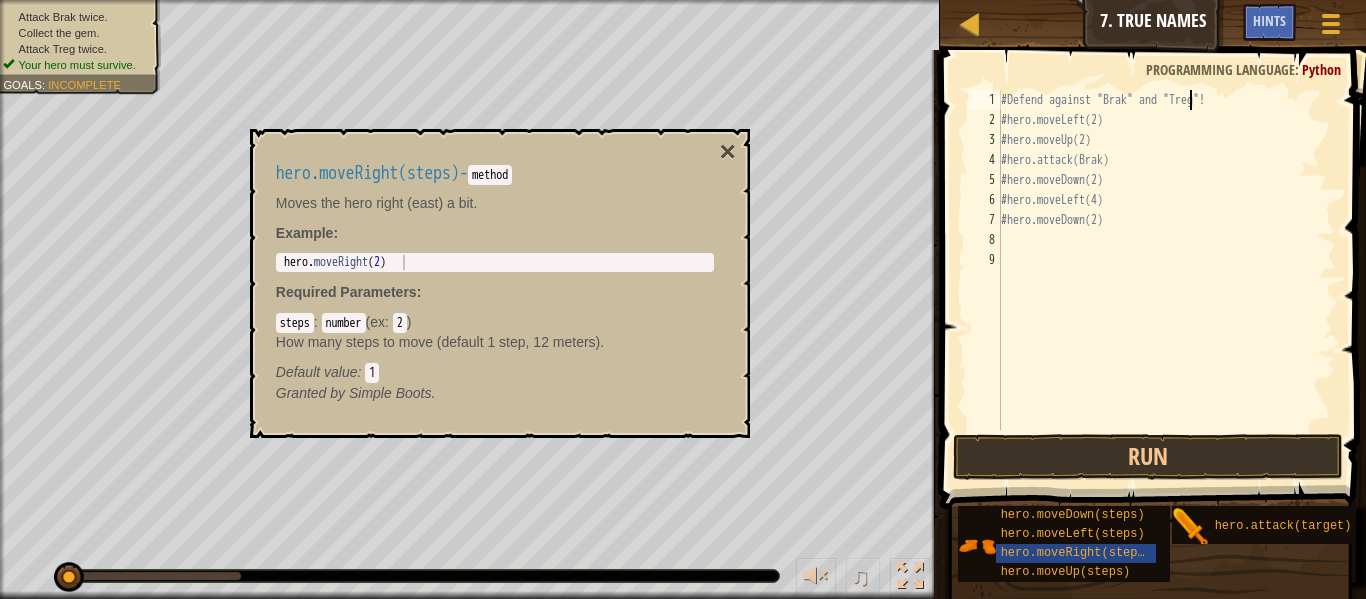 click on "#Defend against "Brak" and "Treg"! #hero.moveLeft(2) #hero.moveUp(2) #hero.attack(Brak) #hero.moveDown(2) #hero.moveLeft(4) #hero.moveDown(2)" at bounding box center (1166, 280) 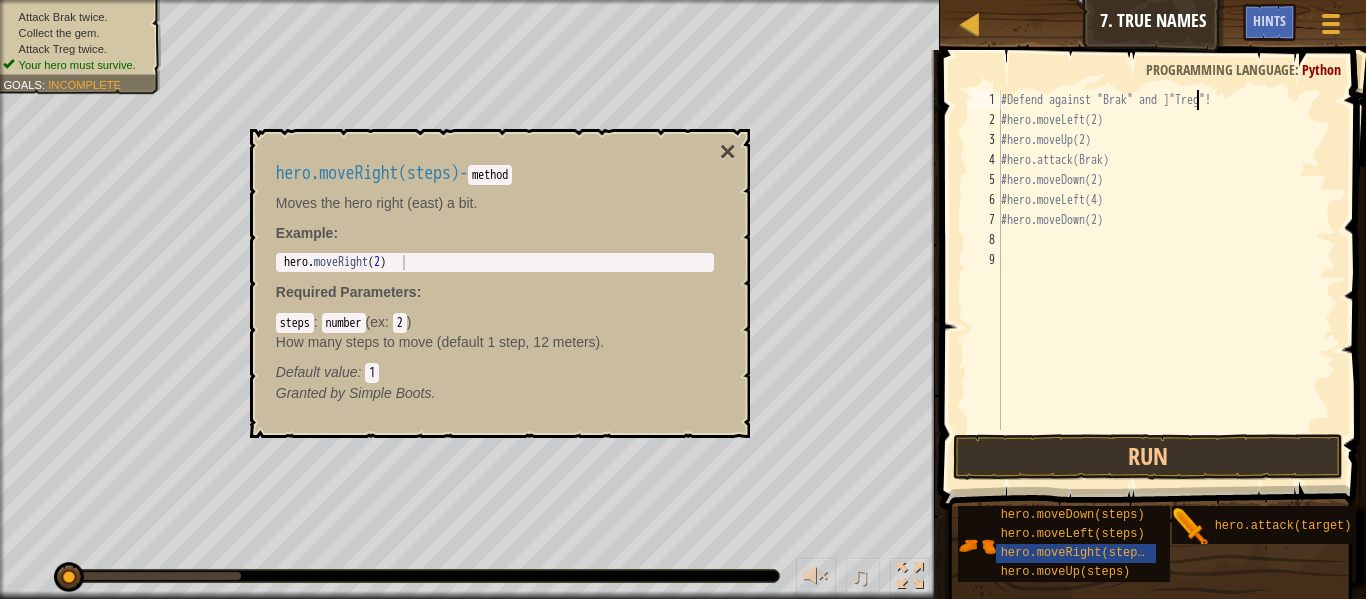 scroll, scrollTop: 9, scrollLeft: 28, axis: both 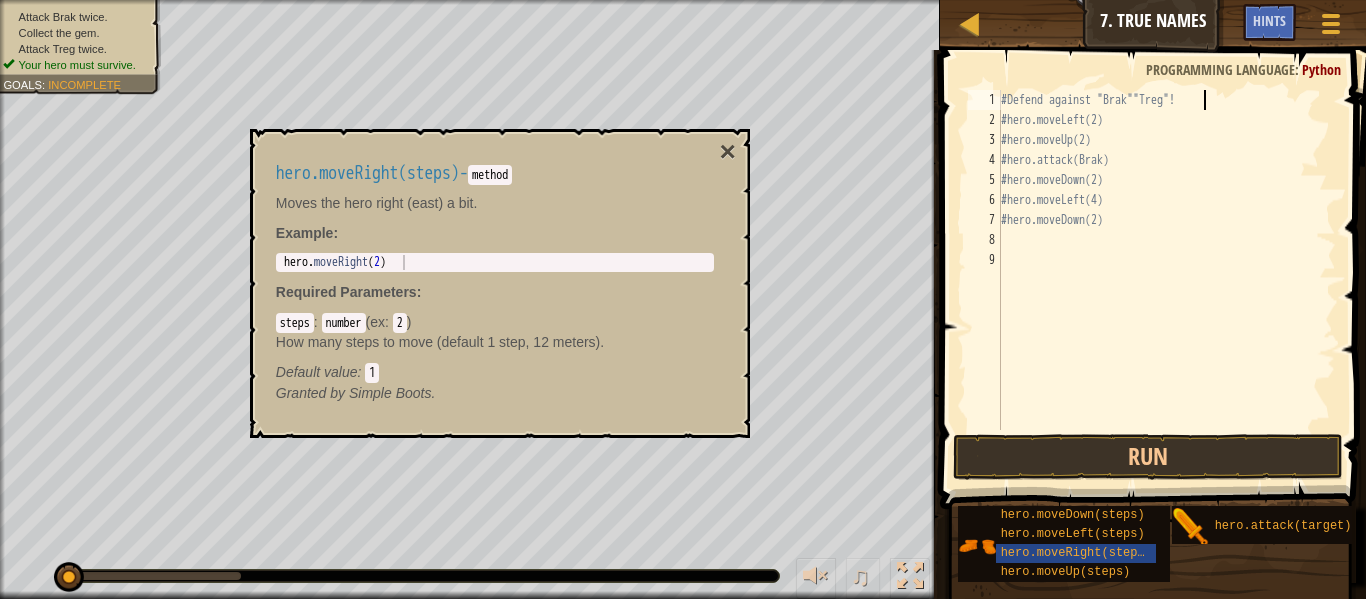 click on "#Defend against "Brak""Treg"! #hero.moveLeft(2) #hero.moveUp(2) #hero.attack(Brak) #hero.moveDown(2) #hero.moveLeft(4) #hero.moveDown(2)" at bounding box center (1166, 280) 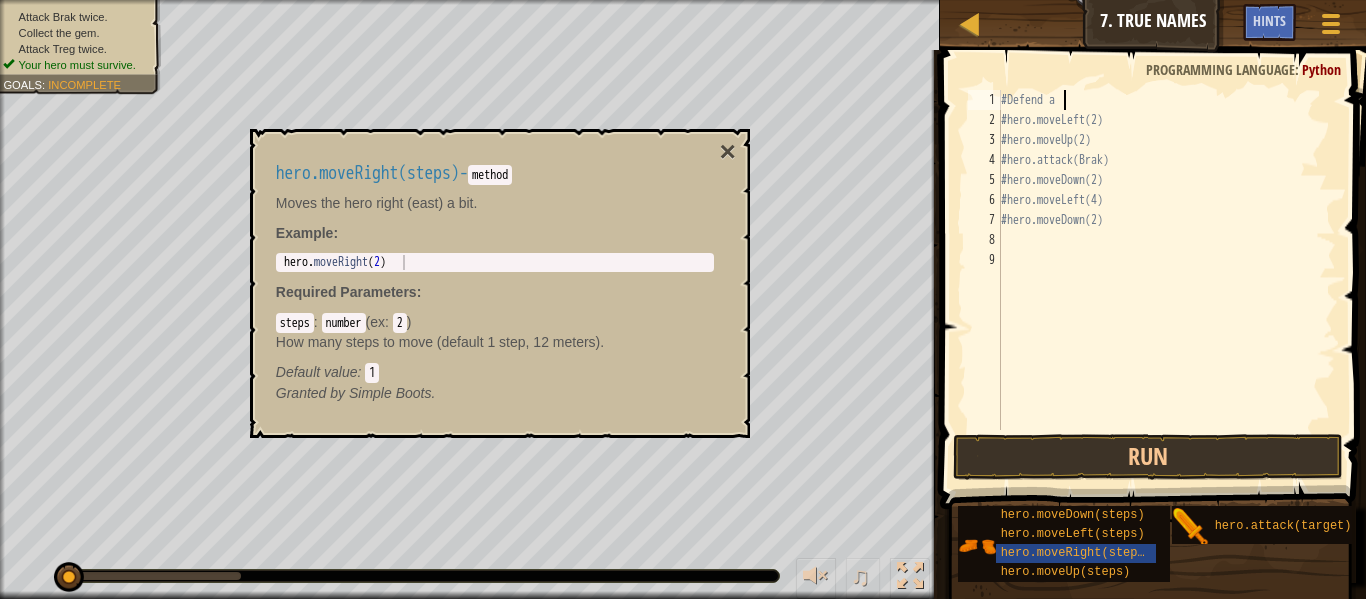 scroll, scrollTop: 9, scrollLeft: 3, axis: both 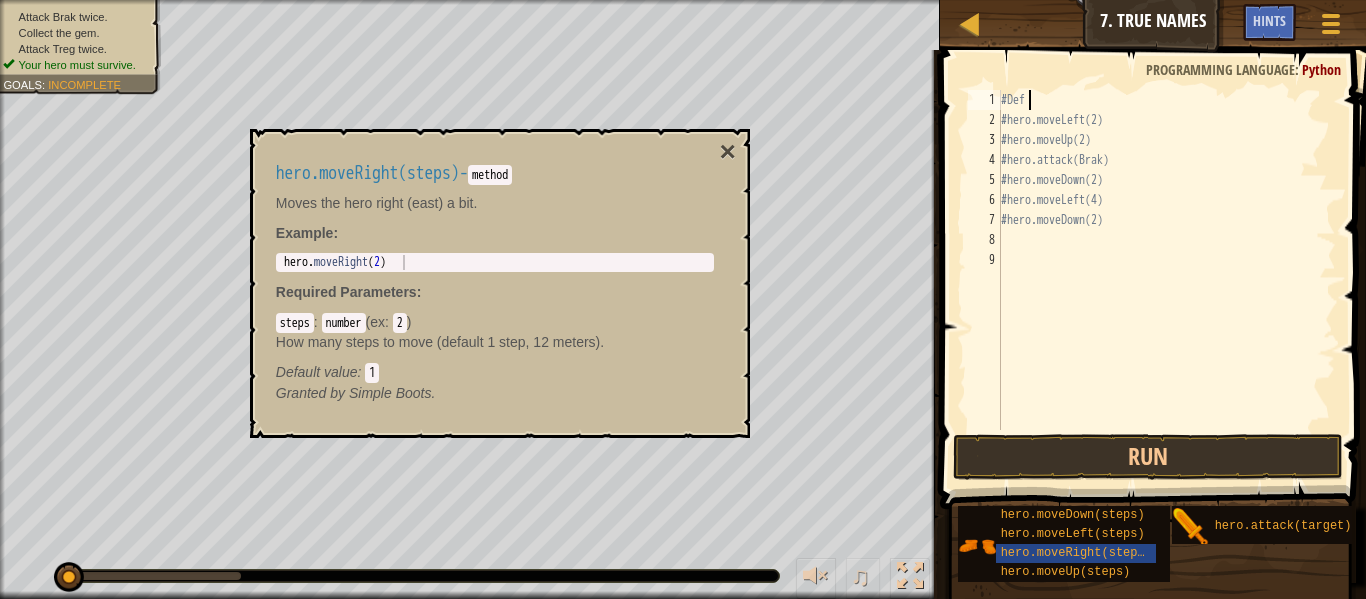 type on "#" 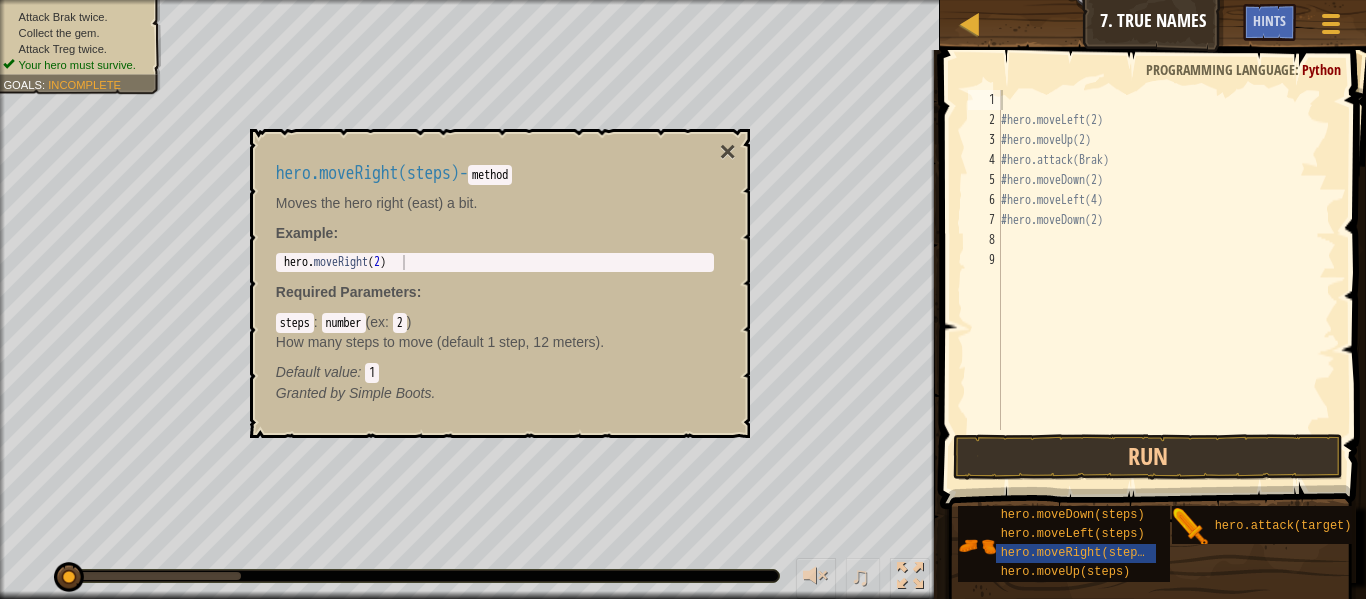 click on "hero.moveDown(steps) hero.moveLeft(steps) hero.moveRight(steps) hero.moveUp(steps) hero.attack(target)" at bounding box center [1154, 544] 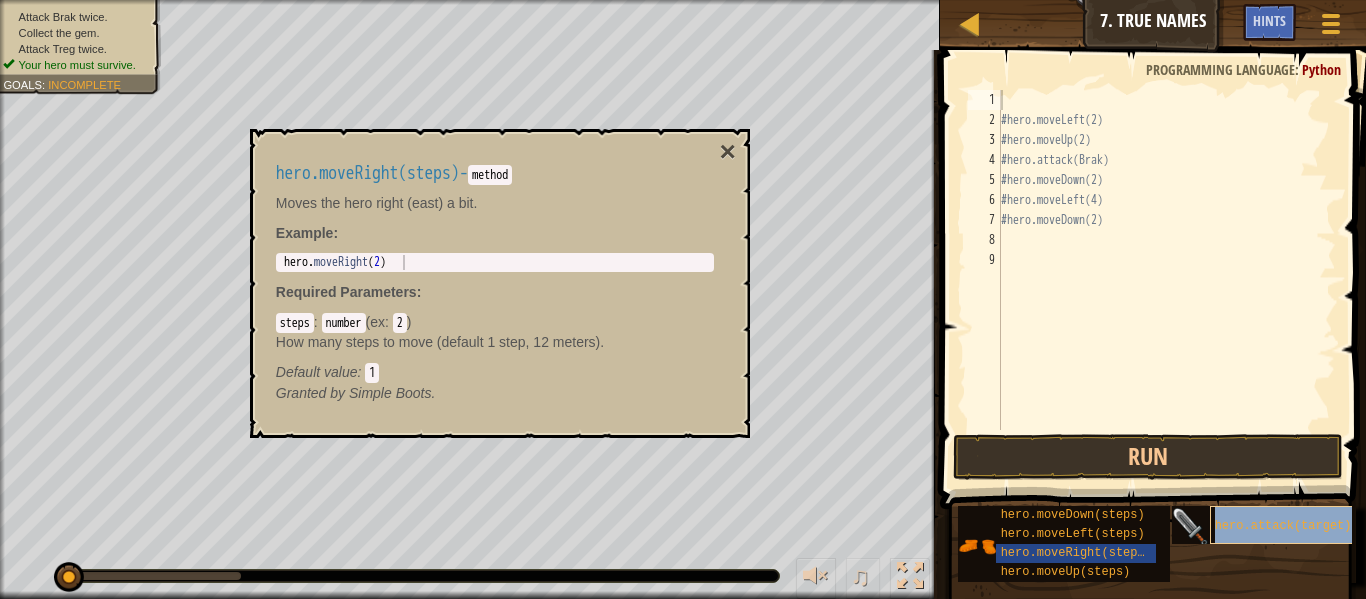 click on "hero.attack(target)" at bounding box center [1290, 525] 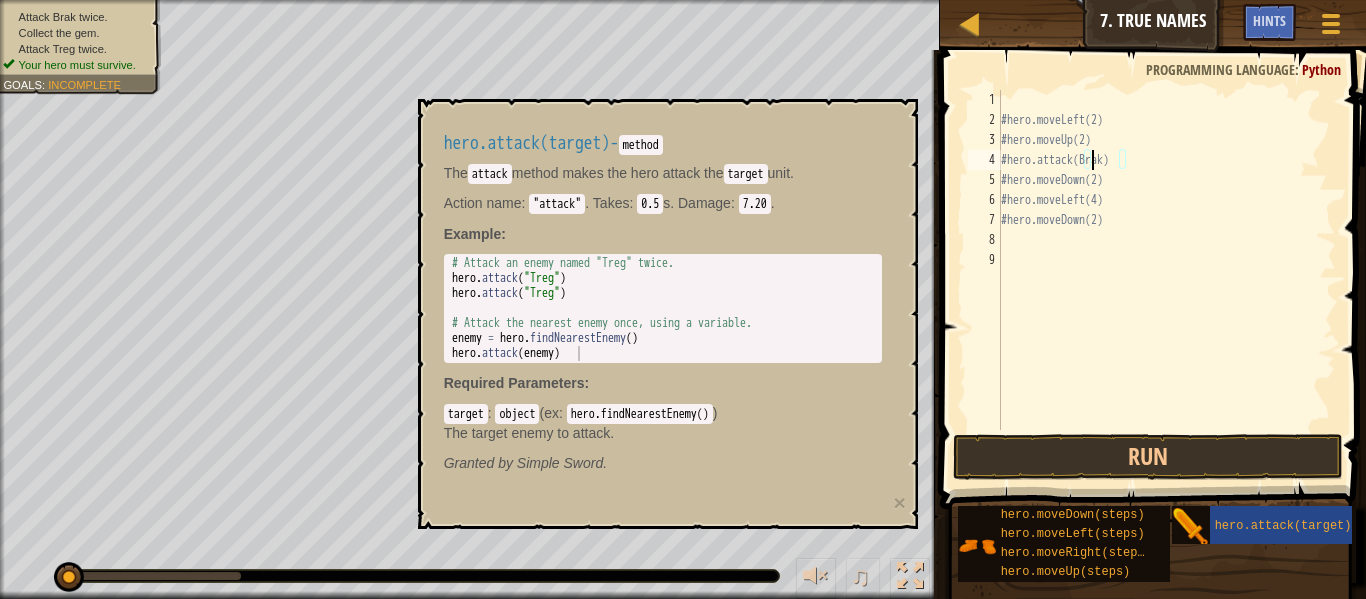 click on "#hero.moveLeft(2) #hero.moveUp(2) #hero.attack(Brak) #hero.moveDown(2) #hero.moveLeft(4) #hero.moveDown(2)" at bounding box center [1166, 280] 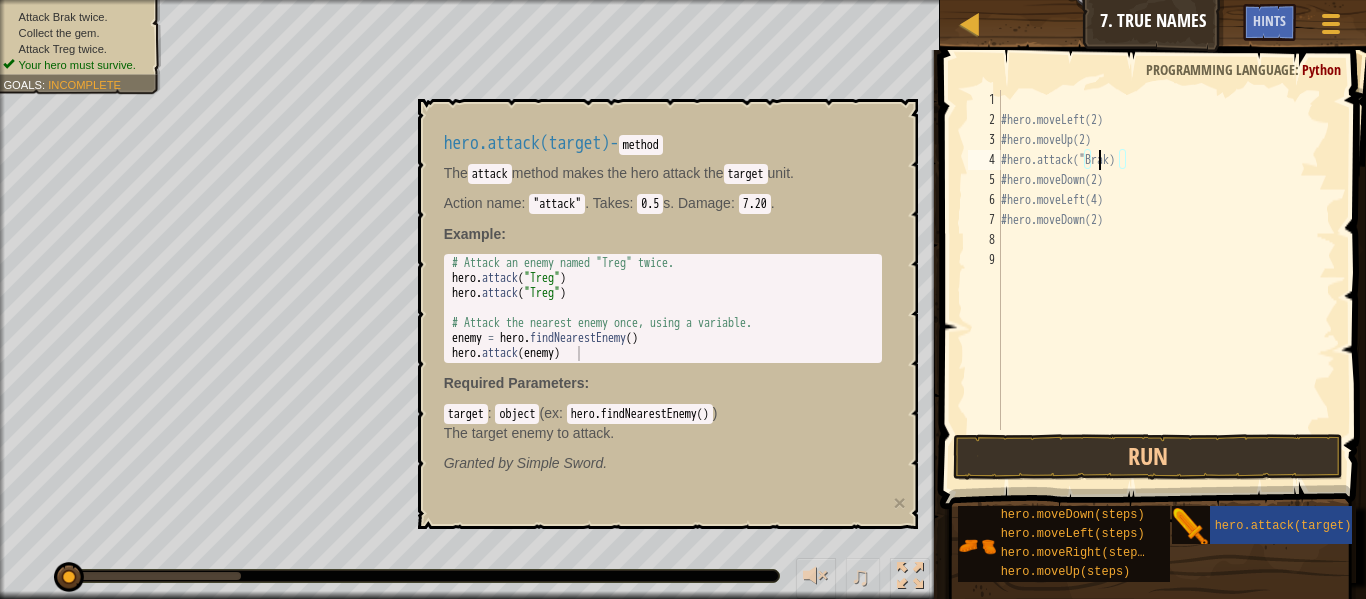 scroll, scrollTop: 9, scrollLeft: 14, axis: both 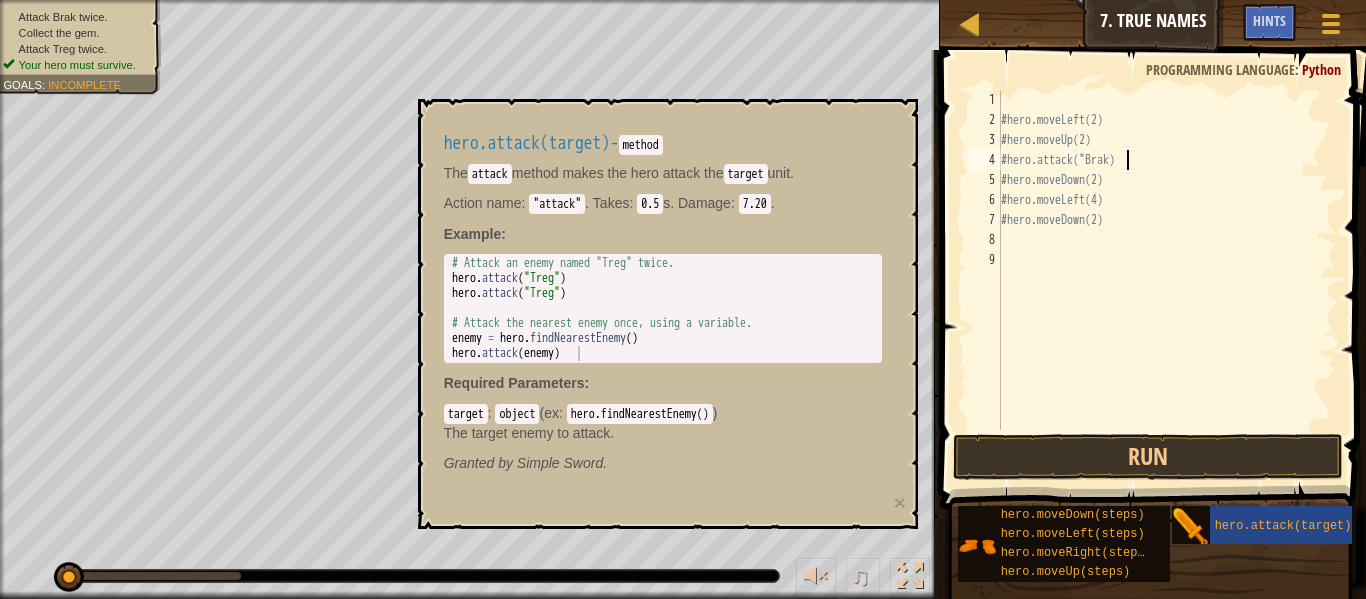 click on "#hero.moveLeft(2) #hero.moveUp(2) #hero.attack("Brak) #hero.moveDown(2) #hero.moveLeft(4) #hero.moveDown(2)" at bounding box center (1166, 280) 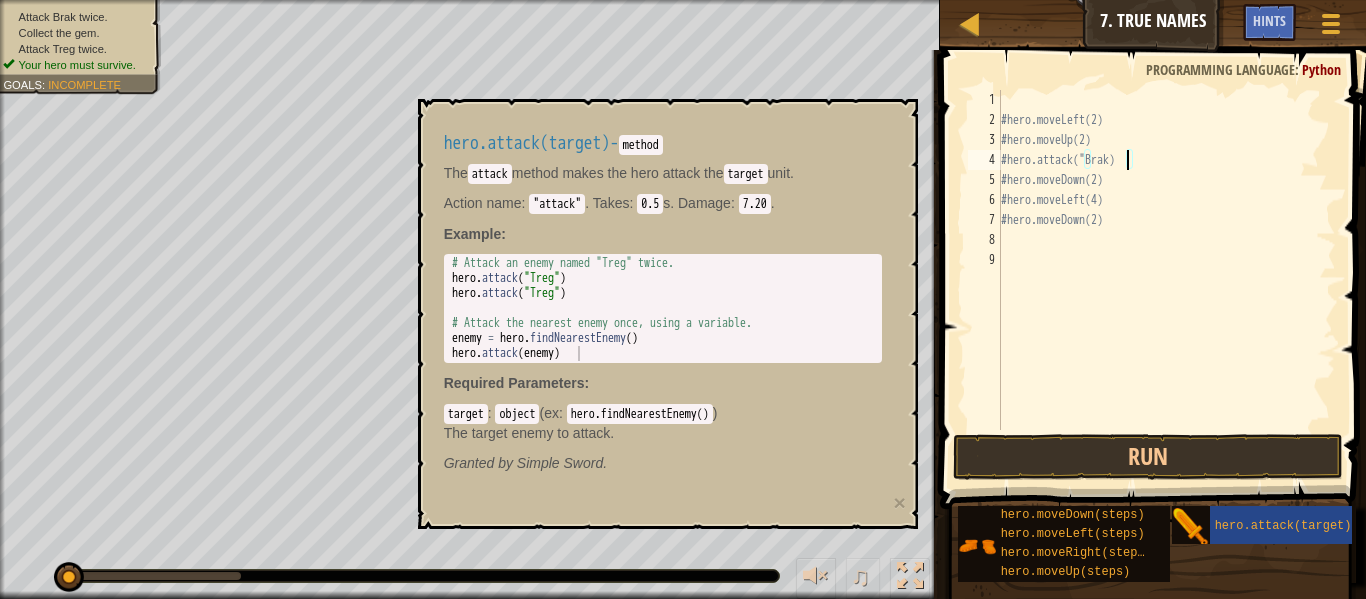 scroll, scrollTop: 9, scrollLeft: 19, axis: both 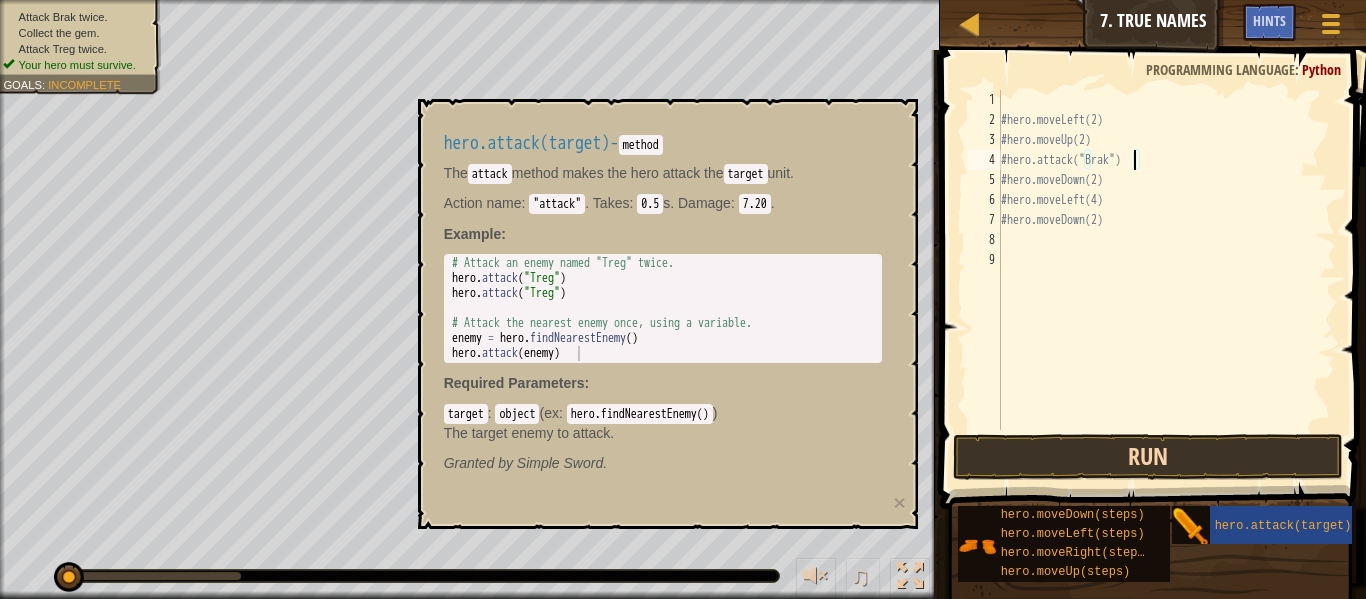 type on "#hero.attack("Brak")" 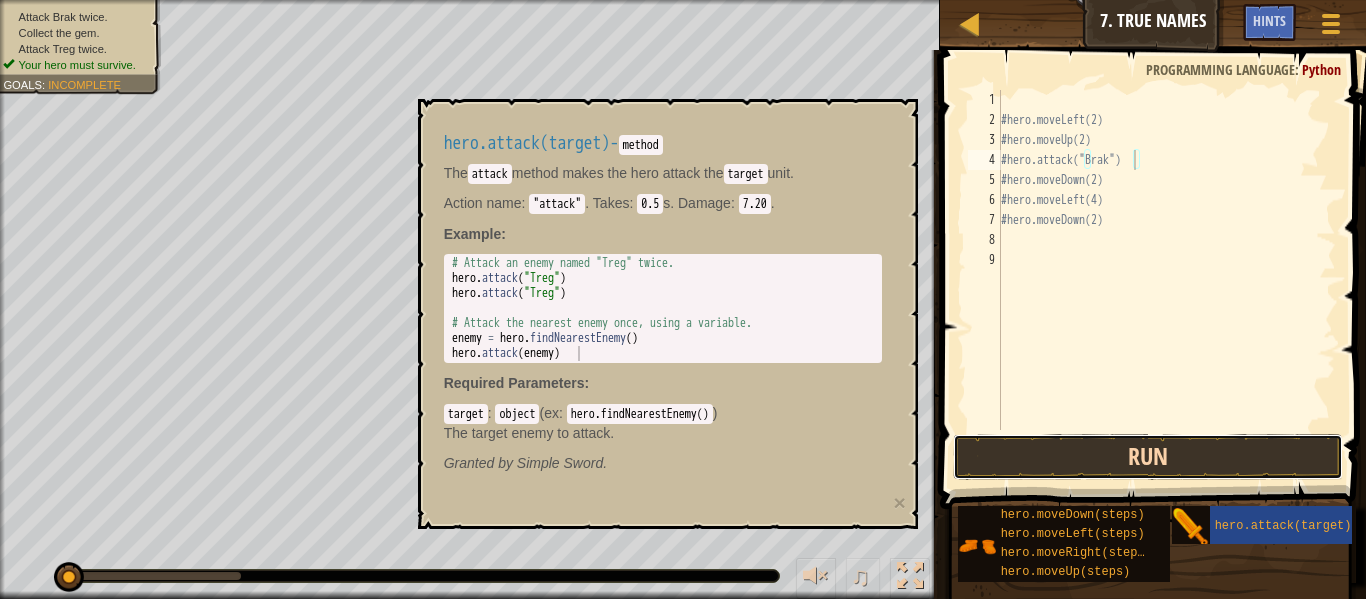 click on "Run" at bounding box center (1148, 457) 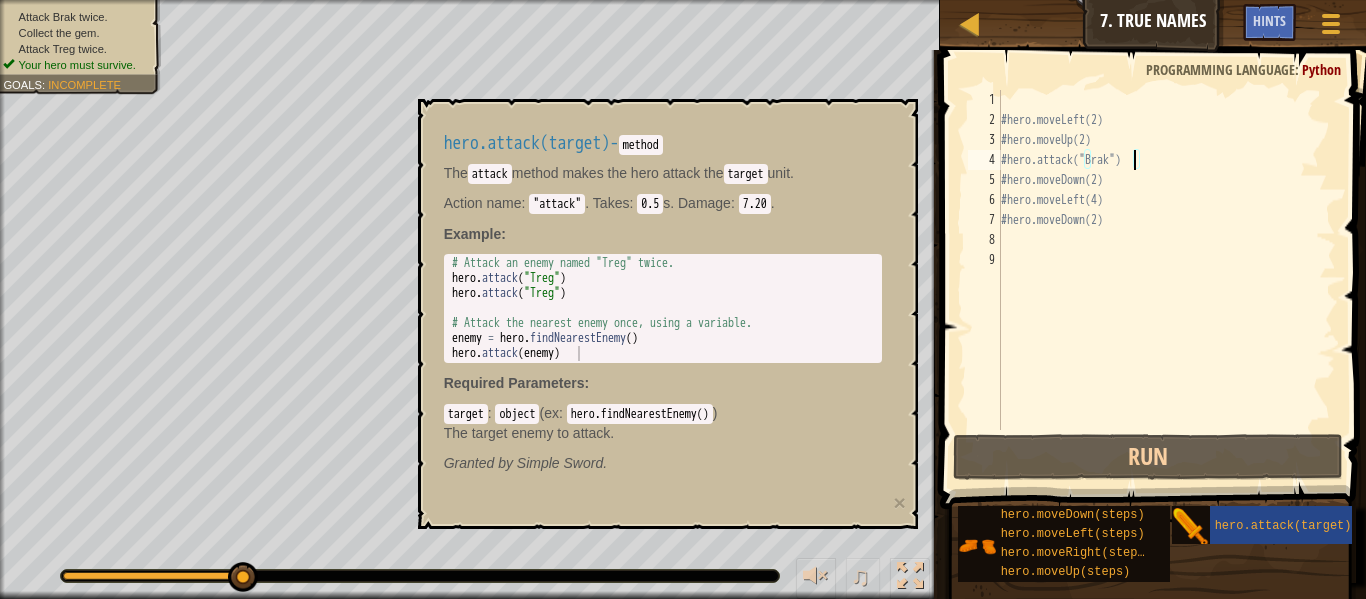 click on "# Attack an enemy named "Treg" twice. hero . attack ( "Treg" ) hero . attack ( "Treg" ) # Attack the nearest enemy once, using a variable. enemy   =   hero . findNearestEnemy ( ) hero . attack ( enemy )" at bounding box center (663, 323) 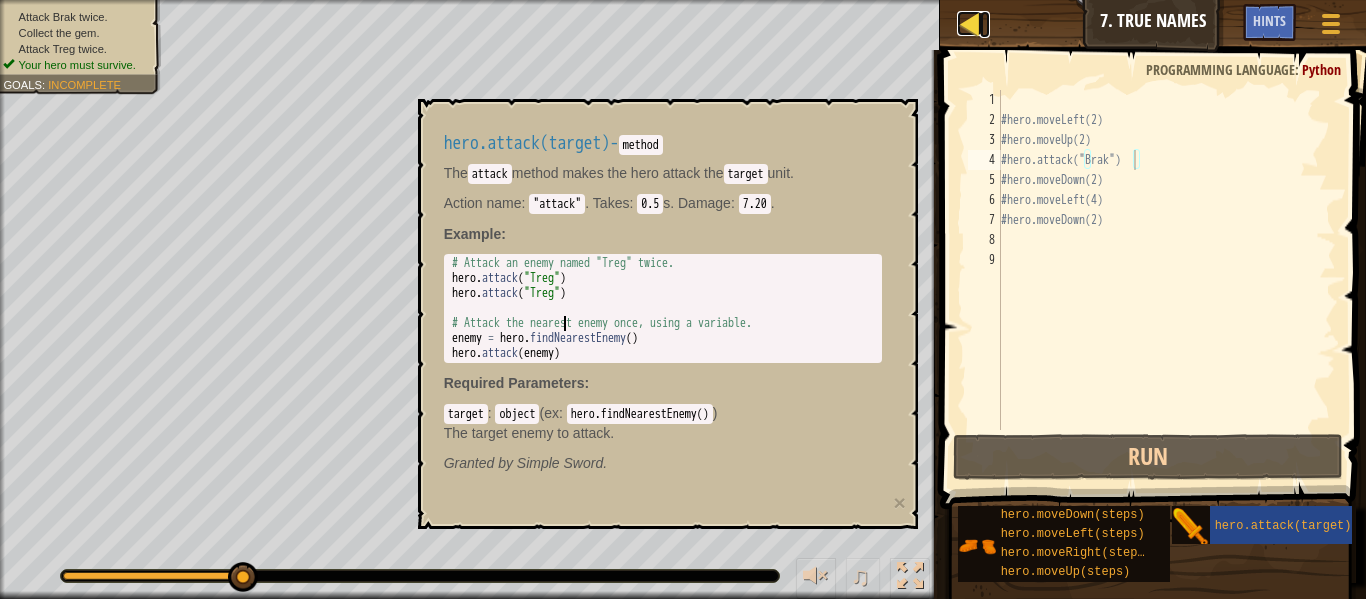 click at bounding box center (969, 23) 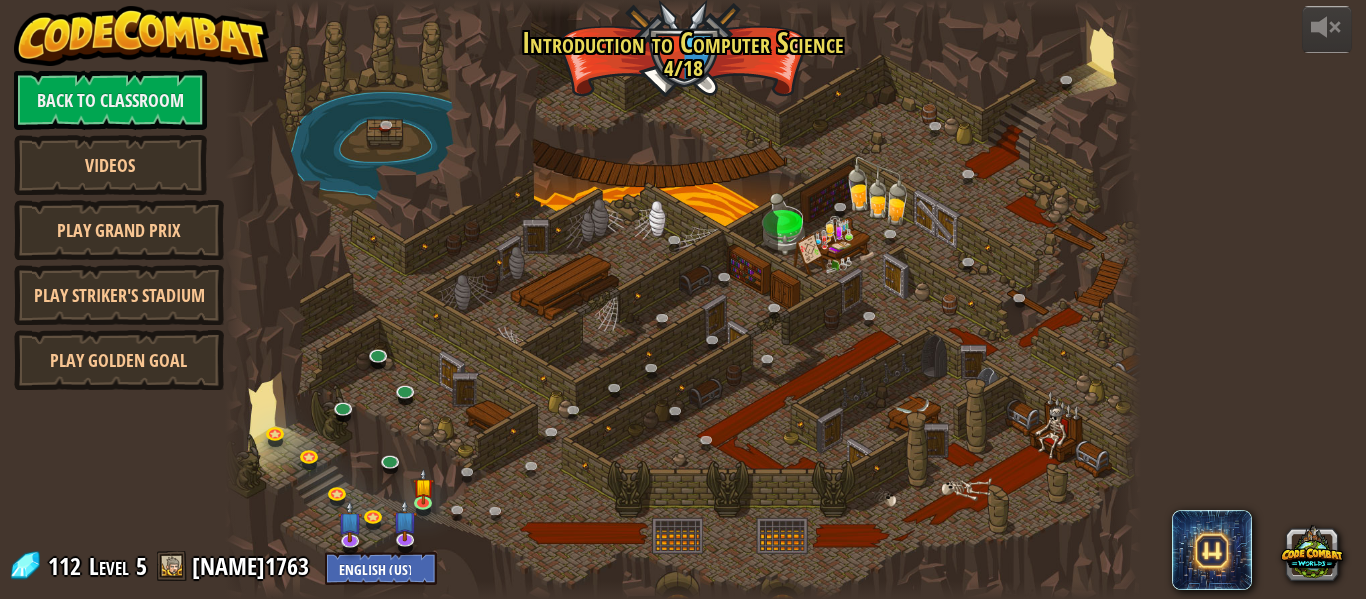 click at bounding box center [683, 299] 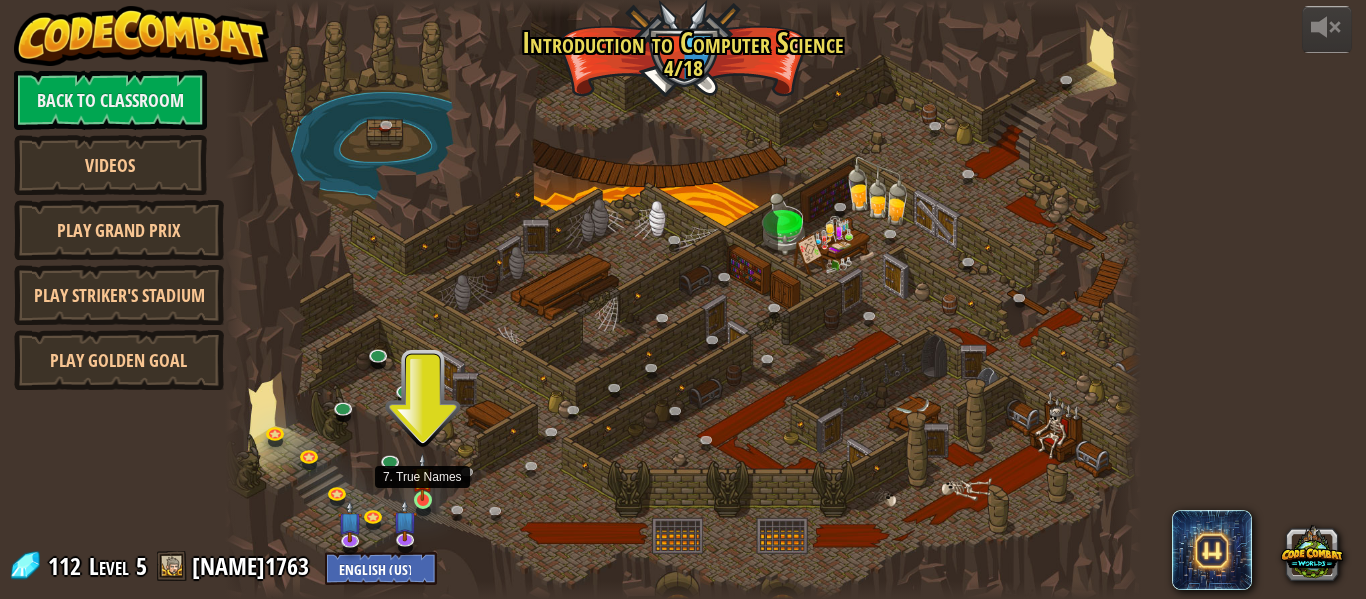 click at bounding box center (422, 477) 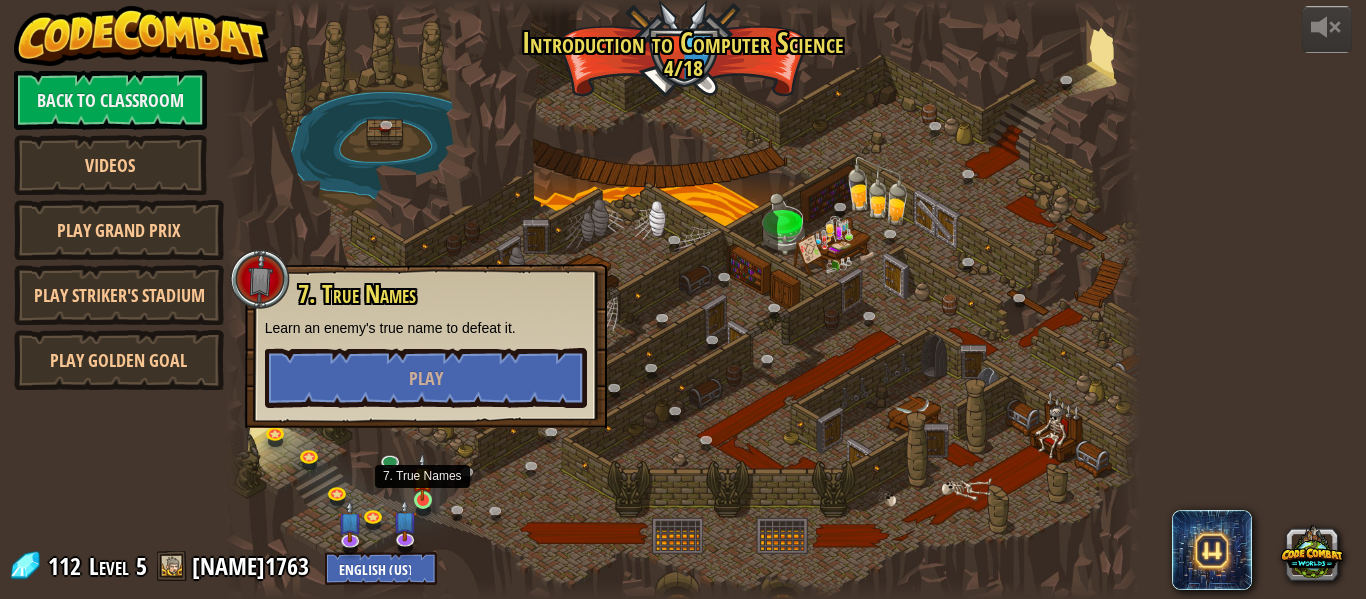click at bounding box center (422, 477) 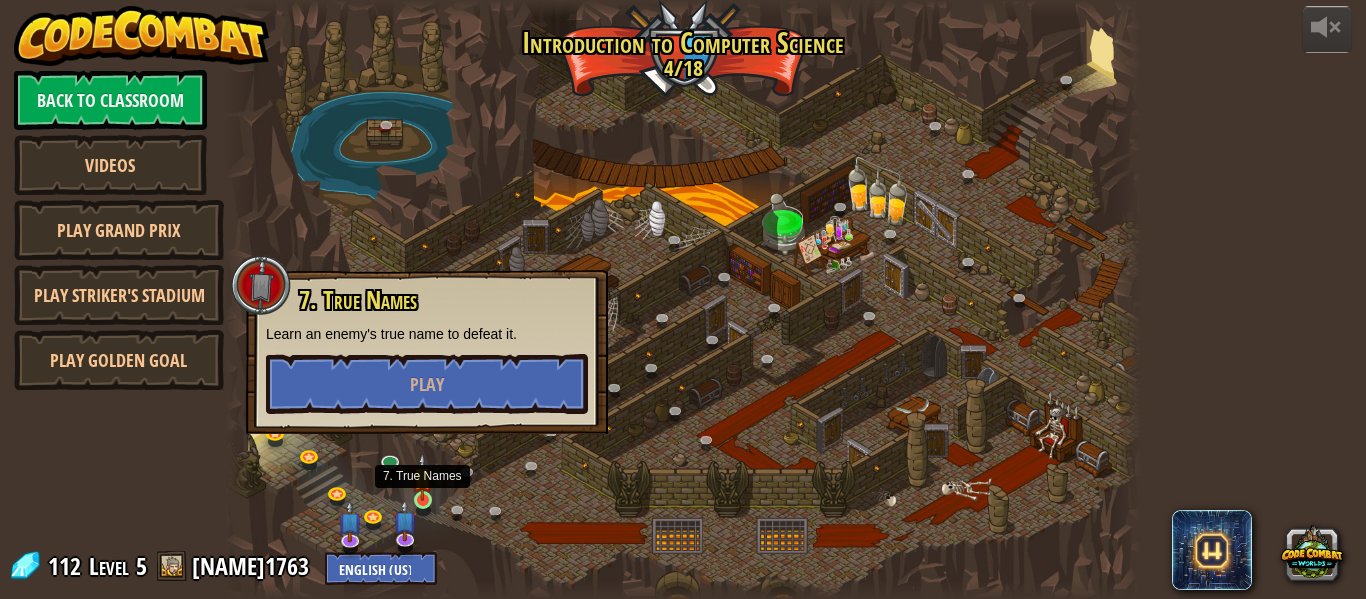 click at bounding box center [422, 477] 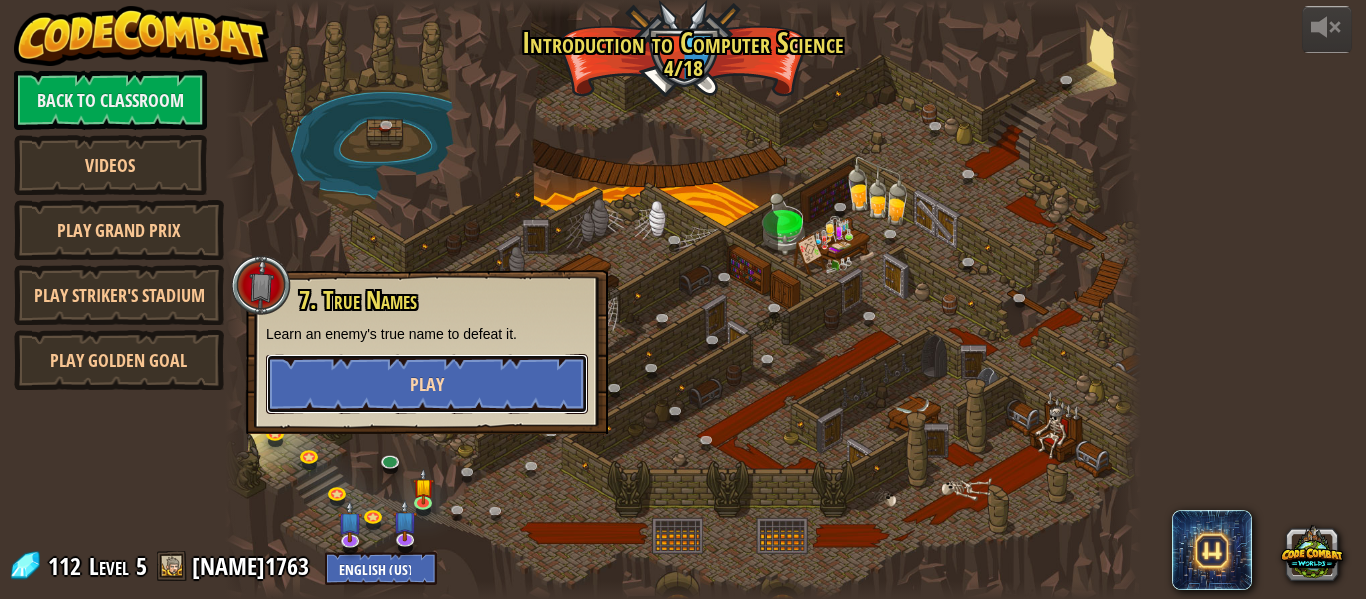 click on "Play" at bounding box center [427, 384] 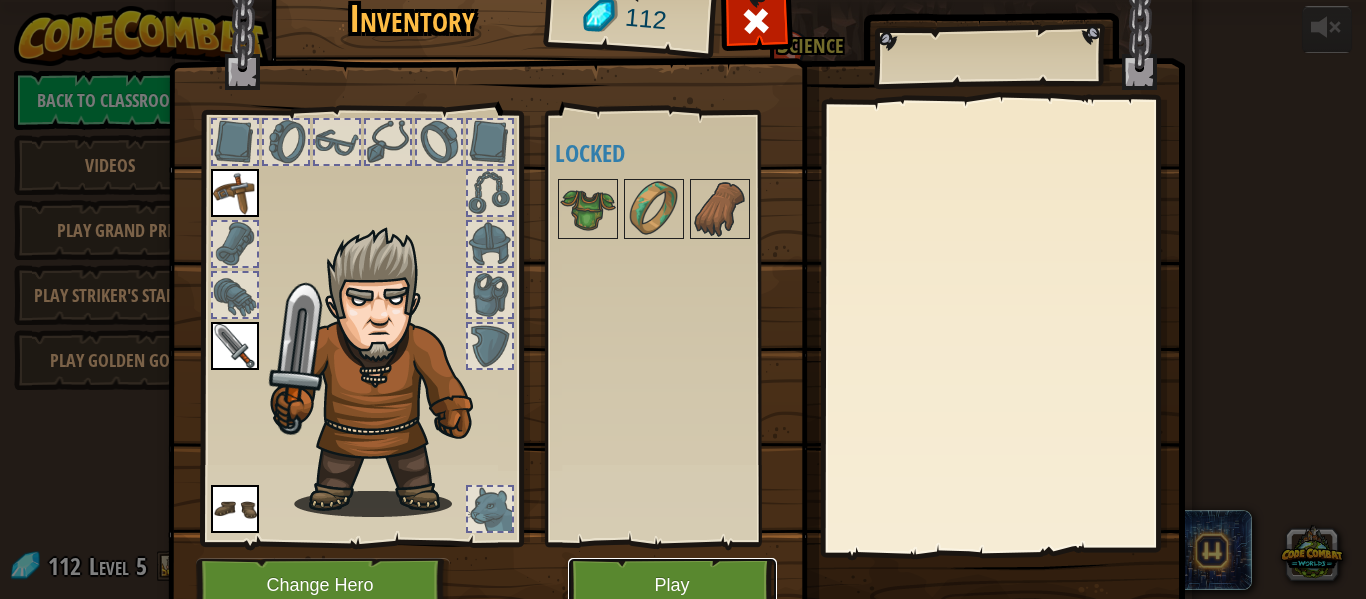 click on "Play" at bounding box center (672, 585) 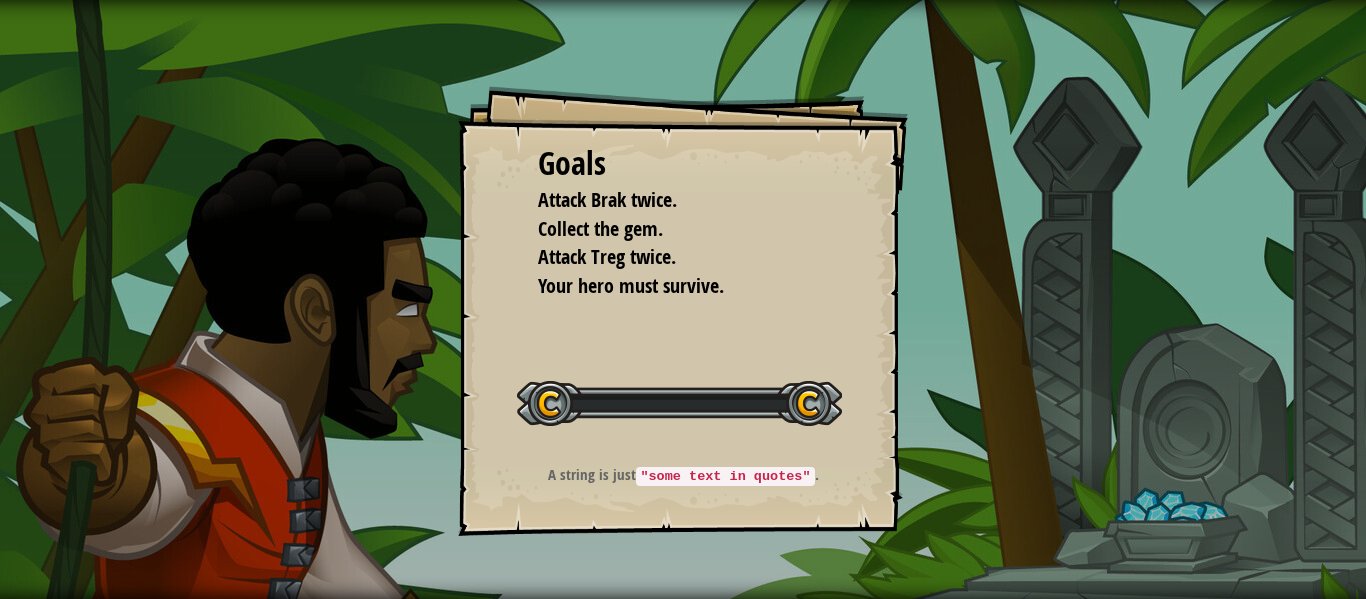 click on "Goals Attack Brak twice. Collect the gem. Attack Treg twice. Your hero must survive. Start Level Error loading from server. Try refreshing the page. You'll need a subscription to play this level. Subscribe You'll need to join a course to play this level. Back to my courses Ask your teacher to assign a license to you so you can continue to play CodeCombat! Back to my courses This level is locked. Back to my courses A string is just  "some text in quotes" ." at bounding box center (683, 299) 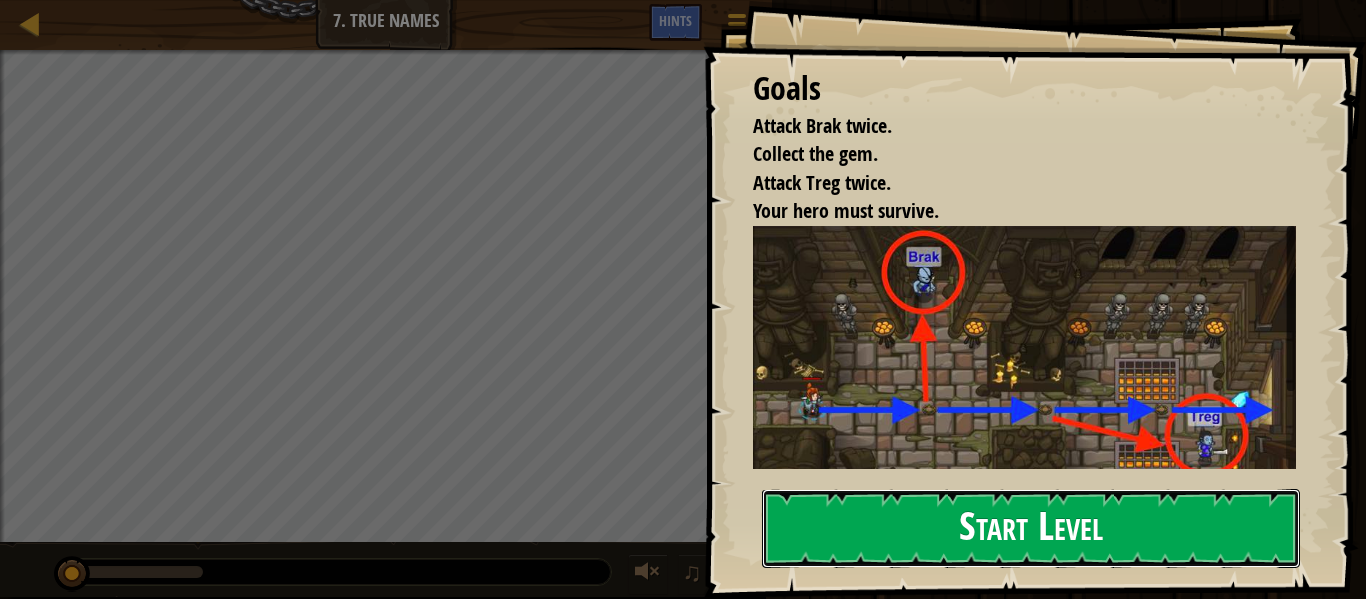 click on "Start Level" at bounding box center [1031, 528] 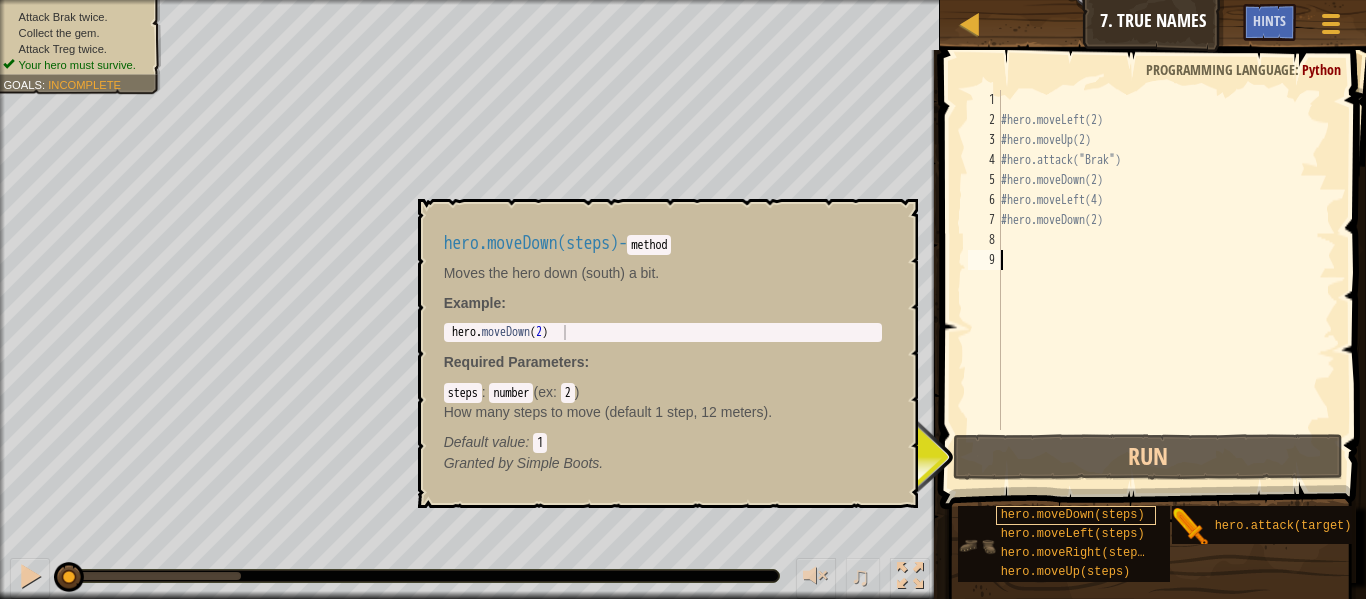 click on "hero.moveDown(steps)" at bounding box center [1073, 515] 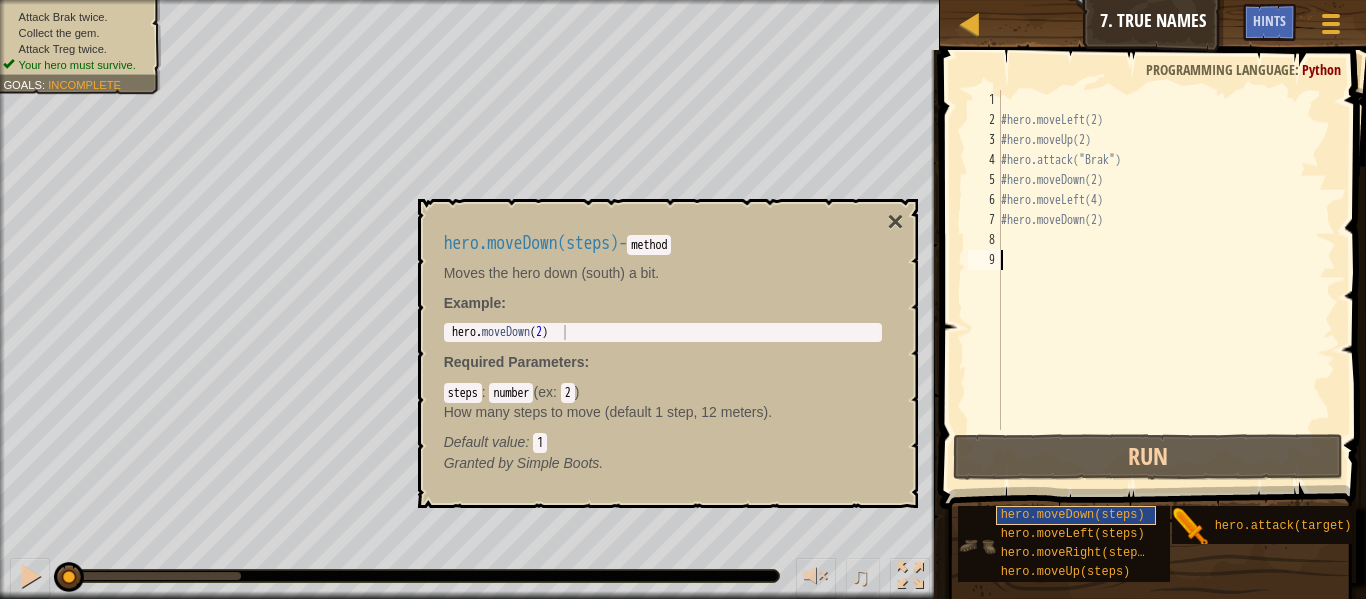 click on "hero.moveDown(steps)" at bounding box center (1073, 515) 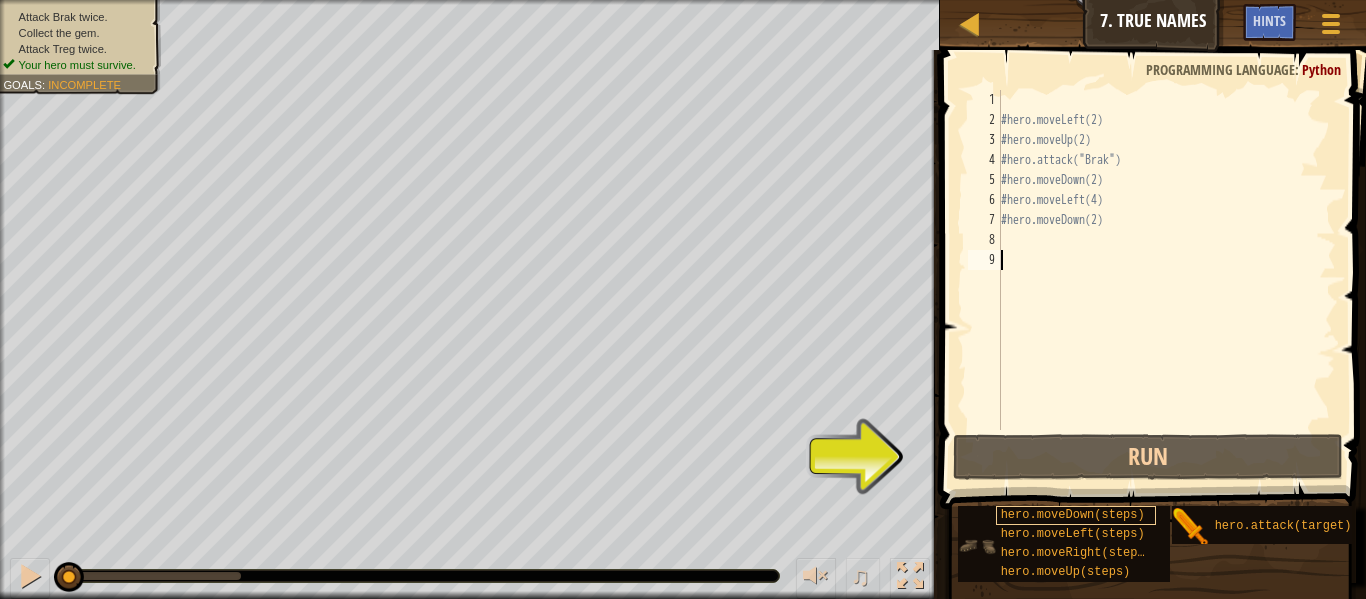 click on "hero.moveDown(steps)" at bounding box center [1073, 515] 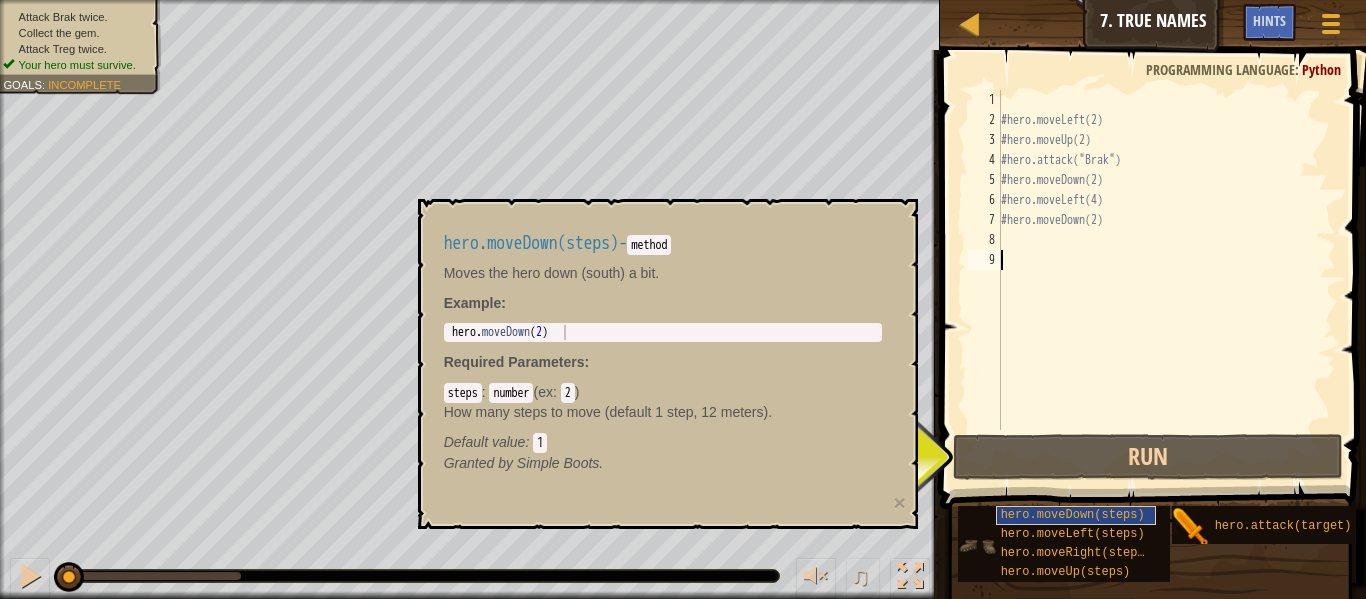 click on "hero.moveDown(steps)" at bounding box center [1073, 515] 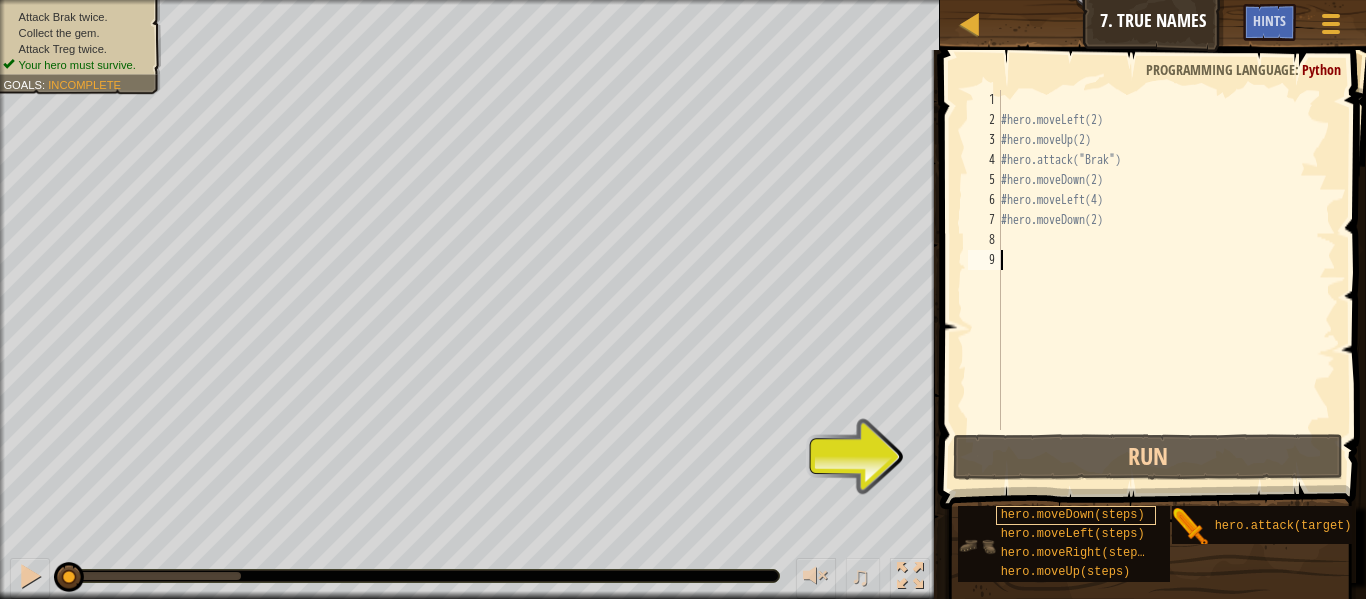 click on "hero.moveDown(steps)" at bounding box center (1073, 515) 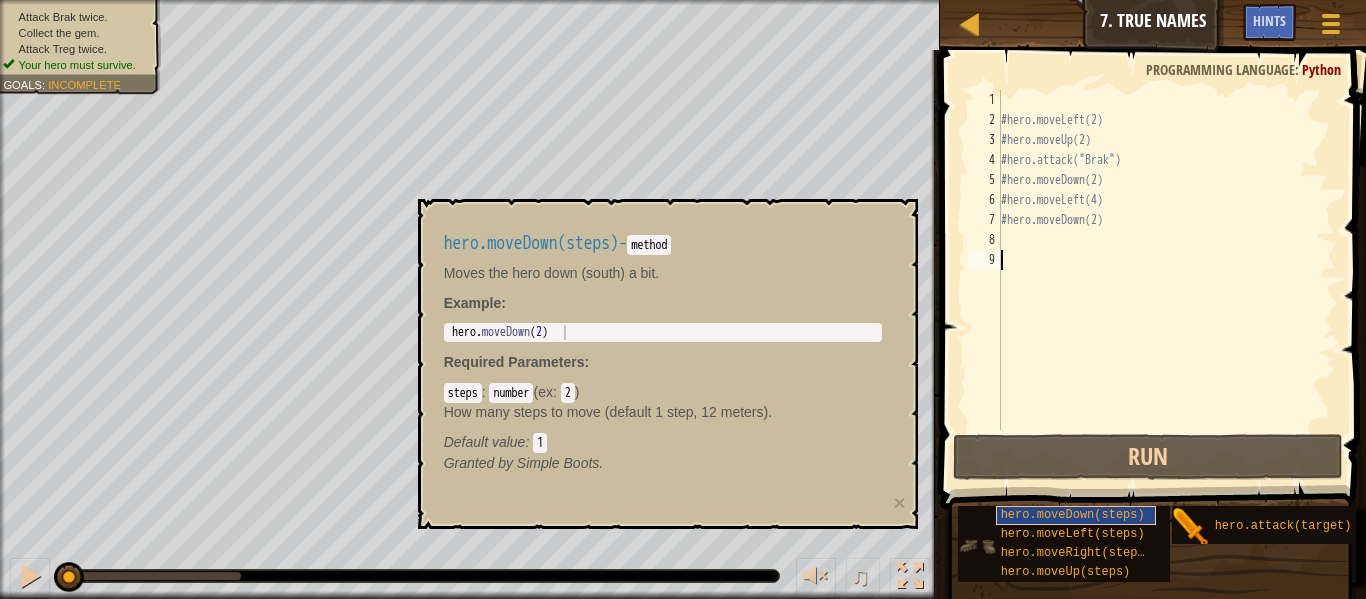 click on "hero.moveDown(steps)" at bounding box center (1073, 515) 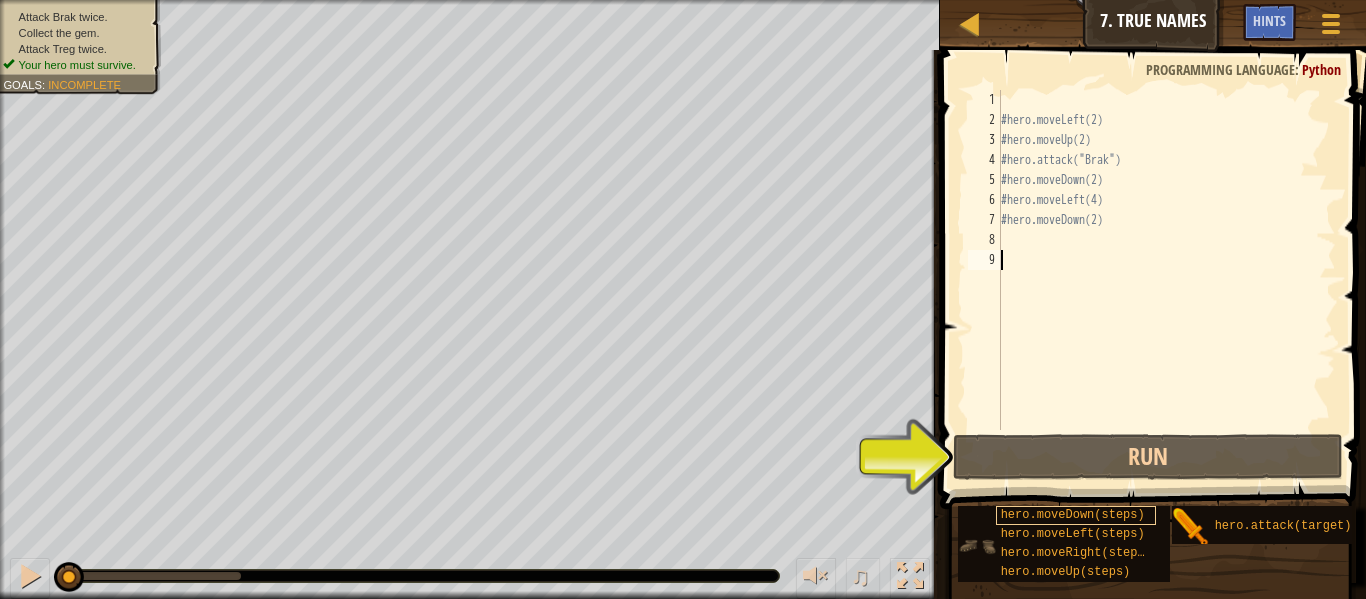 click on "hero.moveDown(steps)" at bounding box center (1073, 515) 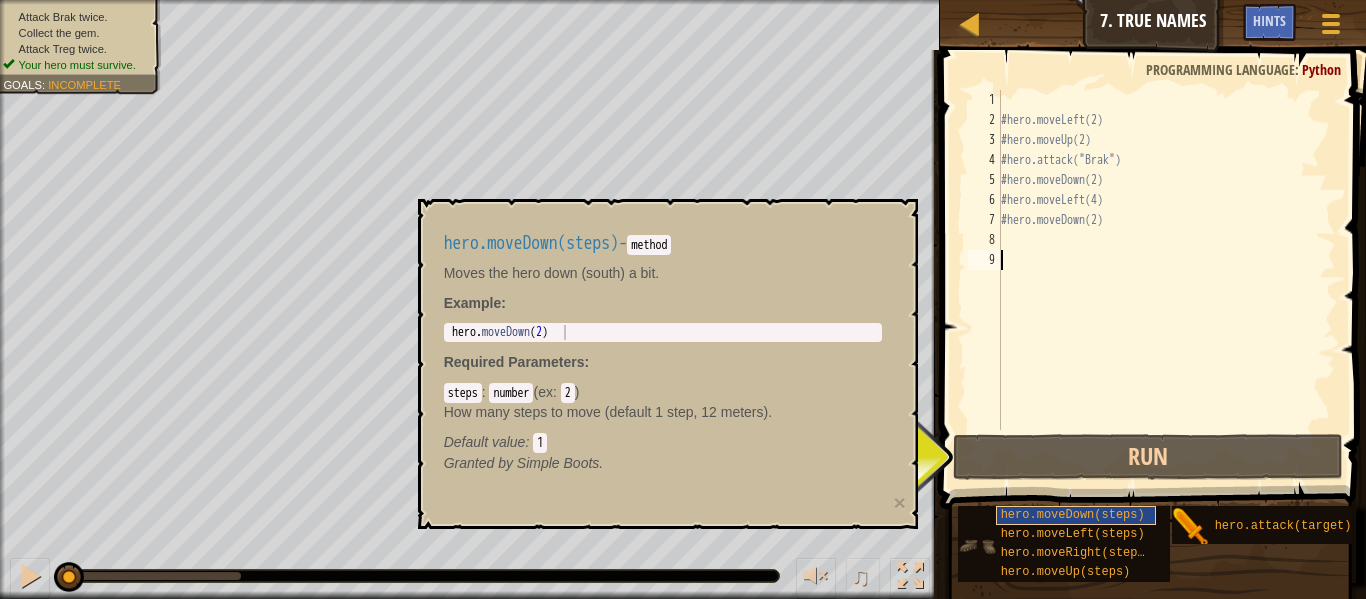 click on "hero.moveDown(steps)" at bounding box center [1073, 515] 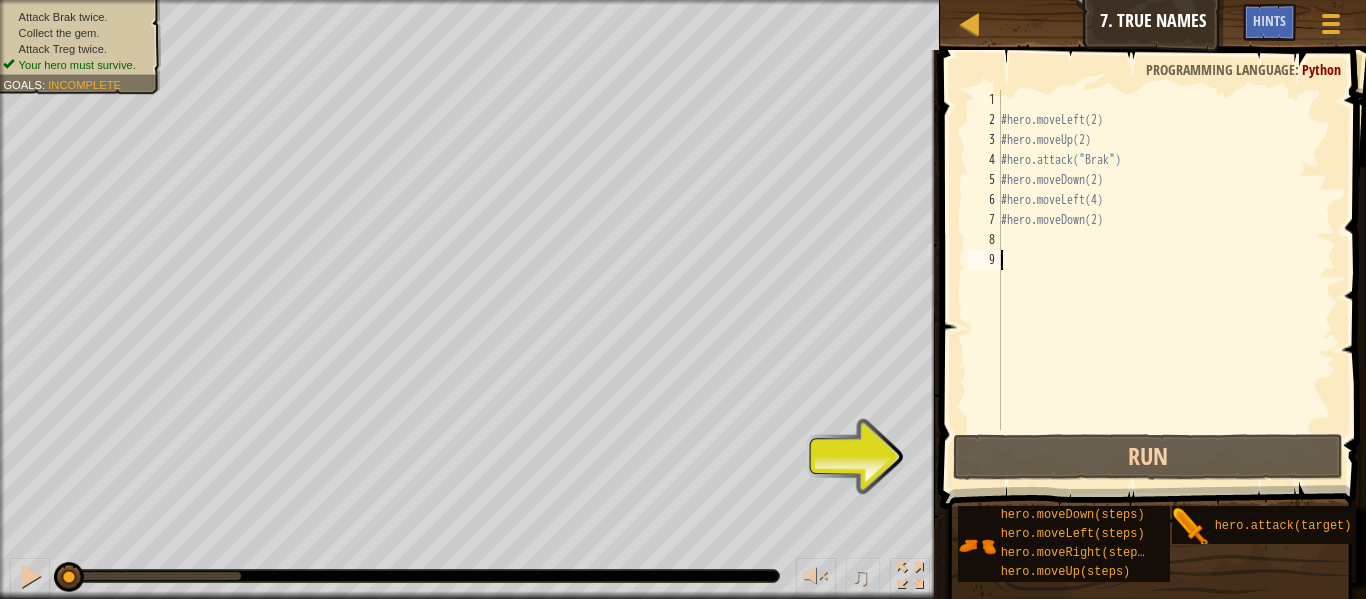 click on "#hero.moveLeft(2) #hero.moveUp(2) #hero.attack("Brak") #hero.moveDown(2) #hero.moveLeft(4) #hero.moveDown(2)" at bounding box center [1166, 280] 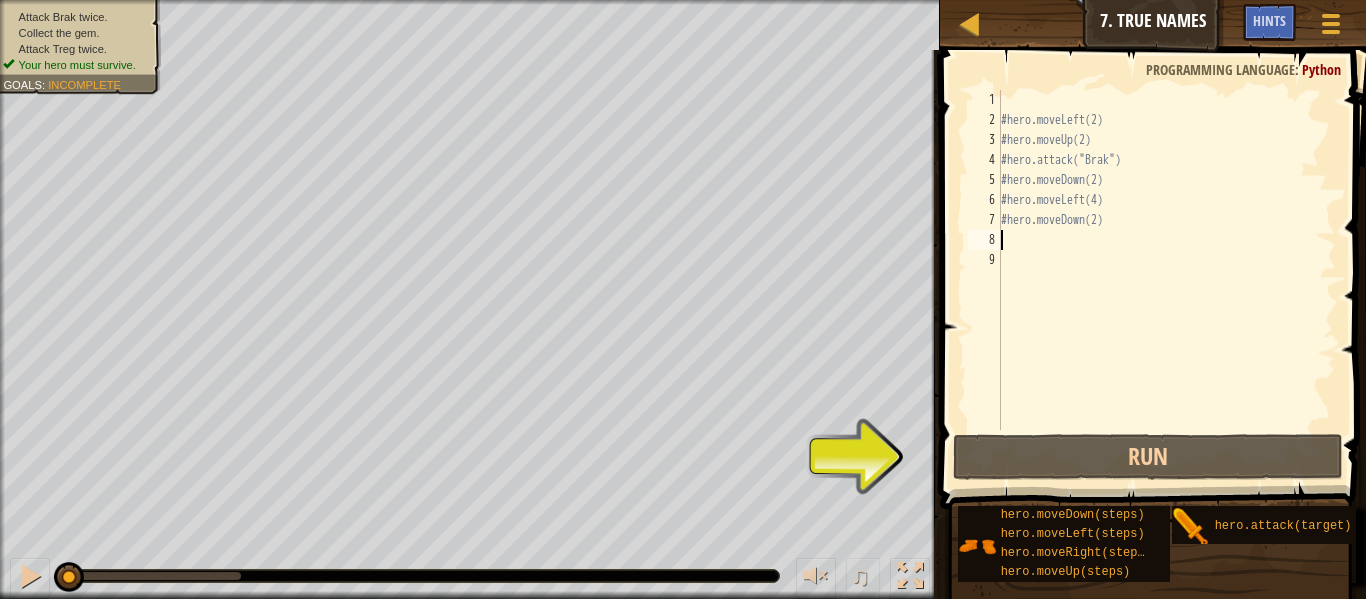 click on "#hero.moveLeft(2) #hero.moveUp(2) #hero.attack("Brak") #hero.moveDown(2) #hero.moveLeft(4) #hero.moveDown(2)" at bounding box center (1166, 280) 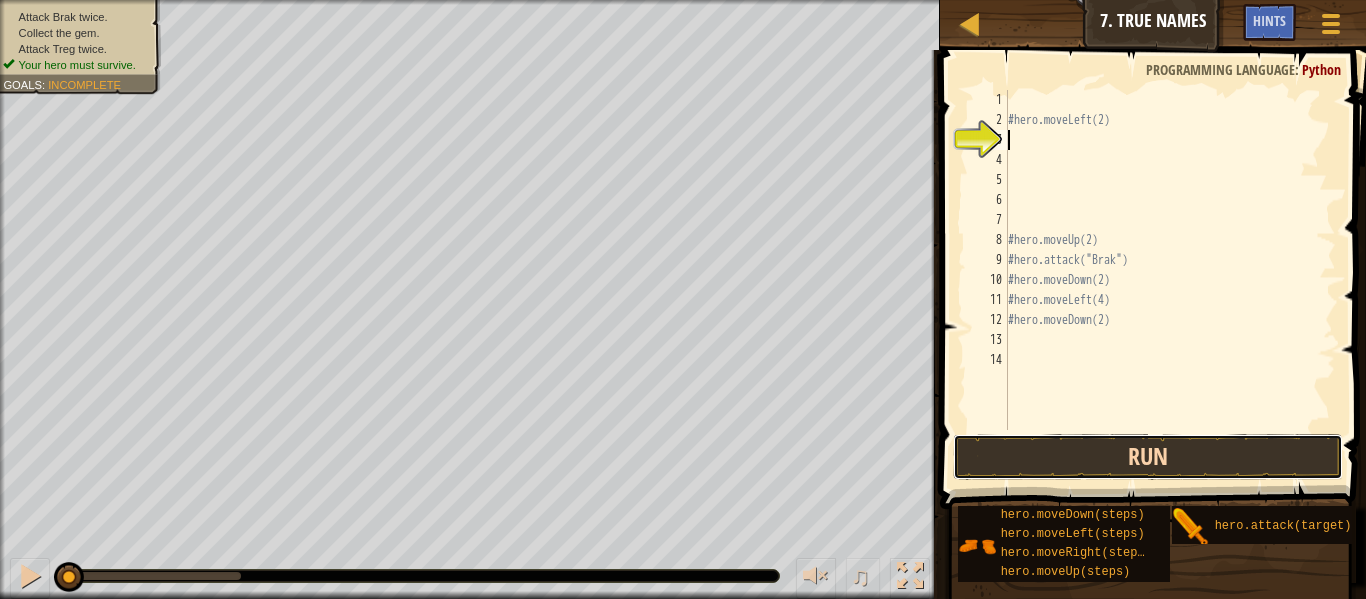 click on "Run" at bounding box center (1148, 457) 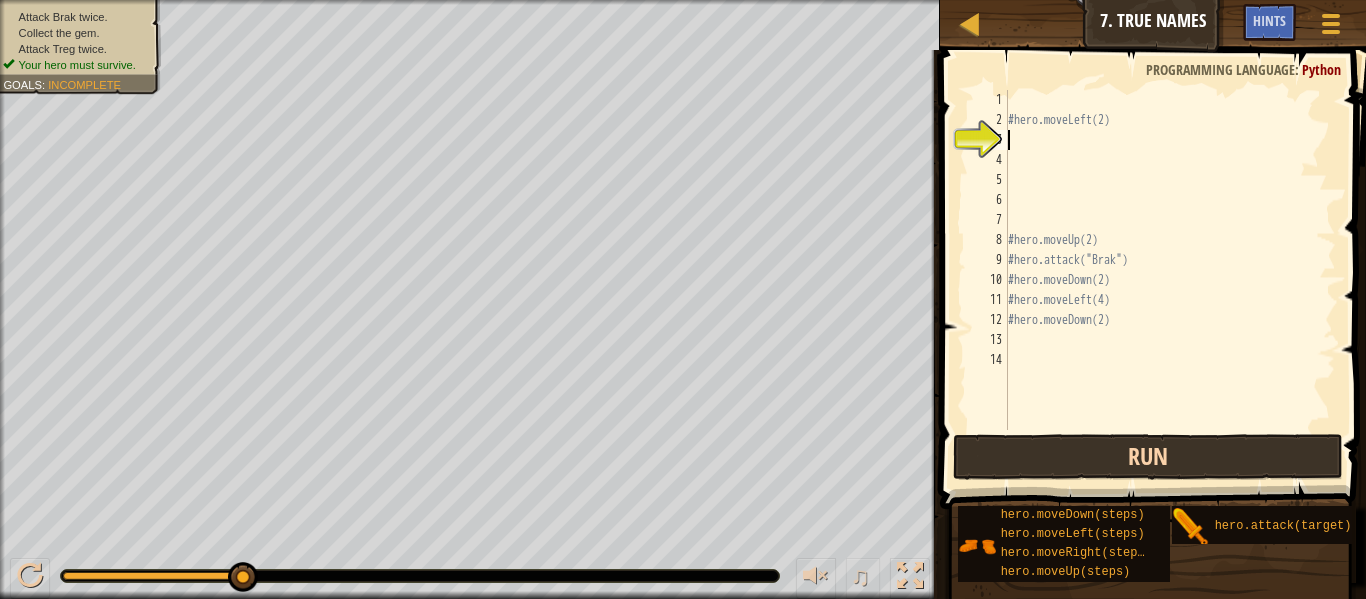 type on "#hero.moveLeft(2)" 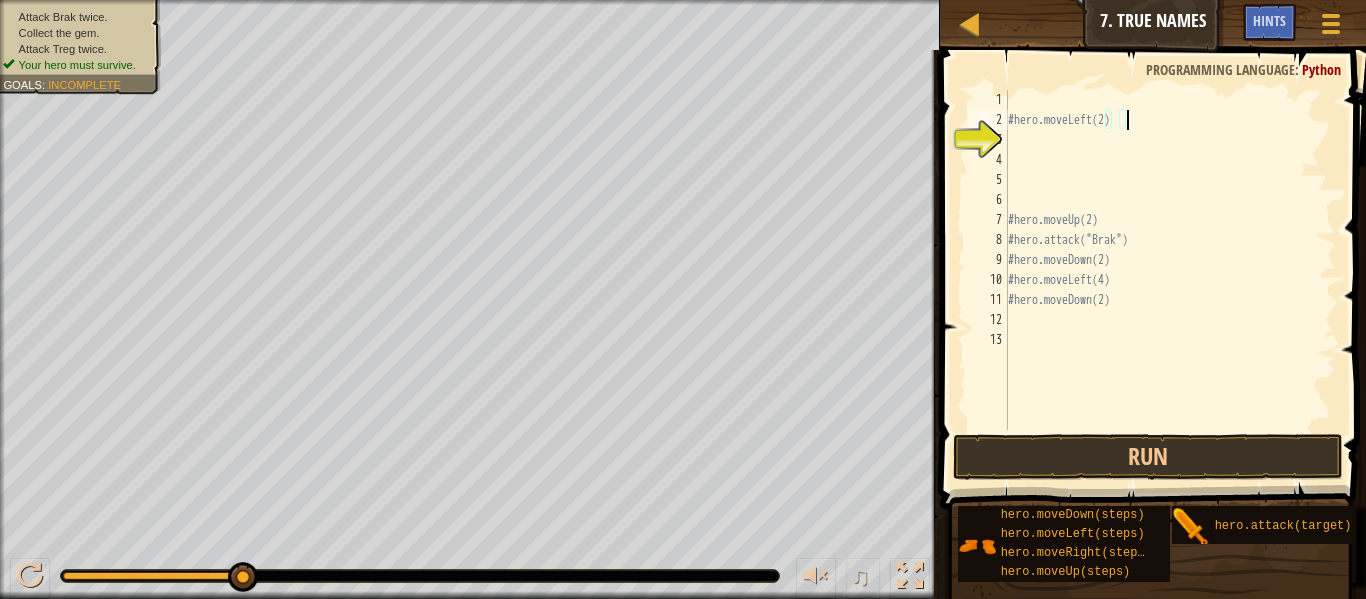 click on "#hero.moveLeft(2) #hero.moveUp(2) #hero.attack("Brak") #hero.moveDown(2) #hero.moveLeft(4) #hero.moveDown(2)" at bounding box center [1170, 280] 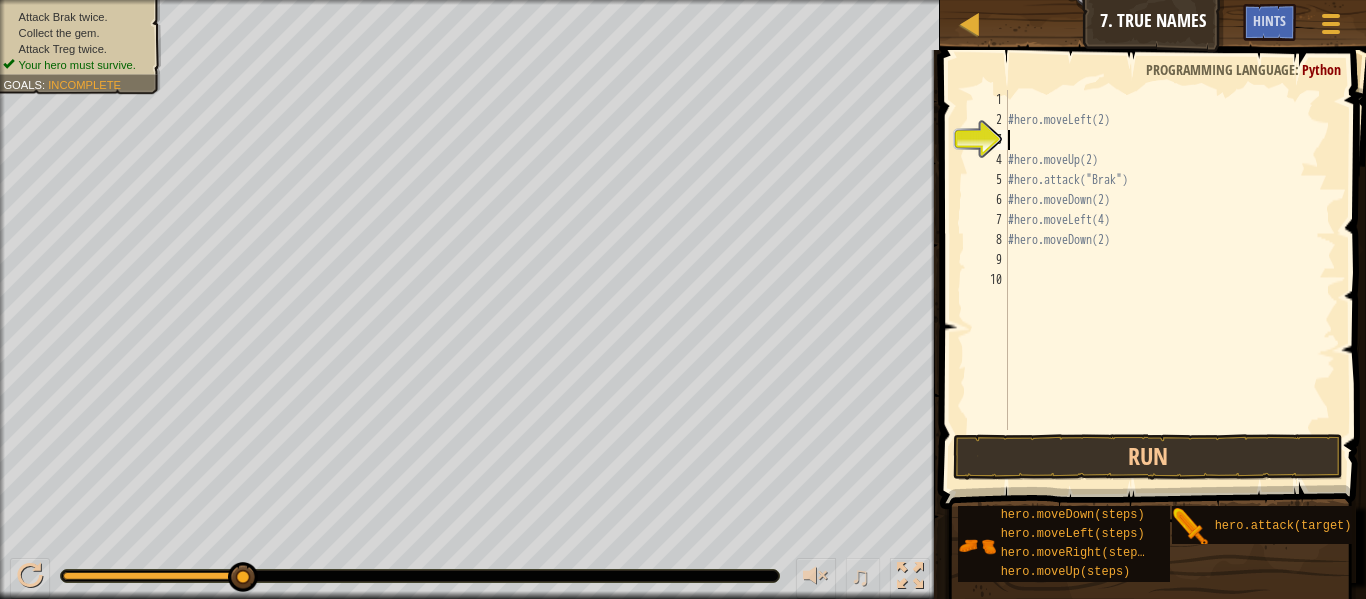 type on "#hero.moveLeft(2)" 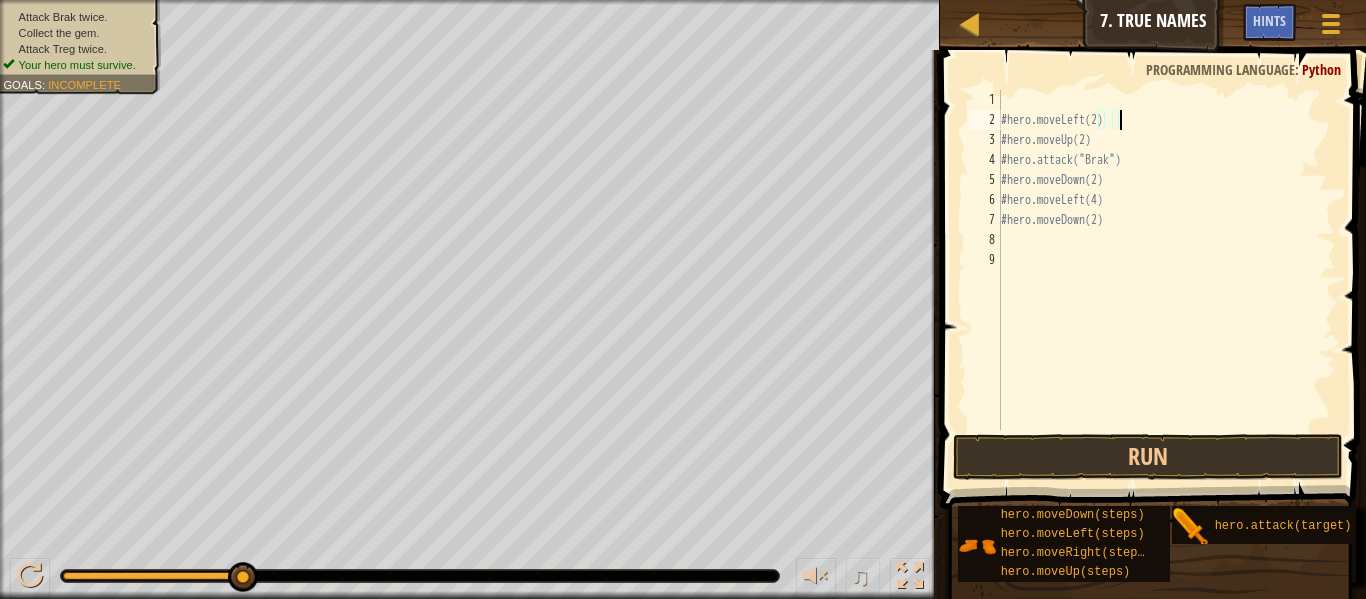 click on "#hero.moveLeft(2) #hero.moveUp(2) #hero.attack("Brak") #hero.moveDown(2) #hero.moveLeft(4) #hero.moveDown(2)" at bounding box center [1166, 280] 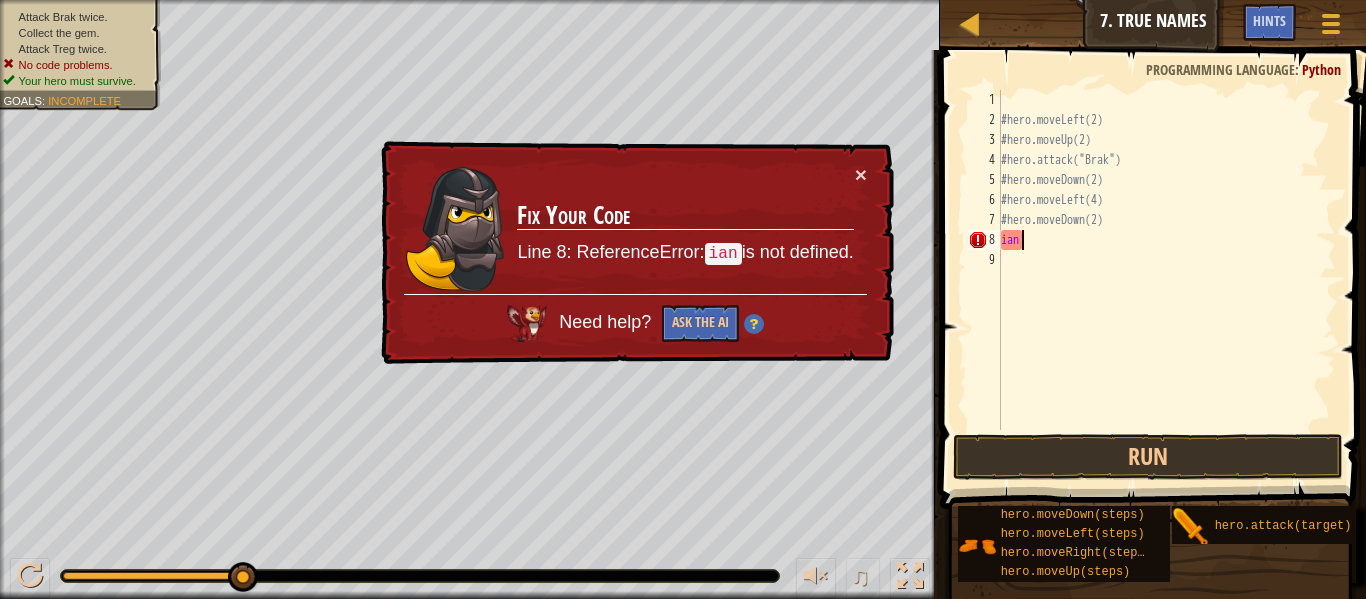 scroll, scrollTop: 9, scrollLeft: 1, axis: both 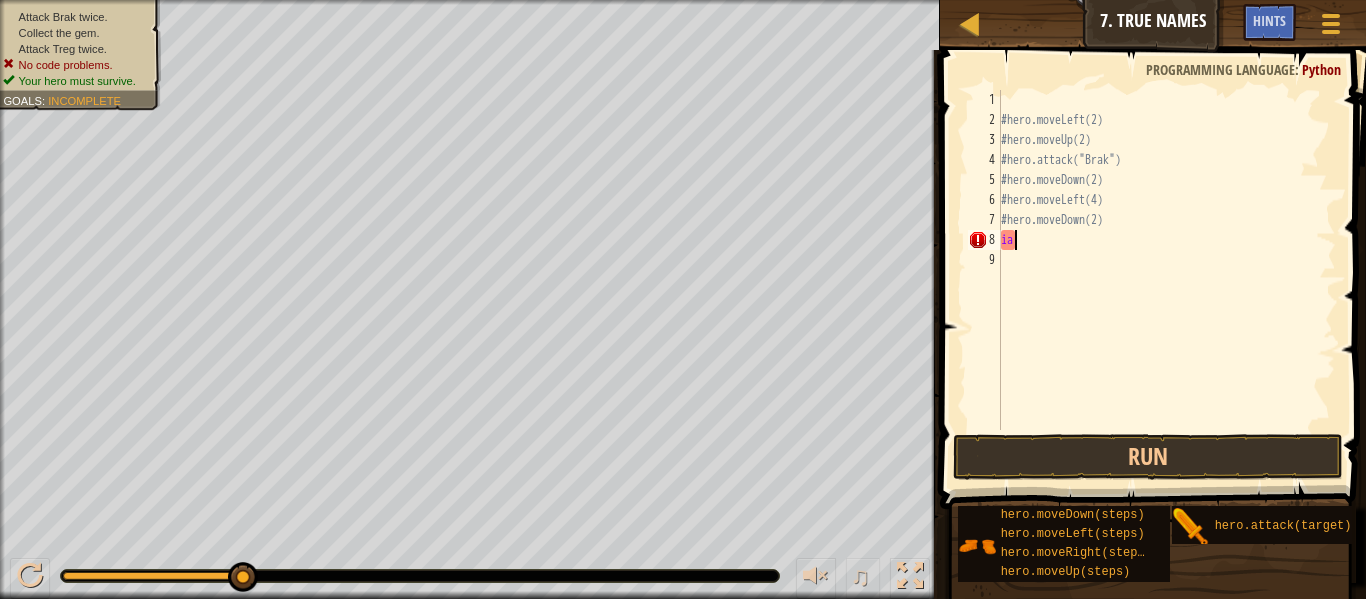type on "i" 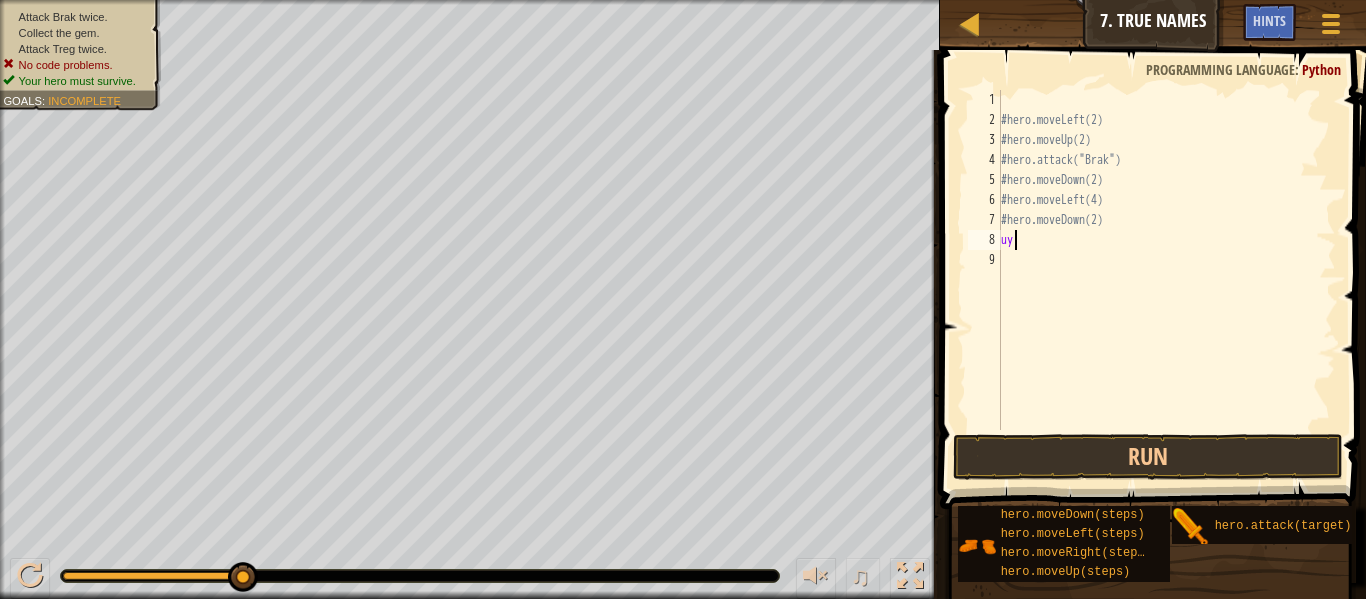 scroll, scrollTop: 9, scrollLeft: 3, axis: both 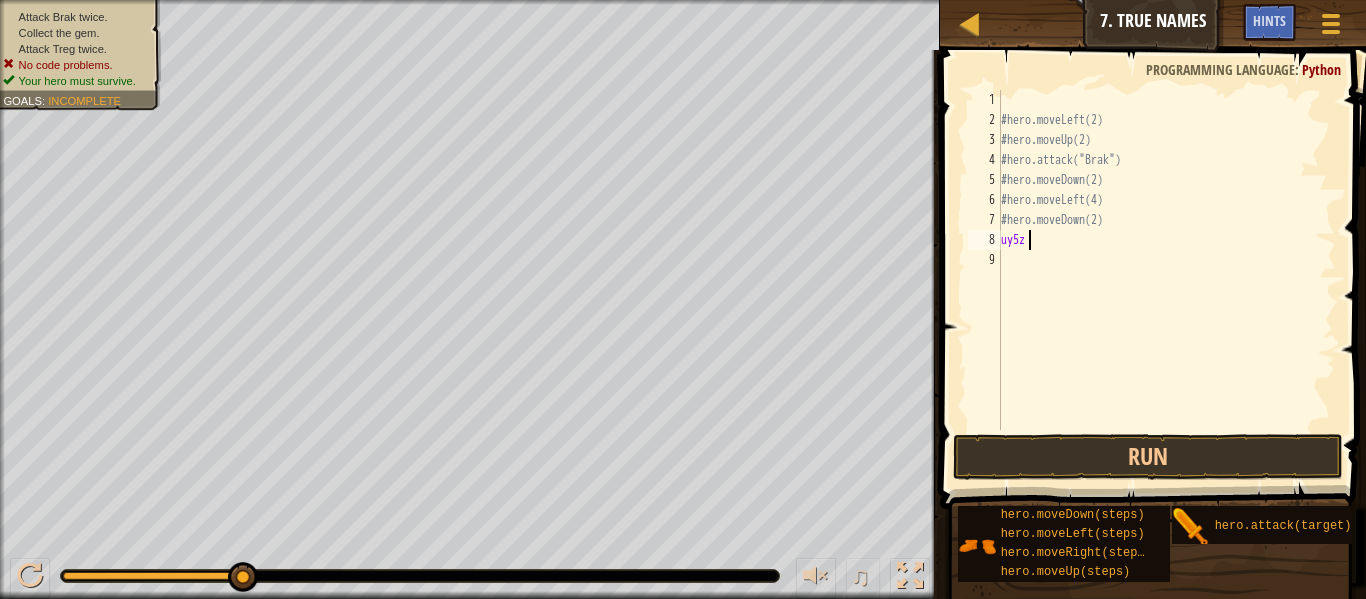 type on "uy5z" 